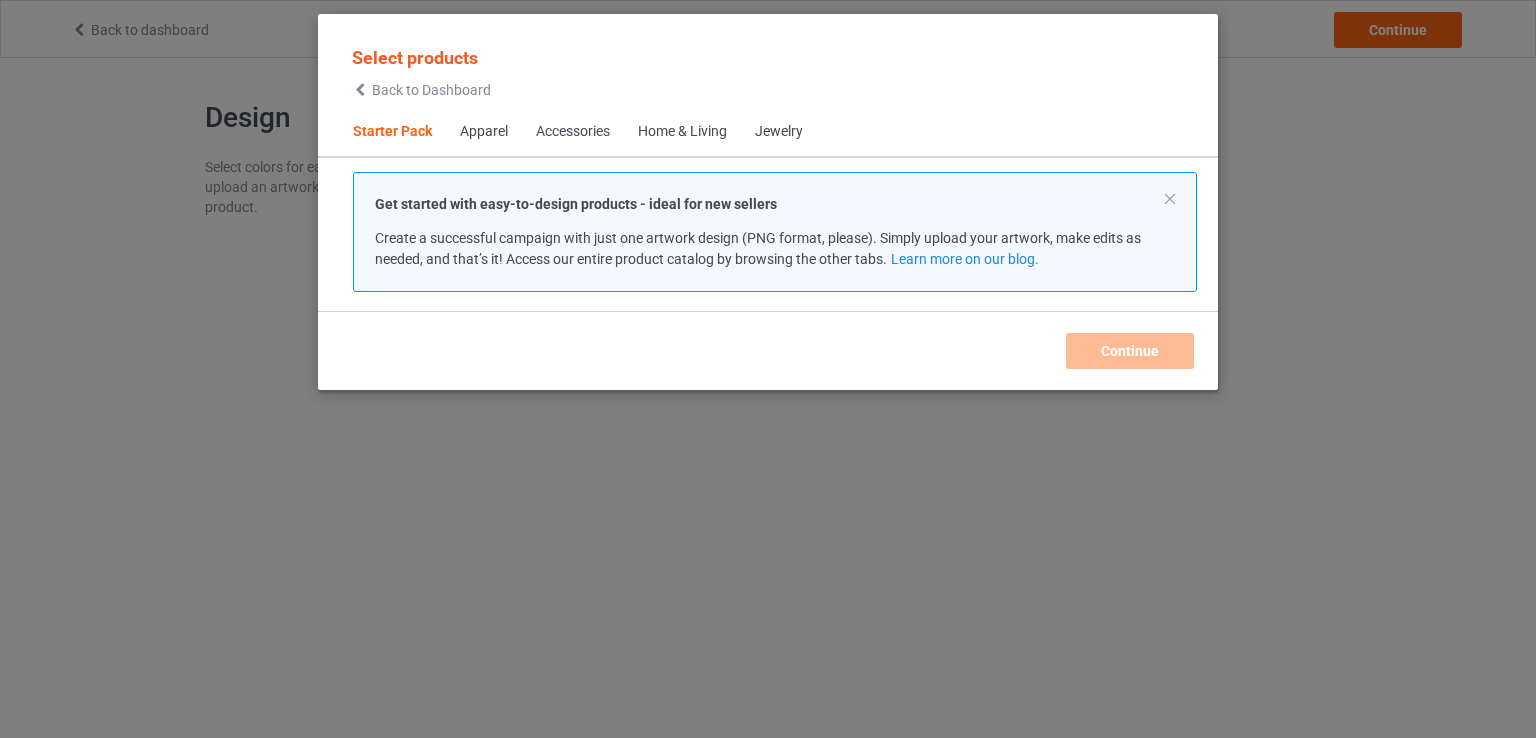 scroll, scrollTop: 0, scrollLeft: 0, axis: both 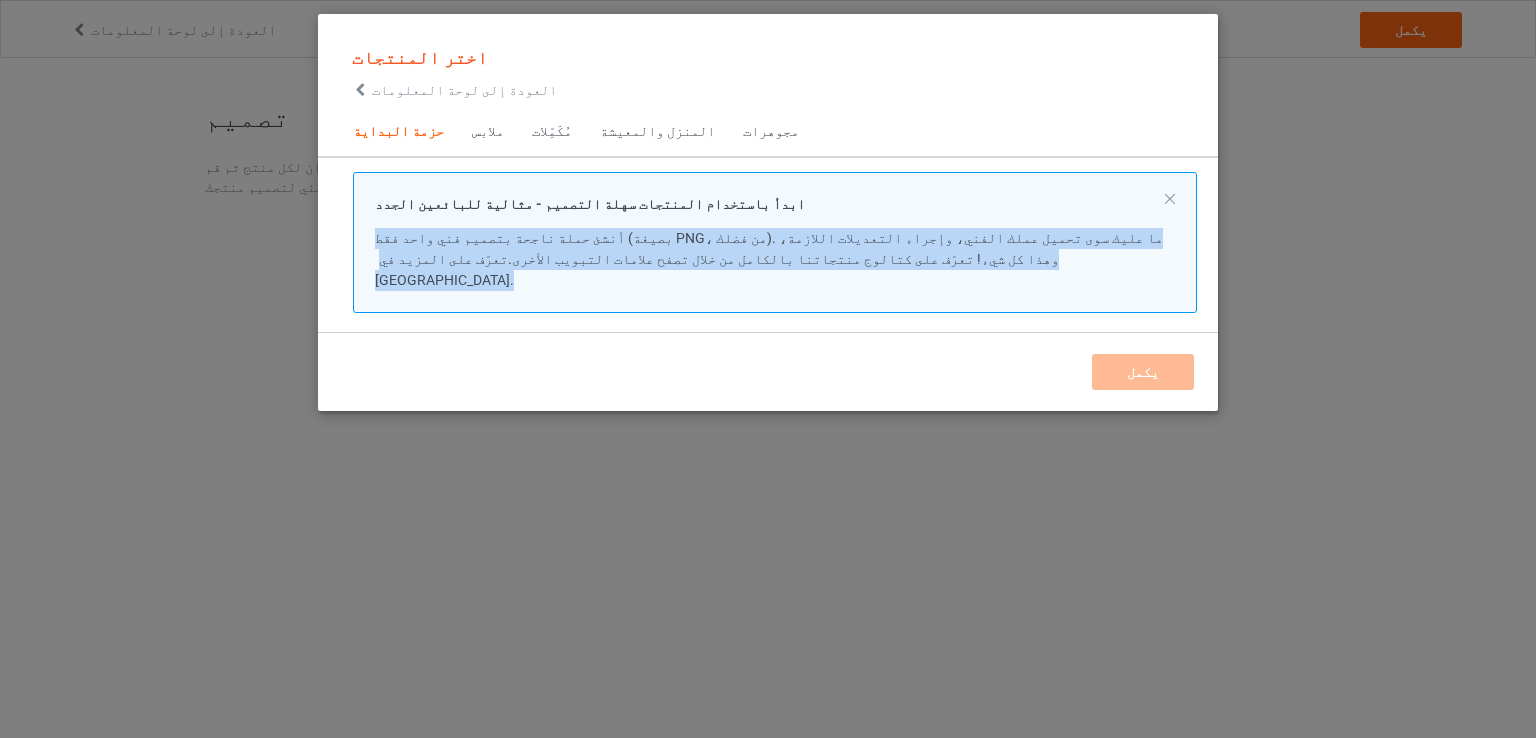 click on "ابدأ باستخدام المنتجات سهلة التصميم - مثالية للبائعين الجدد أنشئ حملة ناجحة بتصميم فني واحد فقط (بصيغة PNG، من فضلك). ما عليك سوى تحميل عملك الفني، وإجراء التعديلات اللازمة، وهذا كل شيء! تعرّف على كتالوج منتجاتنا بالكامل من خلال تصفح علامات التبويب الأخرى.  تعرّف على المزيد في [GEOGRAPHIC_DATA]." at bounding box center (775, 242) 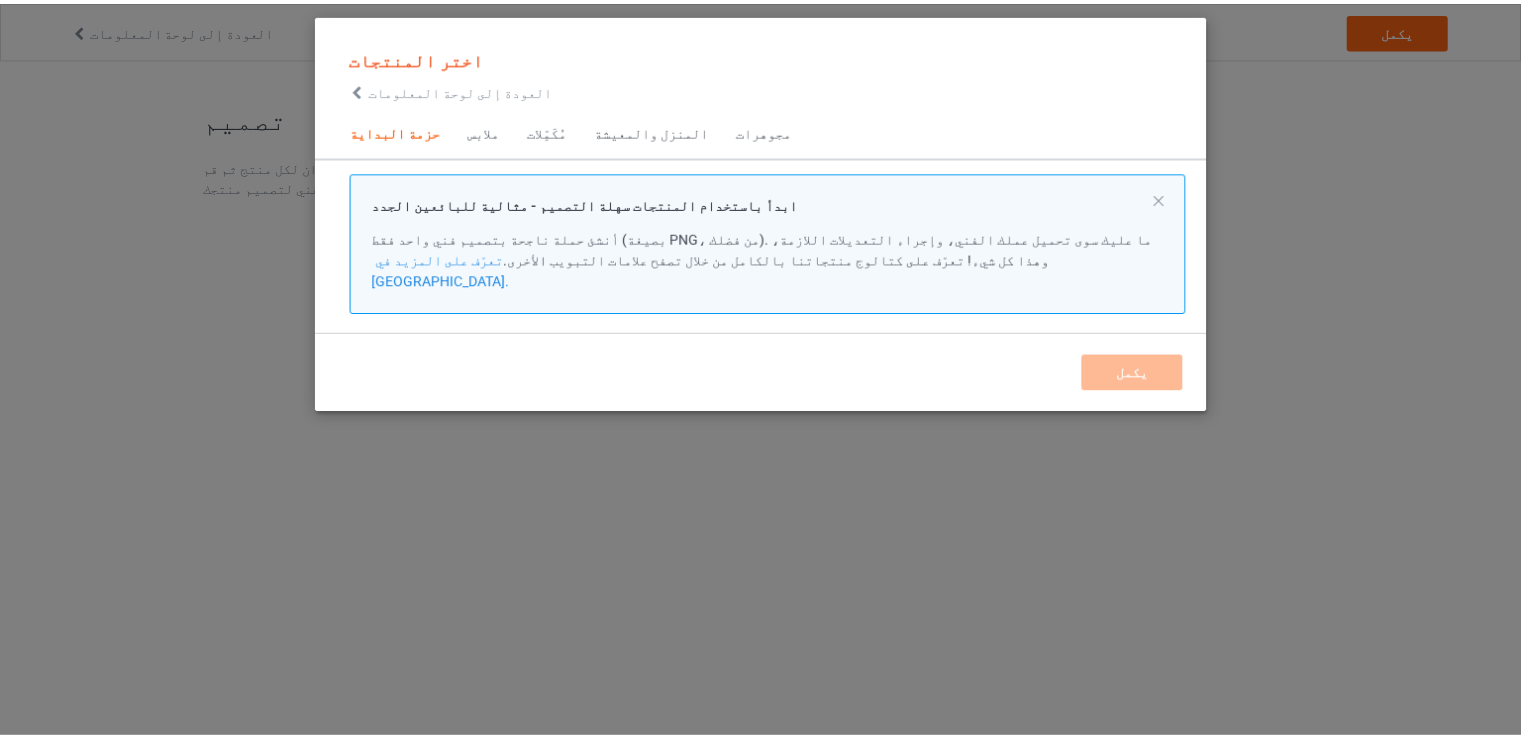 scroll, scrollTop: 26, scrollLeft: 0, axis: vertical 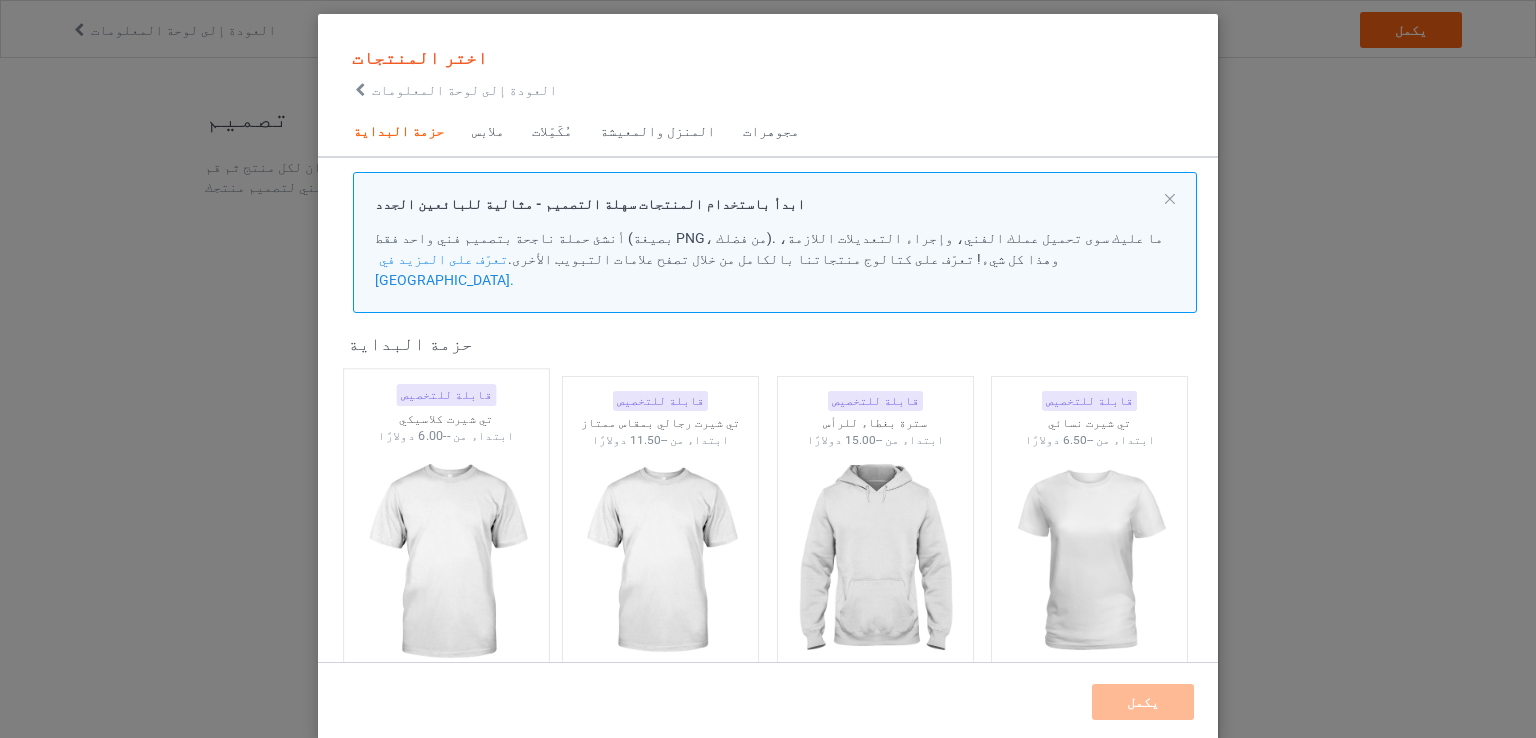 click at bounding box center [446, 562] 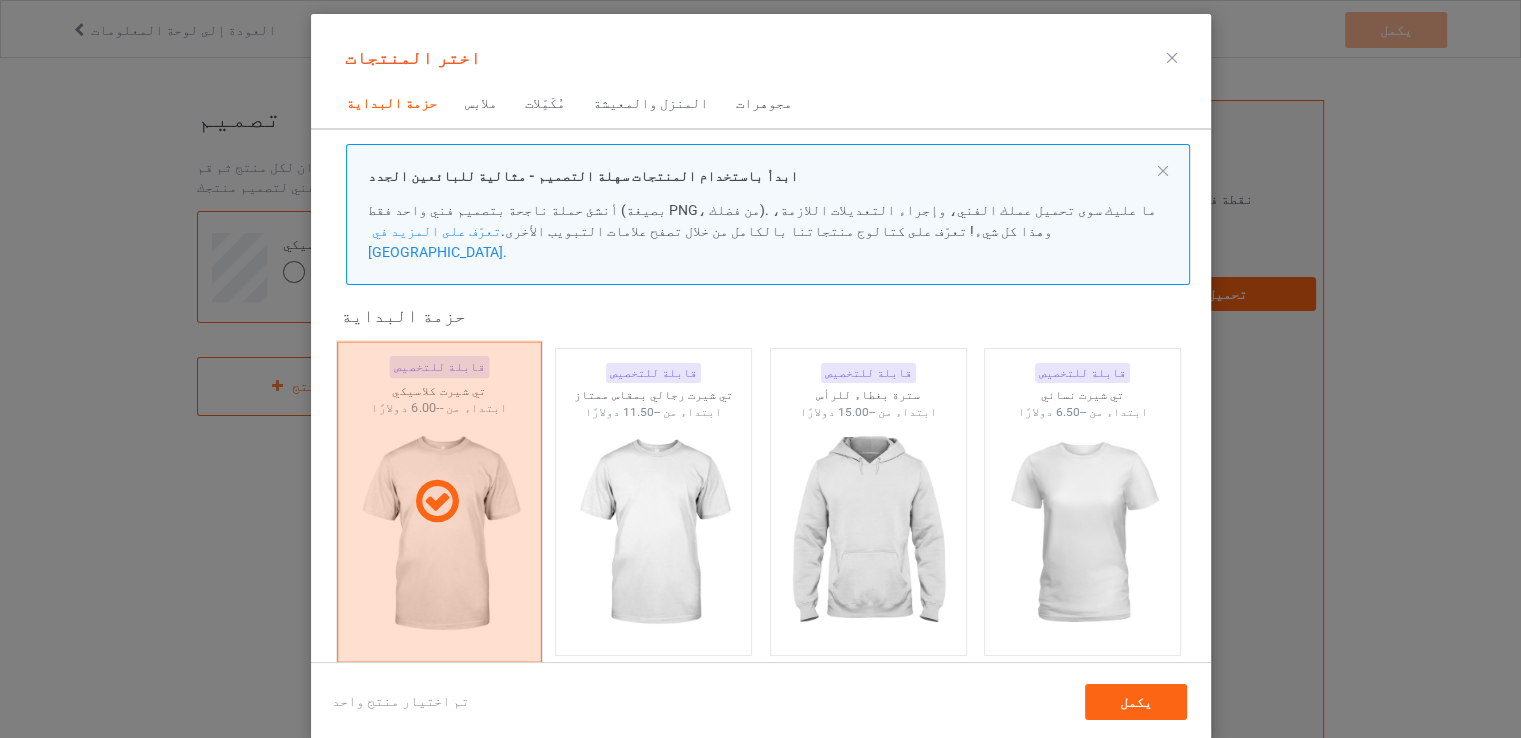 click at bounding box center [438, 501] 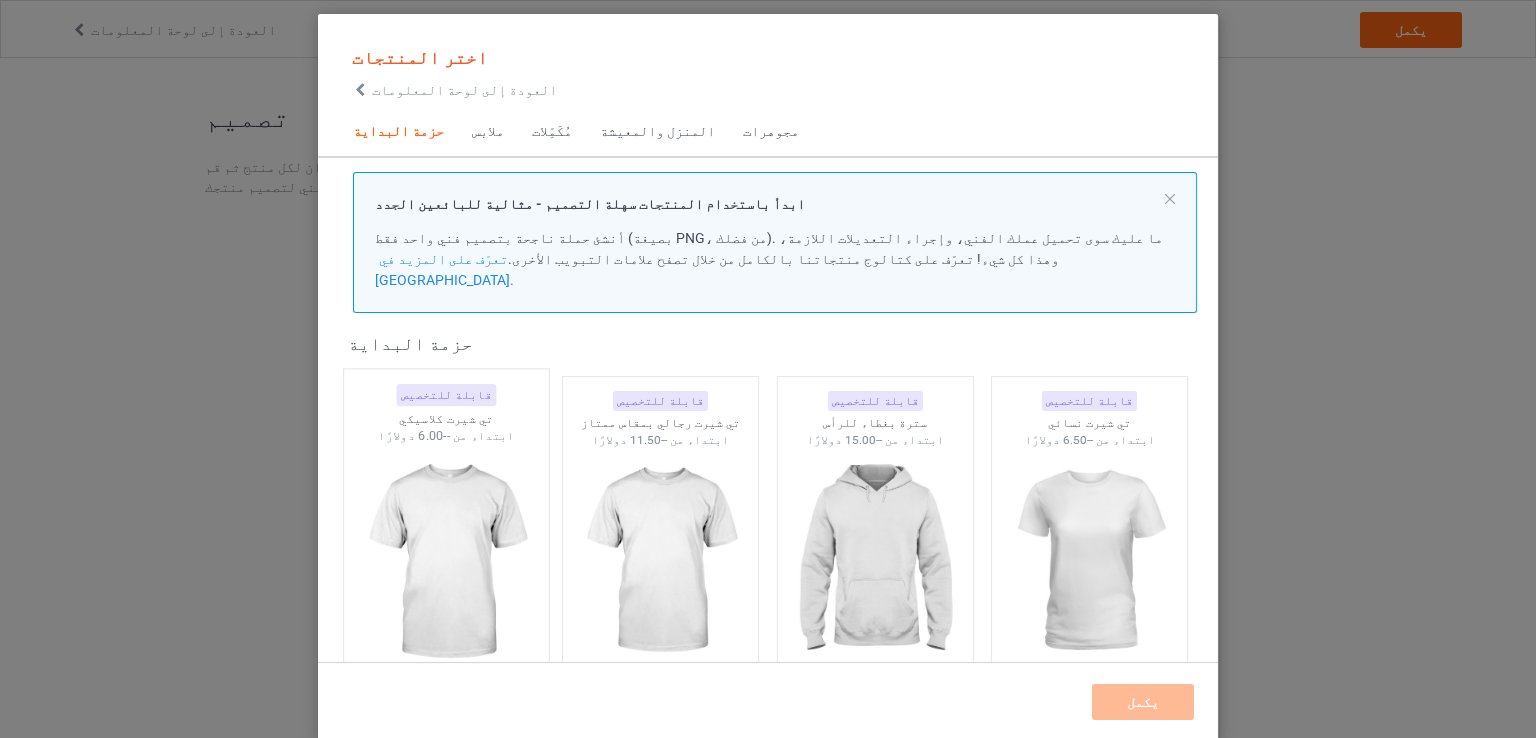 click at bounding box center [446, 562] 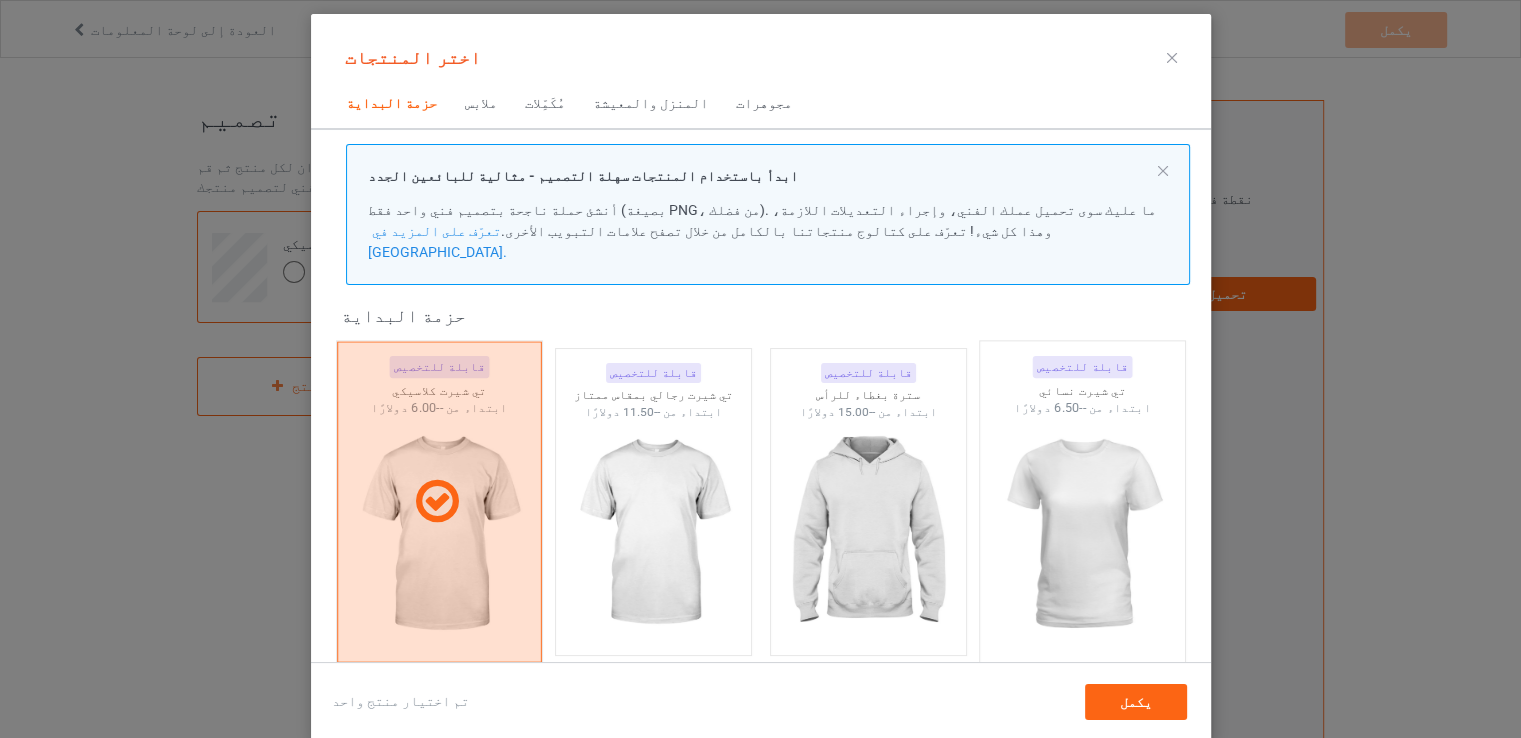 click at bounding box center [1082, 534] 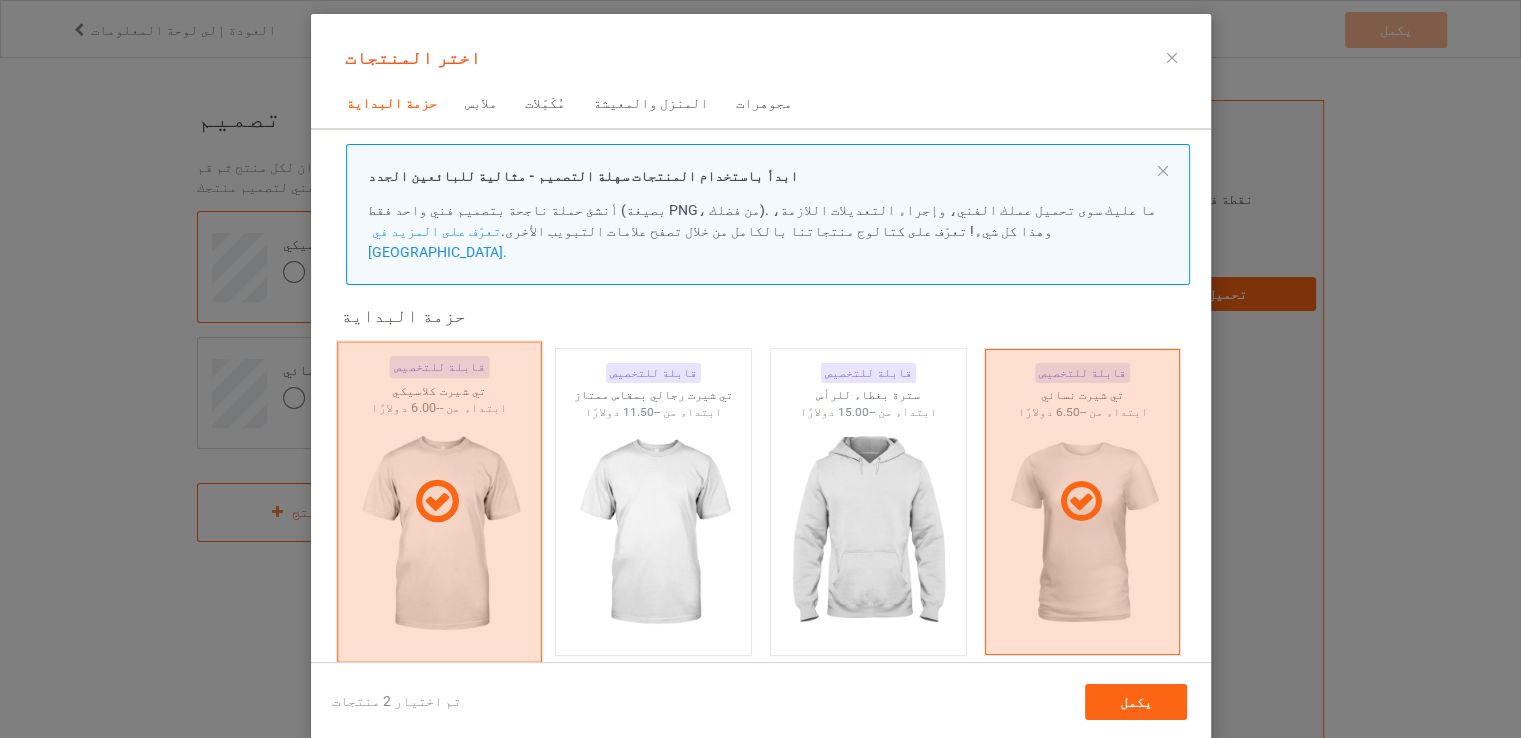 click at bounding box center (436, 502) 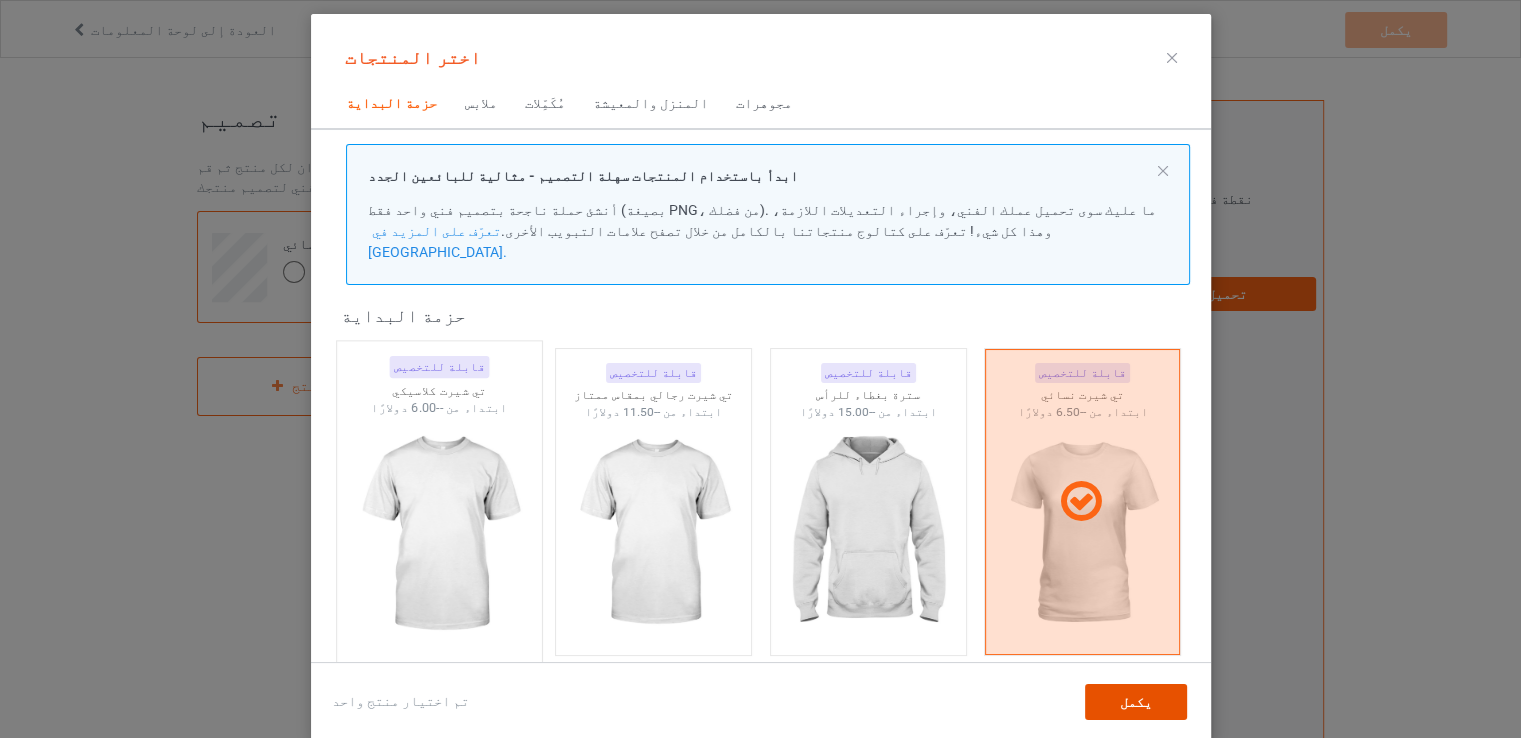 click on "يكمل" at bounding box center (1135, 702) 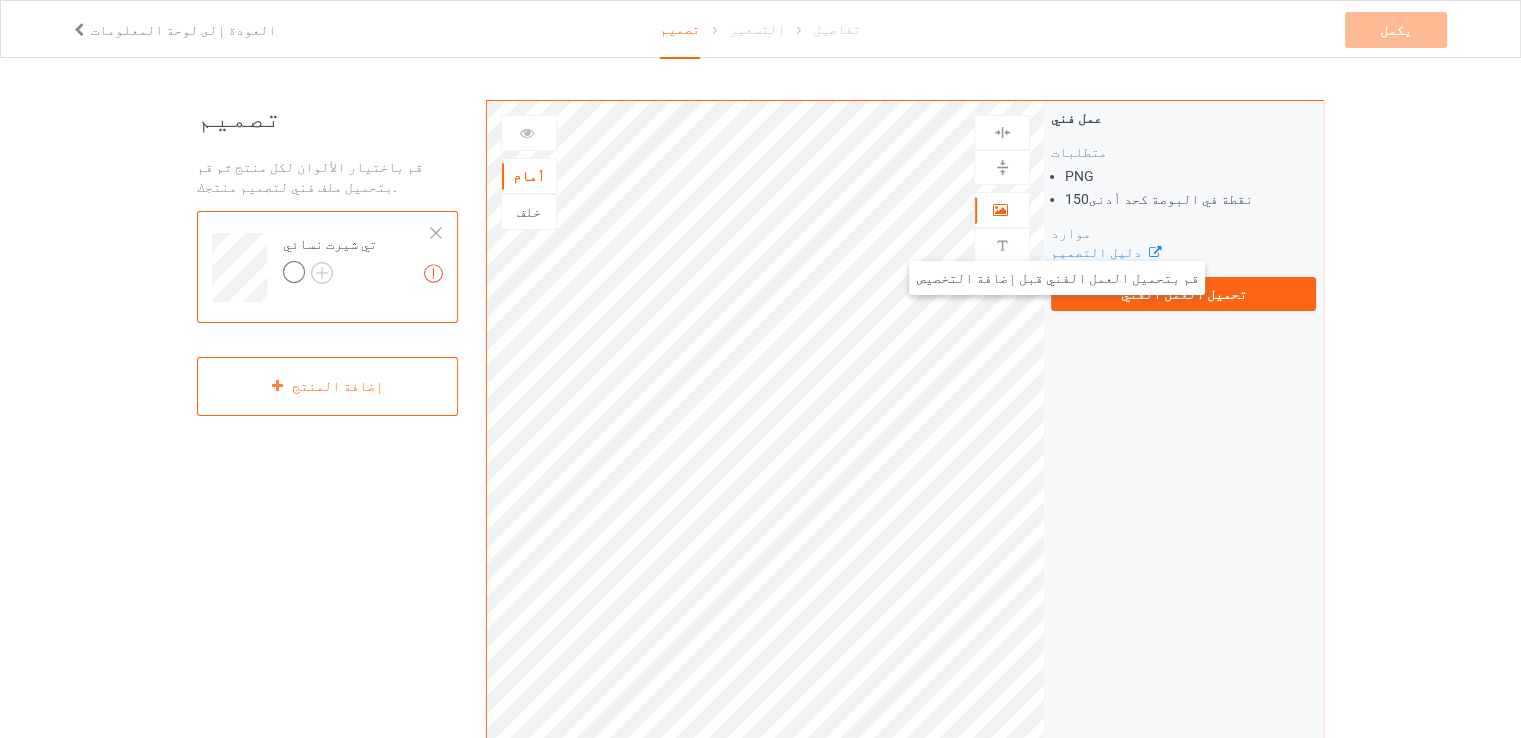 click at bounding box center (1002, 245) 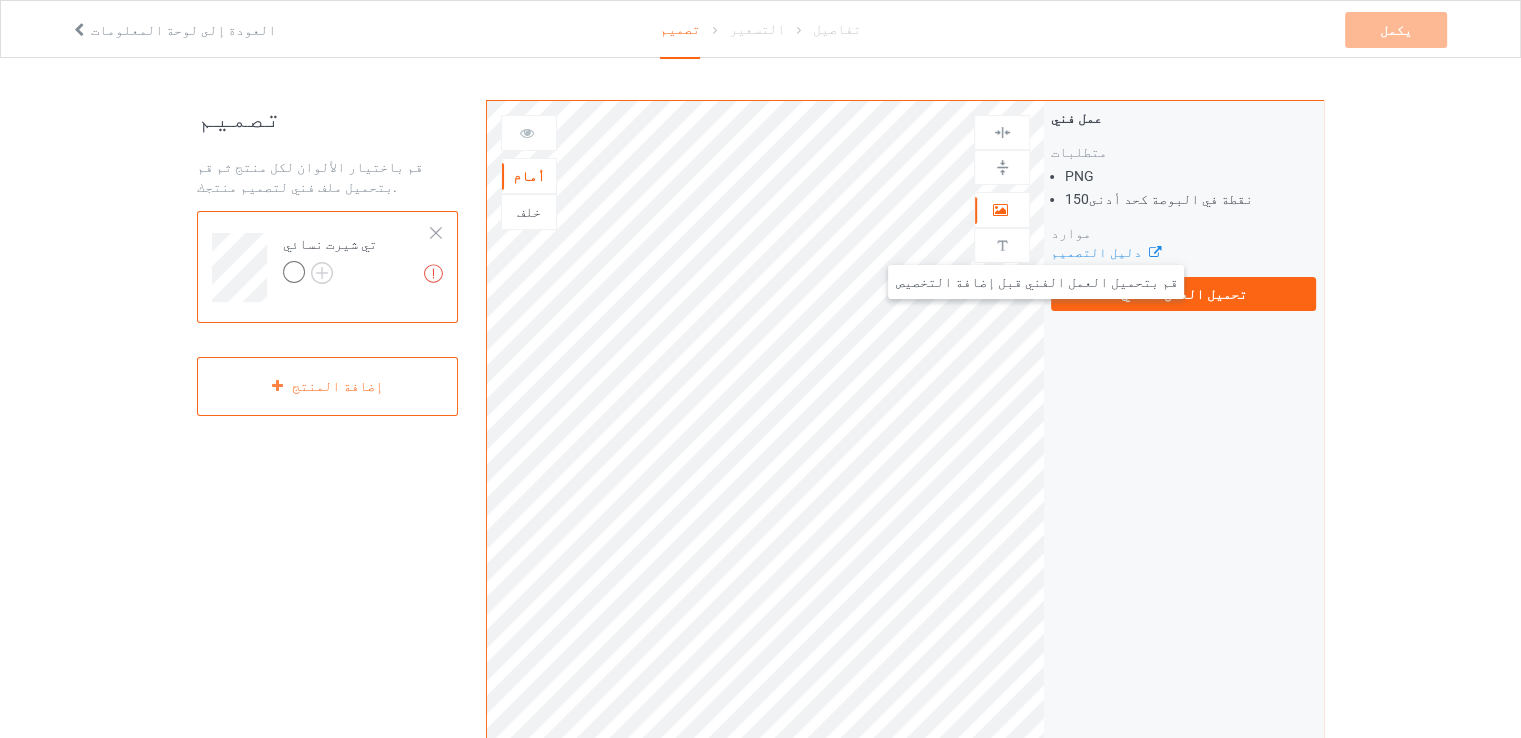 click at bounding box center [1002, 245] 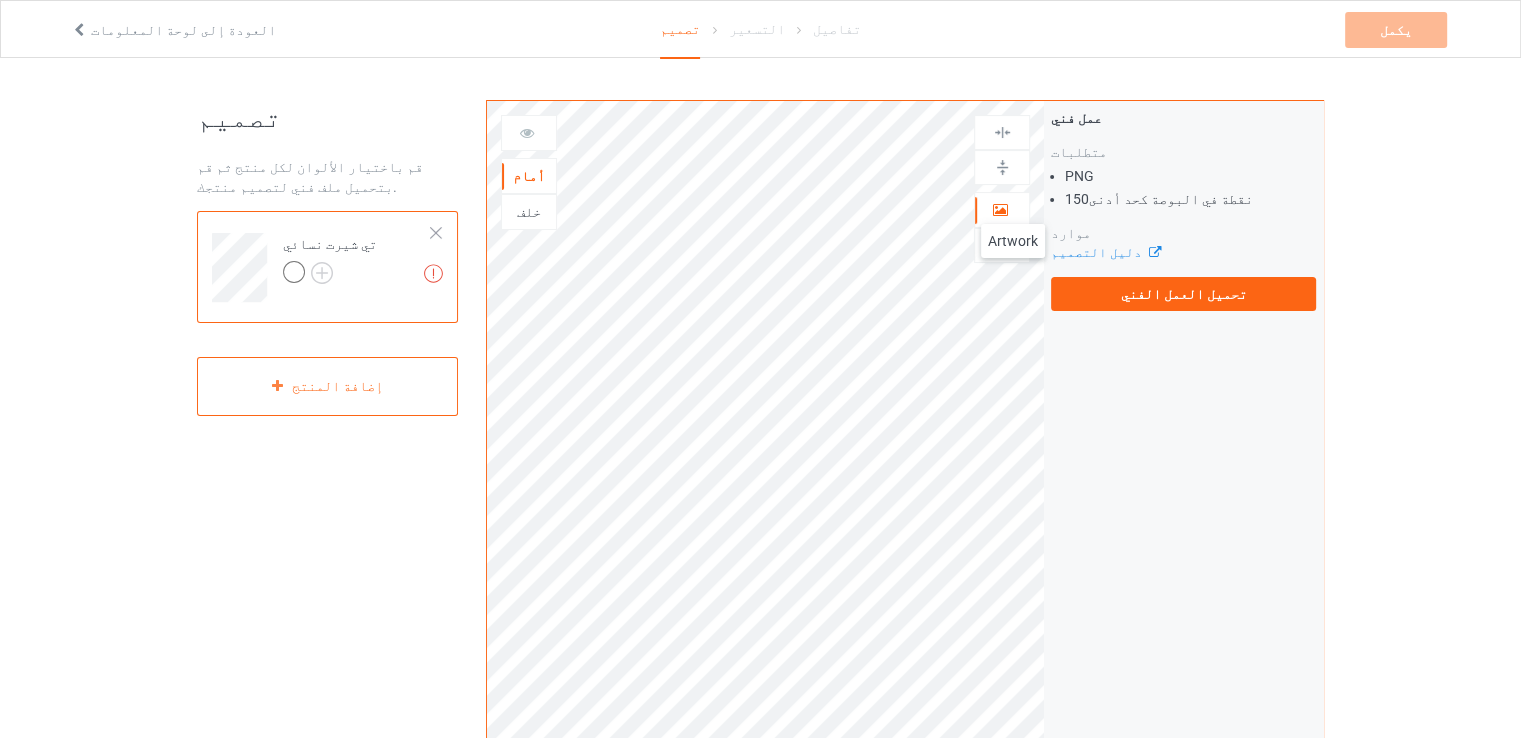 click at bounding box center (1000, 207) 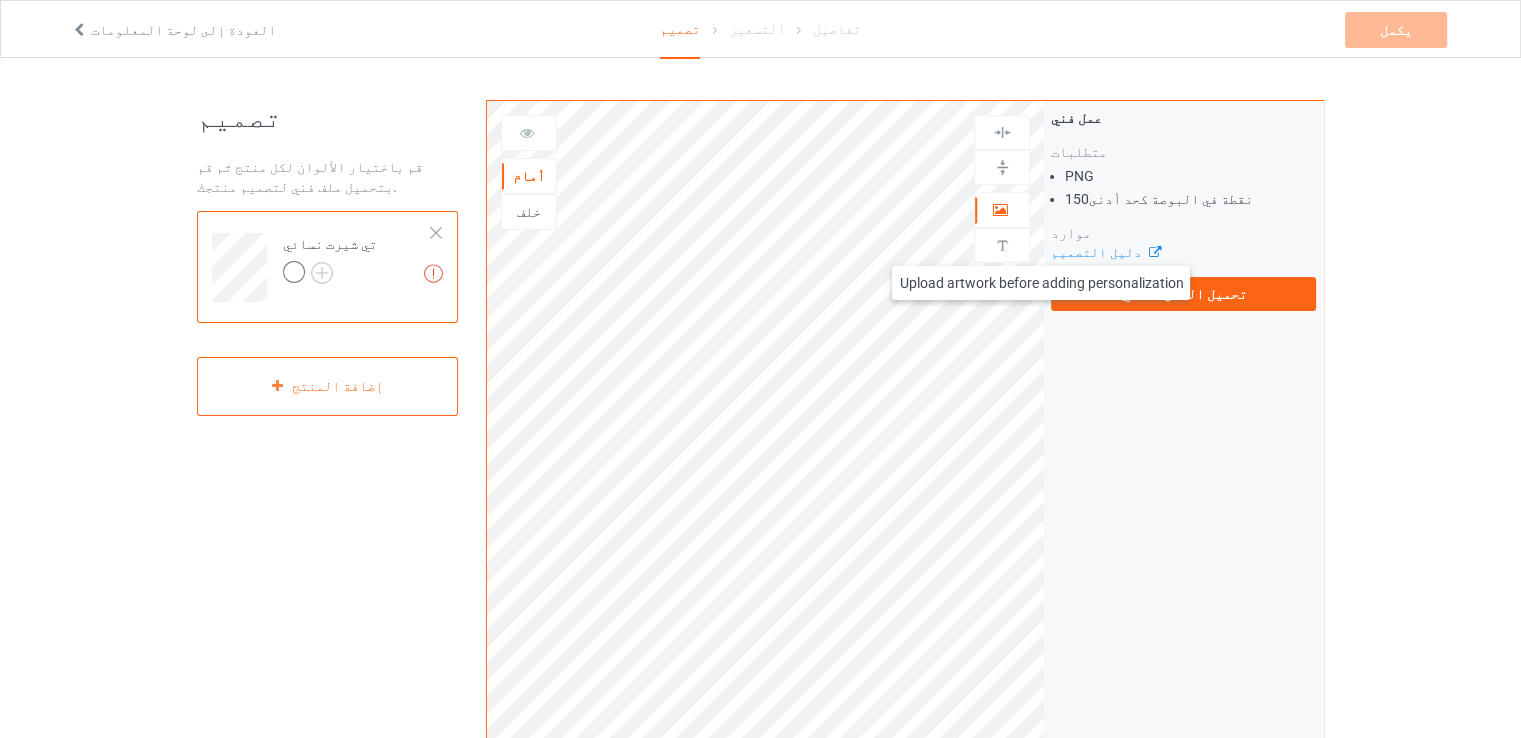 click at bounding box center [1002, 245] 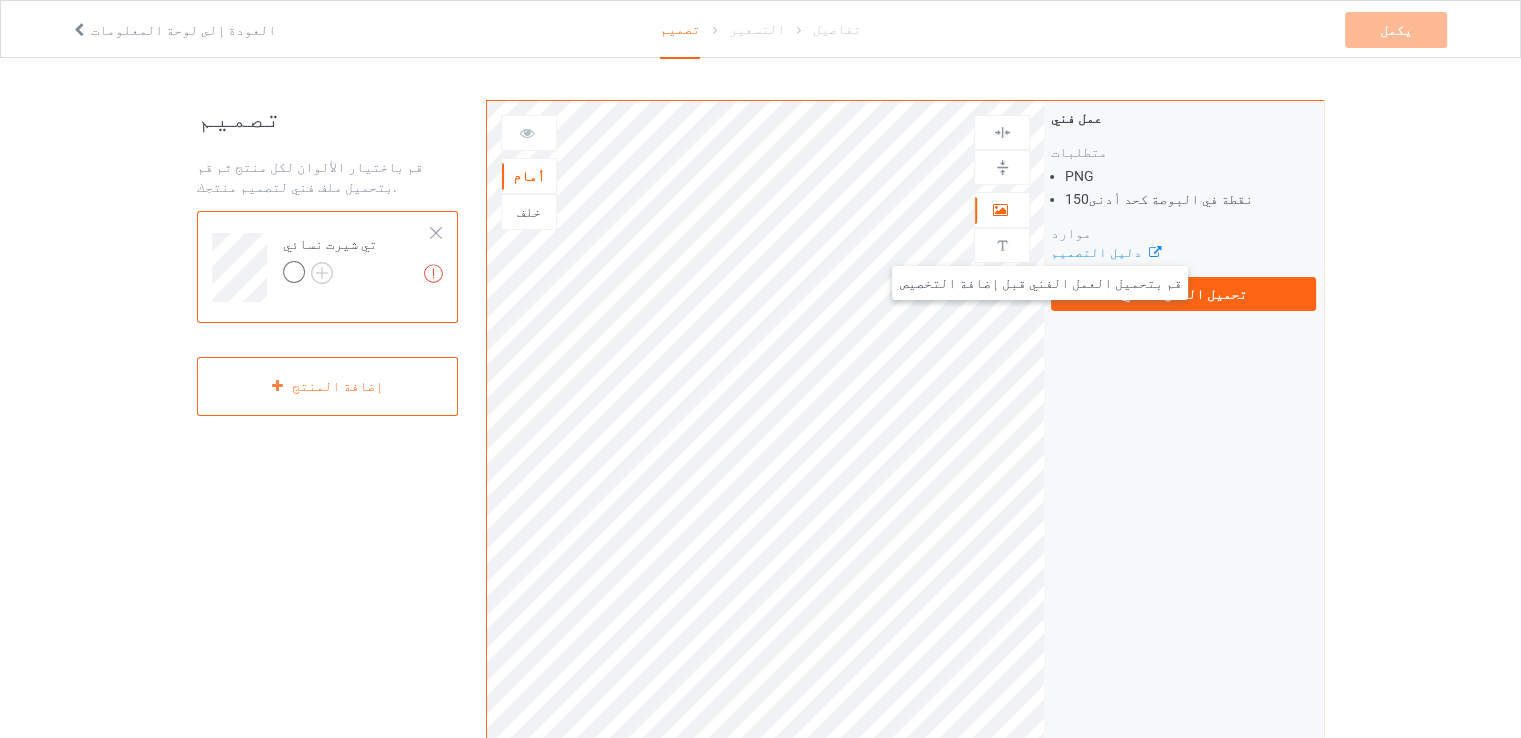 click at bounding box center (1002, 245) 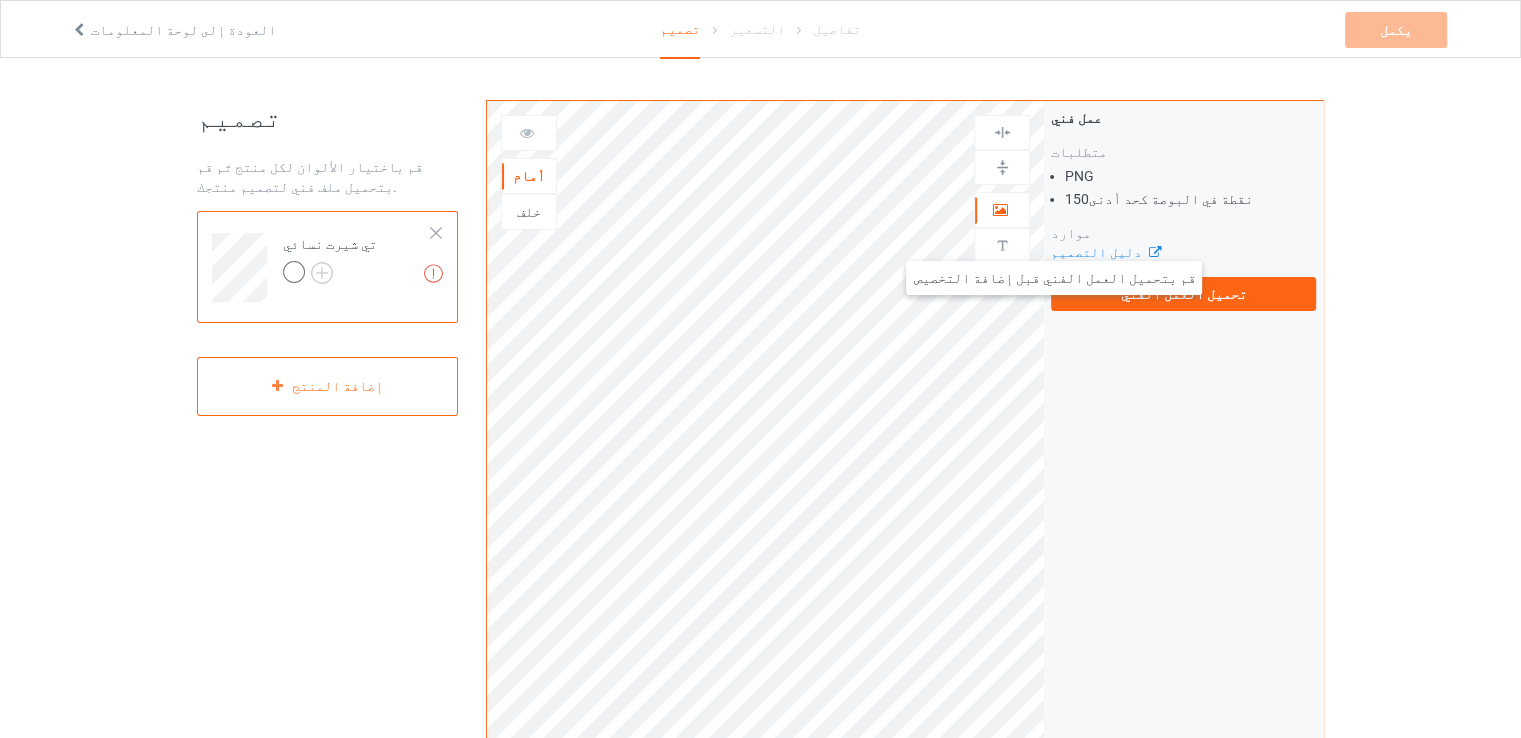 click at bounding box center [1002, 245] 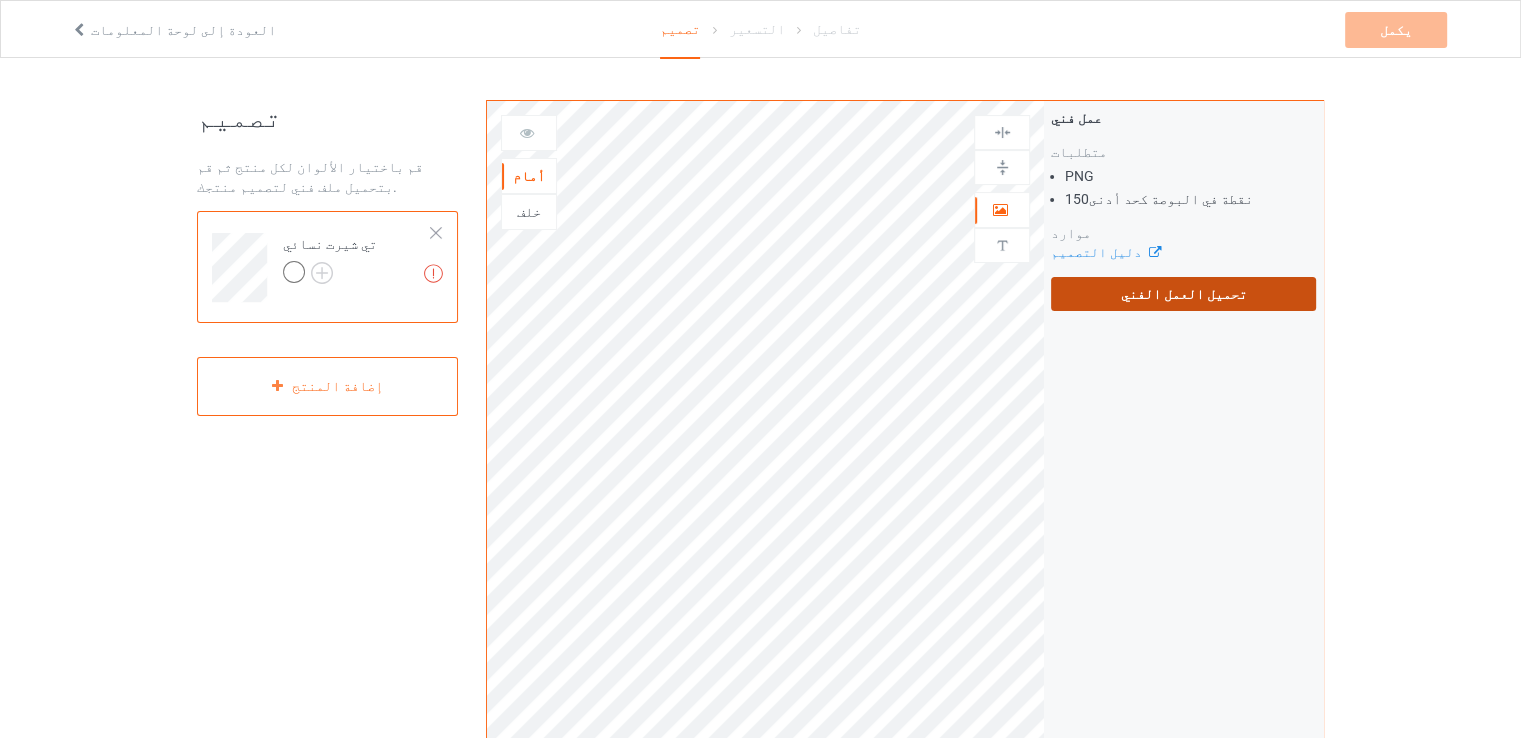 click on "تحميل العمل الفني" at bounding box center [1183, 294] 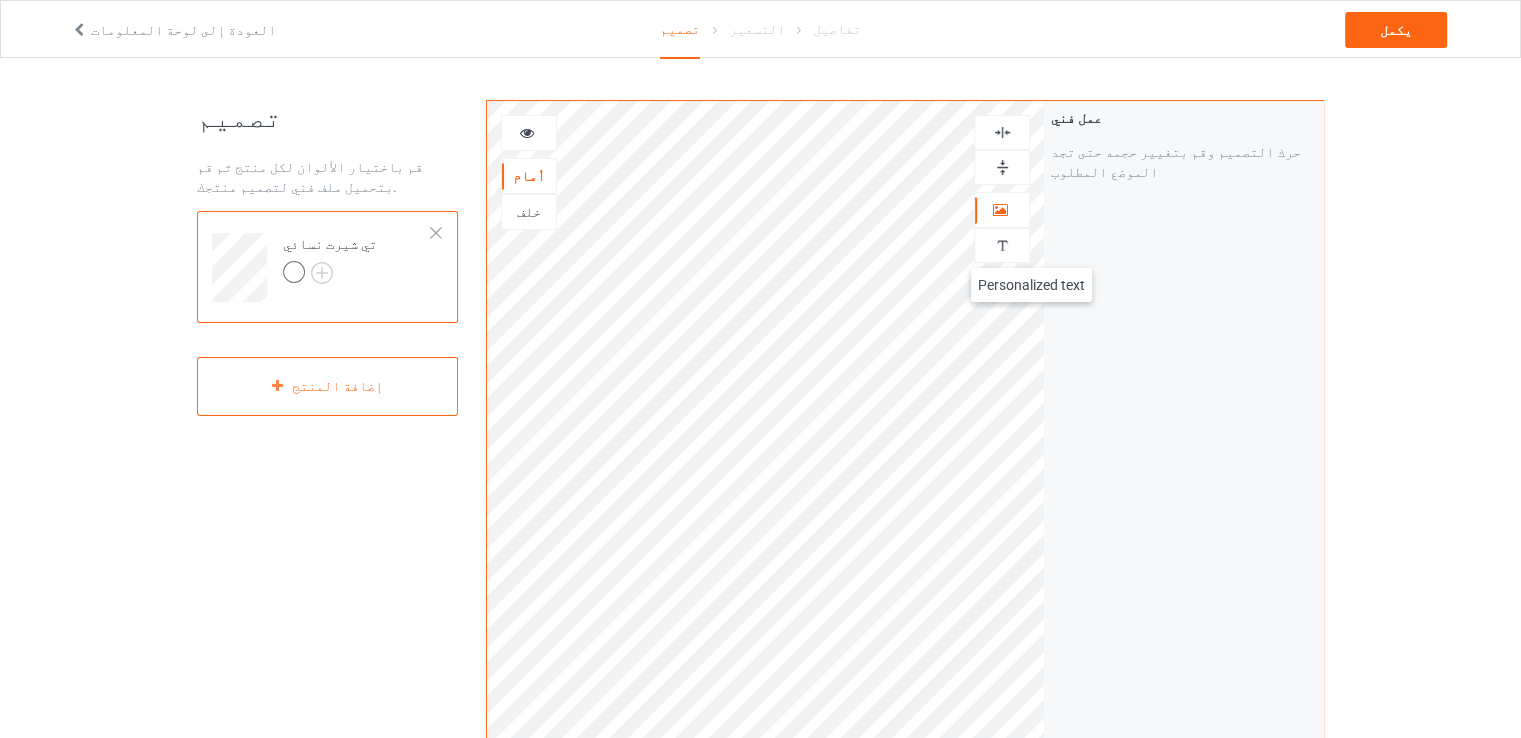 click at bounding box center [1002, 245] 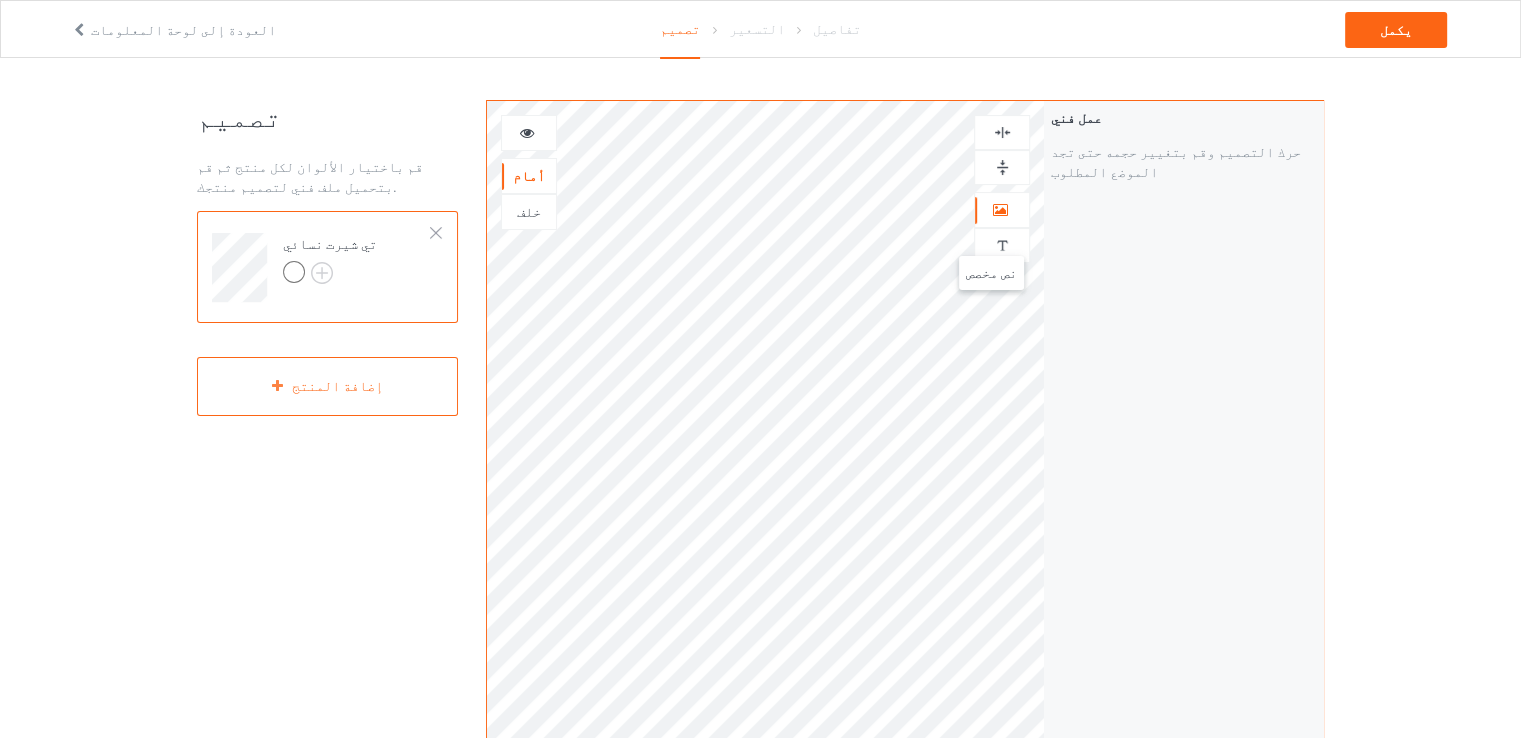 drag, startPoint x: 978, startPoint y: 141, endPoint x: 997, endPoint y: 236, distance: 96.88137 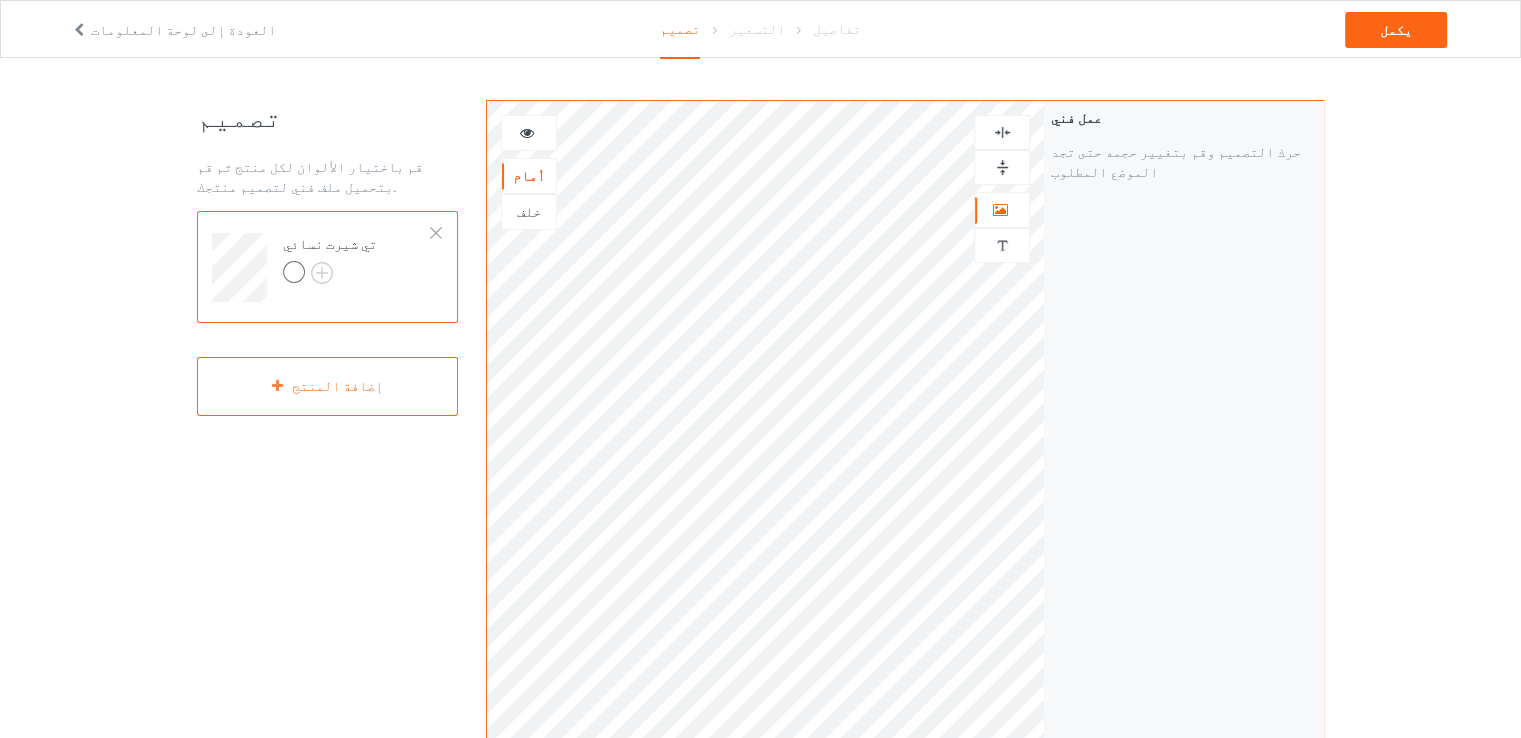 drag, startPoint x: 976, startPoint y: 257, endPoint x: 998, endPoint y: 239, distance: 28.42534 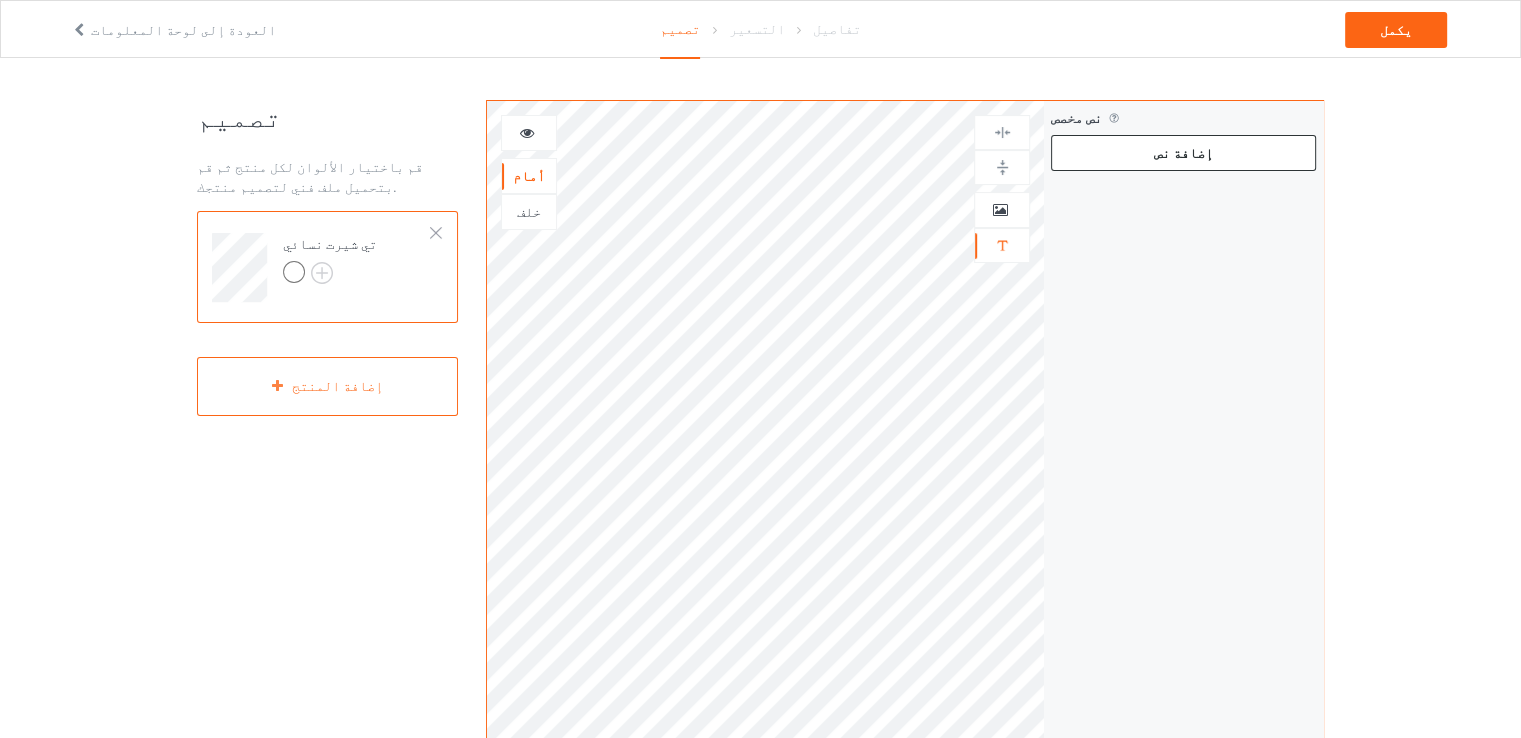 click on "إضافة نص" at bounding box center (1183, 153) 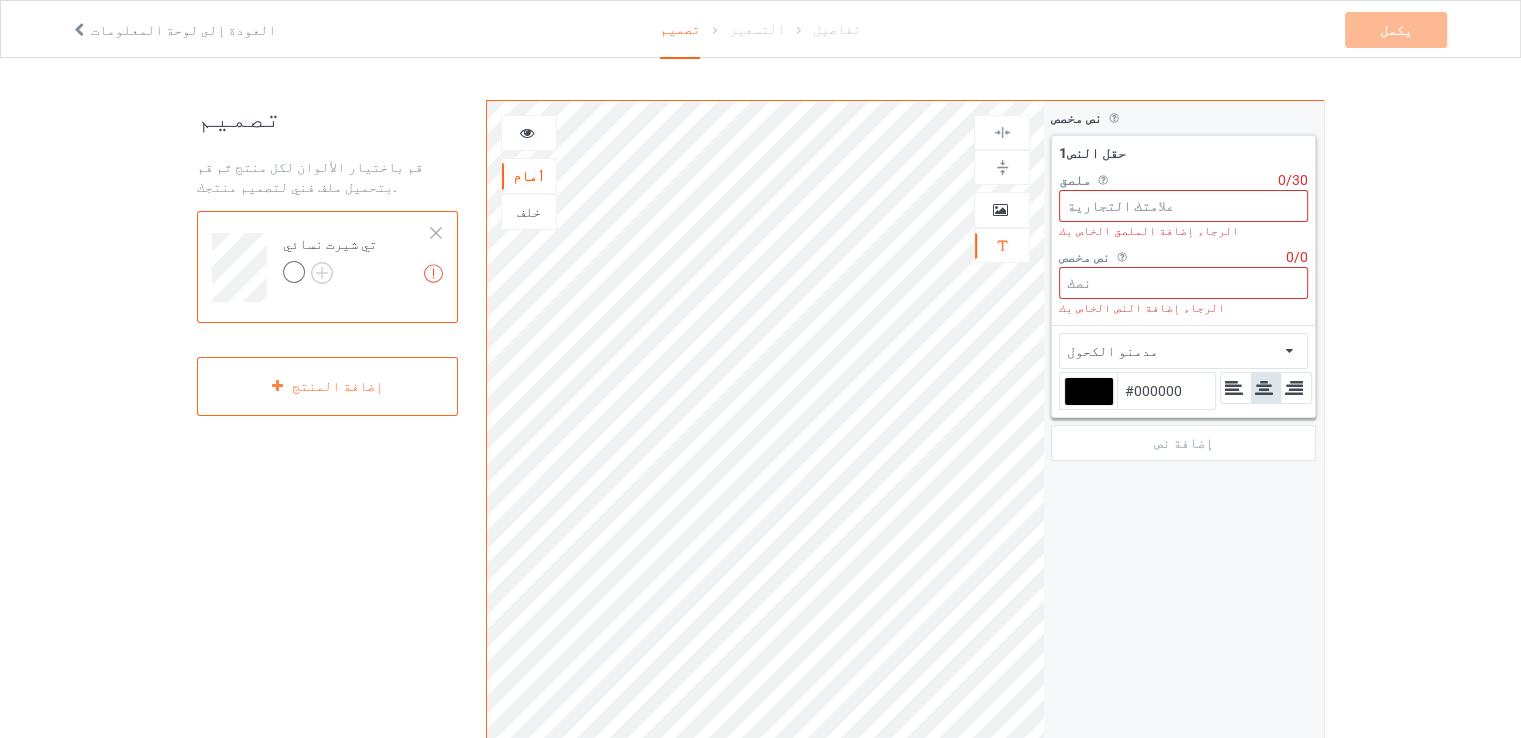 click at bounding box center [1183, 283] 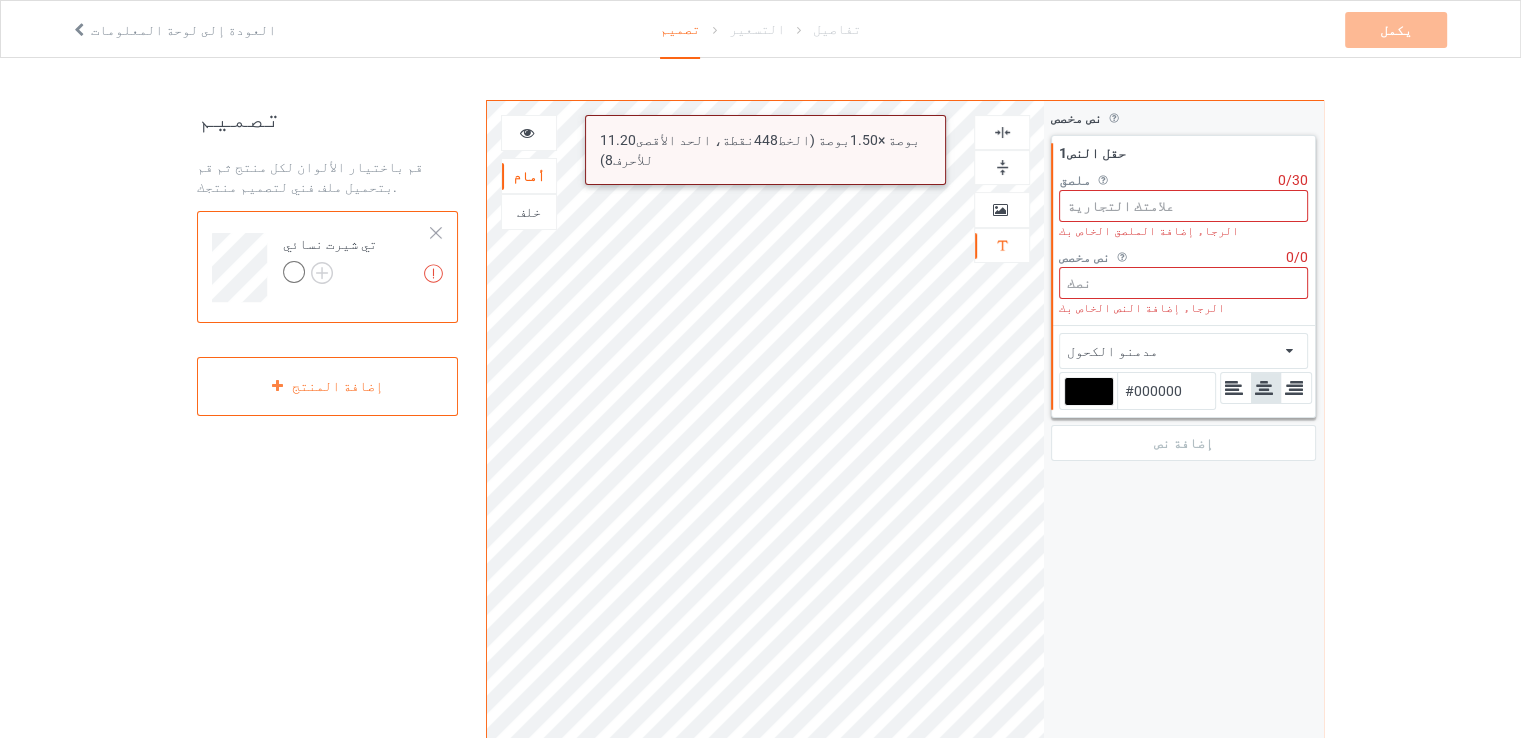 paste on "need a tshirt that says i cut my bangs shorter because i’m bored" 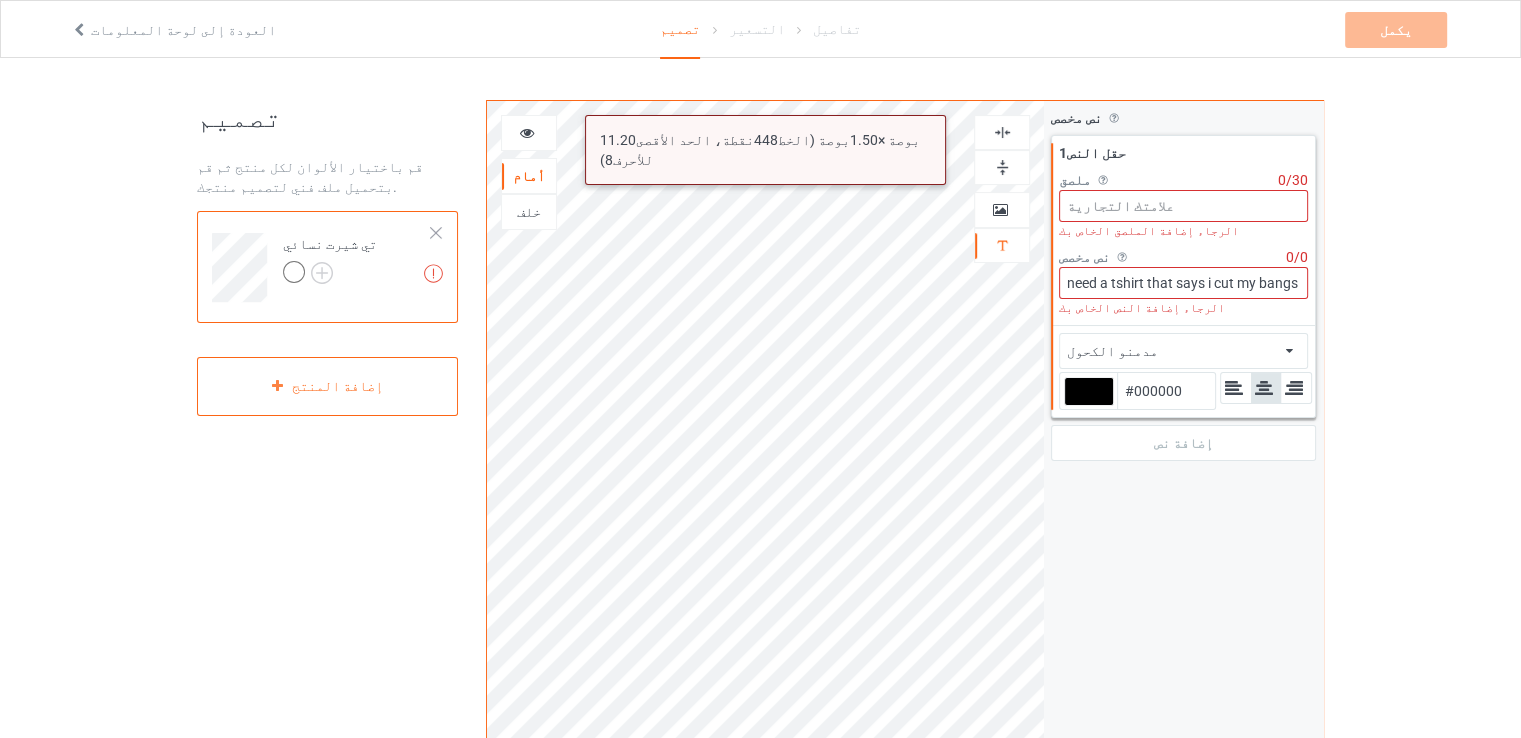 scroll, scrollTop: 0, scrollLeft: 163, axis: horizontal 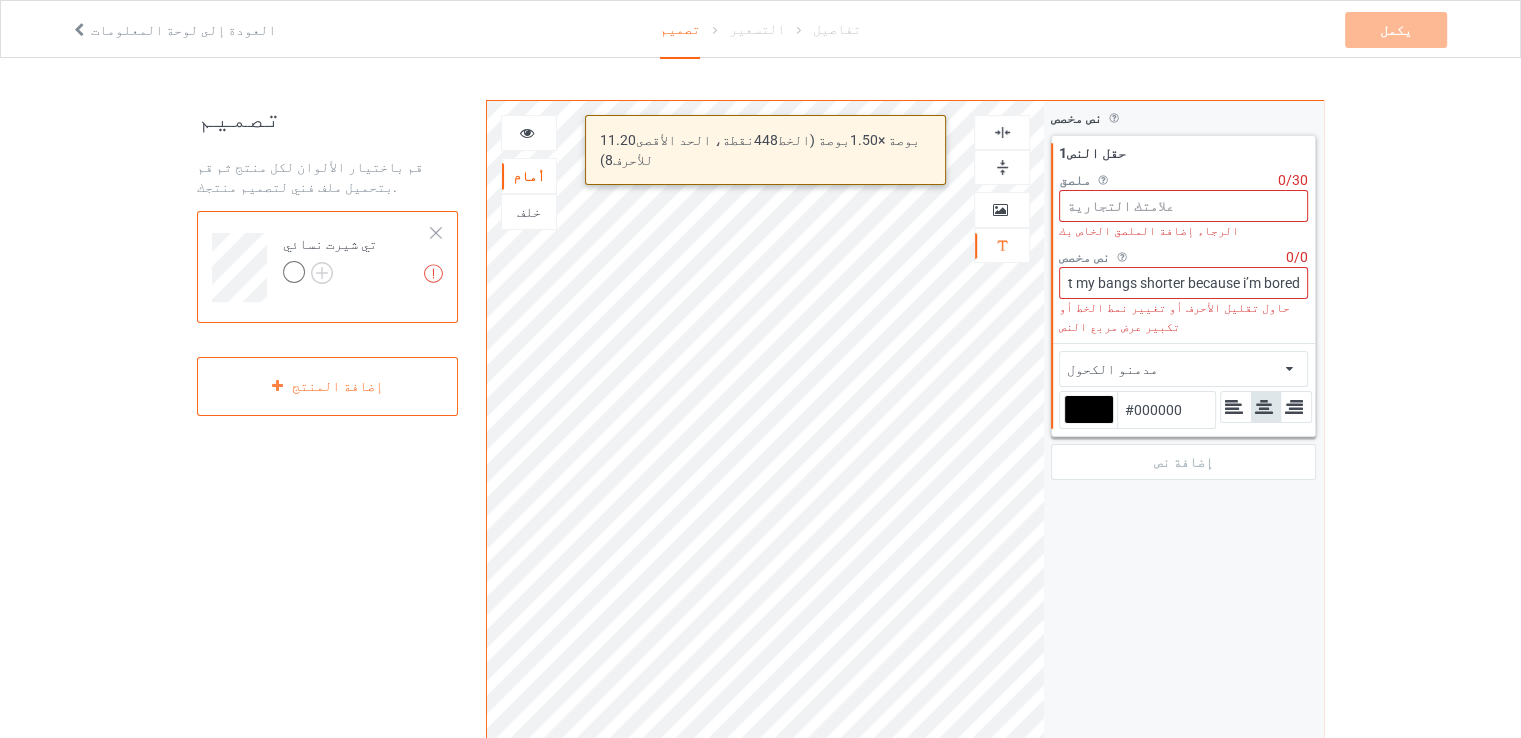 type on "need a tshirt that says i cut my bangs shorter because i’m bored" 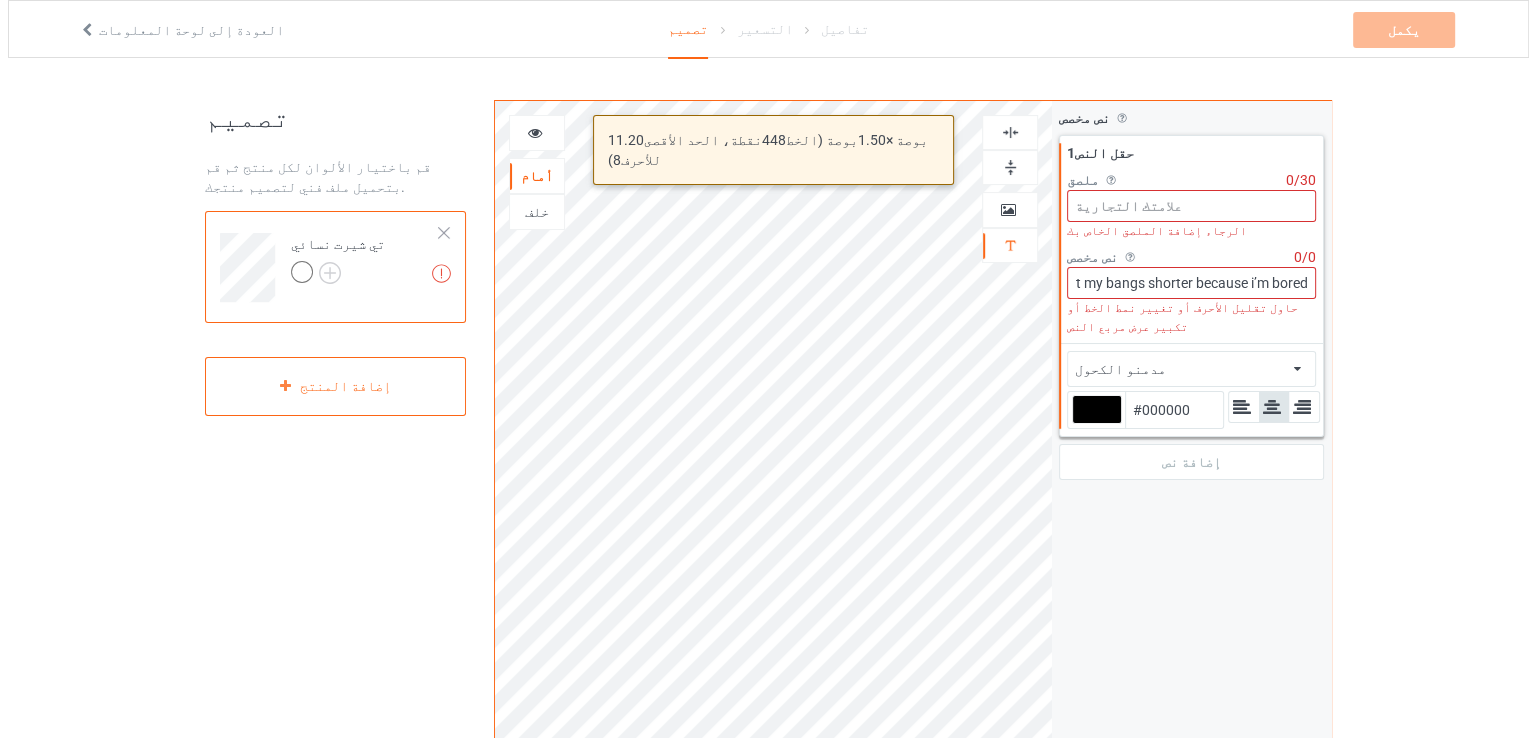 scroll, scrollTop: 0, scrollLeft: 0, axis: both 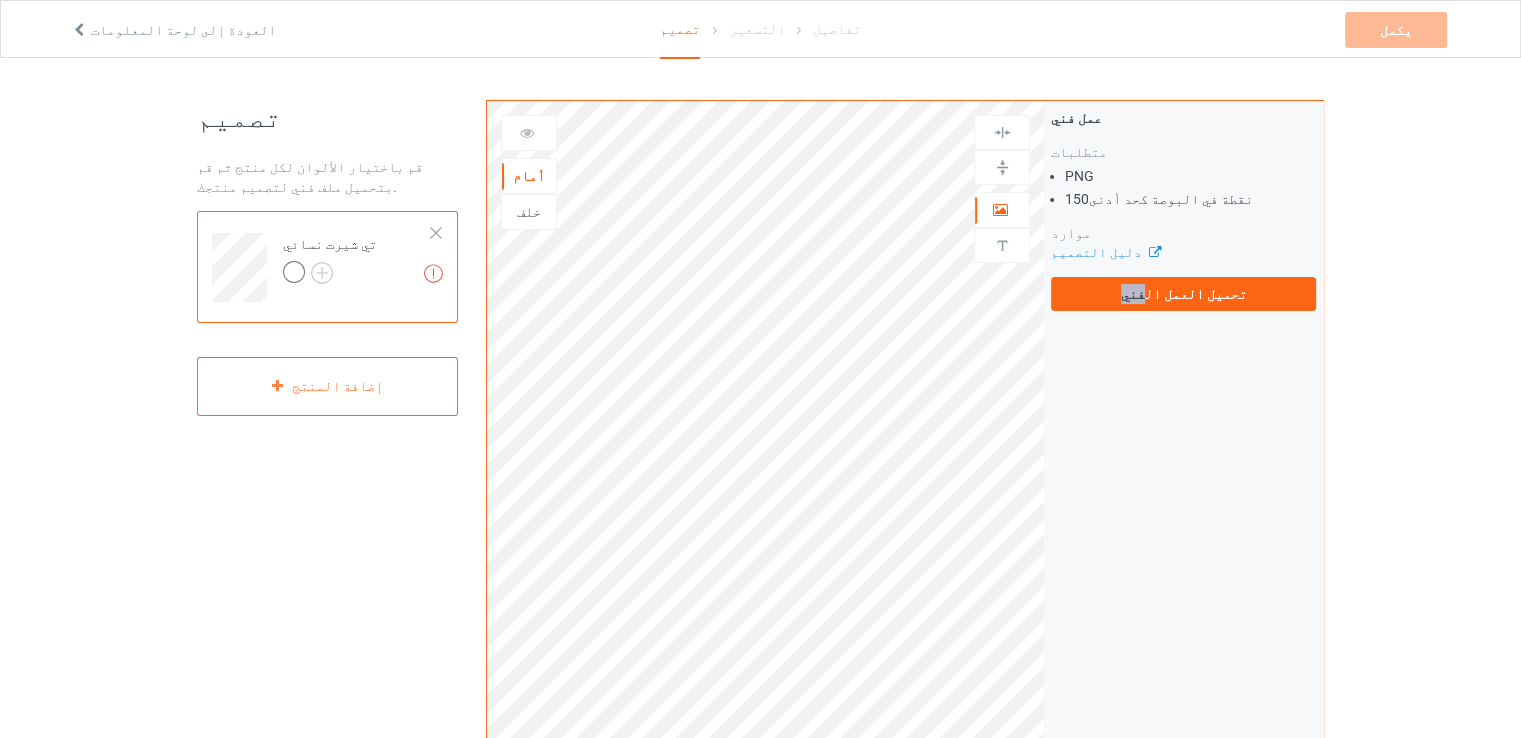 drag, startPoint x: 1158, startPoint y: 292, endPoint x: 1115, endPoint y: 355, distance: 76.27582 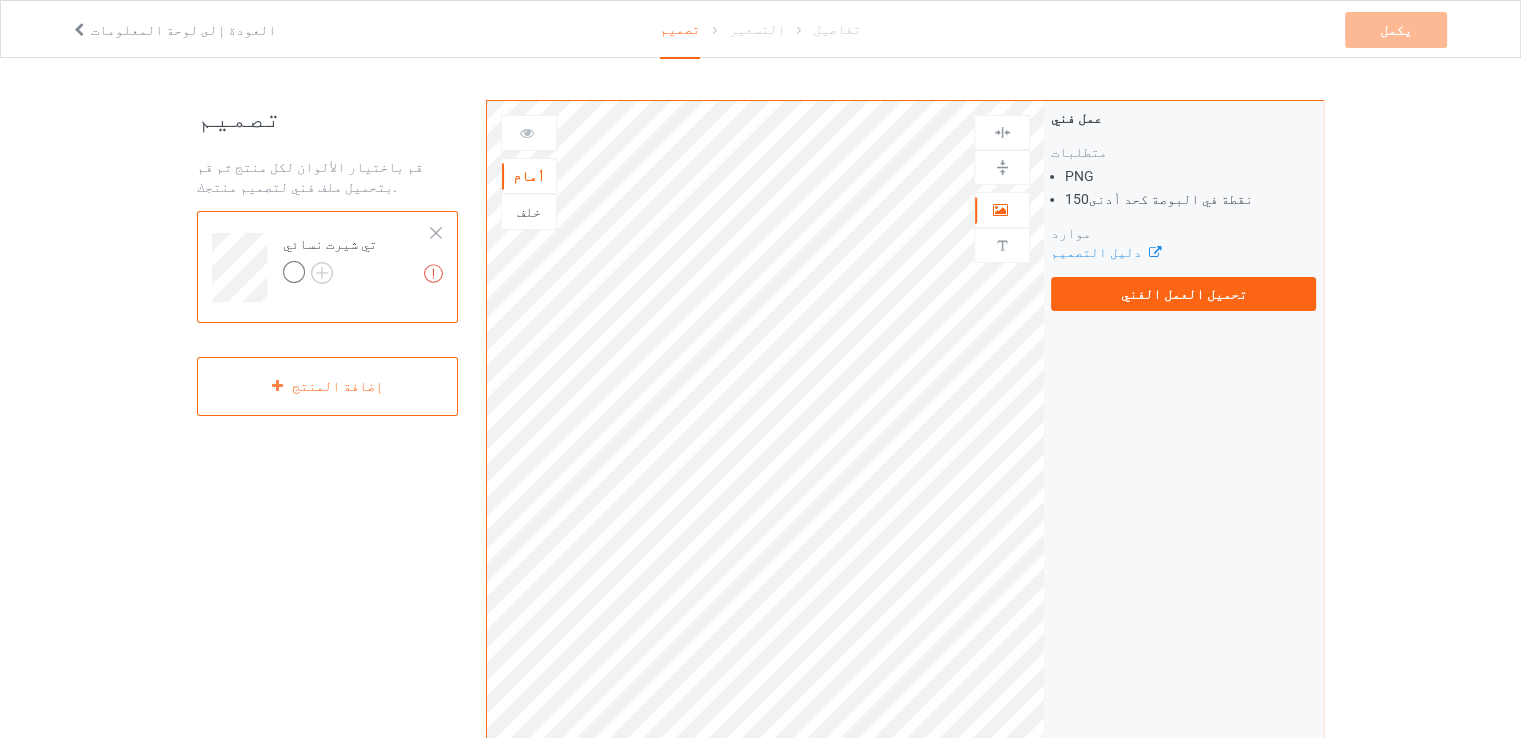 click on "مدمنو الكحول أمام [PERSON_NAME] فني قم بتحميل العمل الفني قبل إضافة التخصيص عمل فني متطلبات PNG 150  نقطة في البوصة كحد أدنى موارد دليل التصميم تحميل العمل الفني" at bounding box center (905, 481) 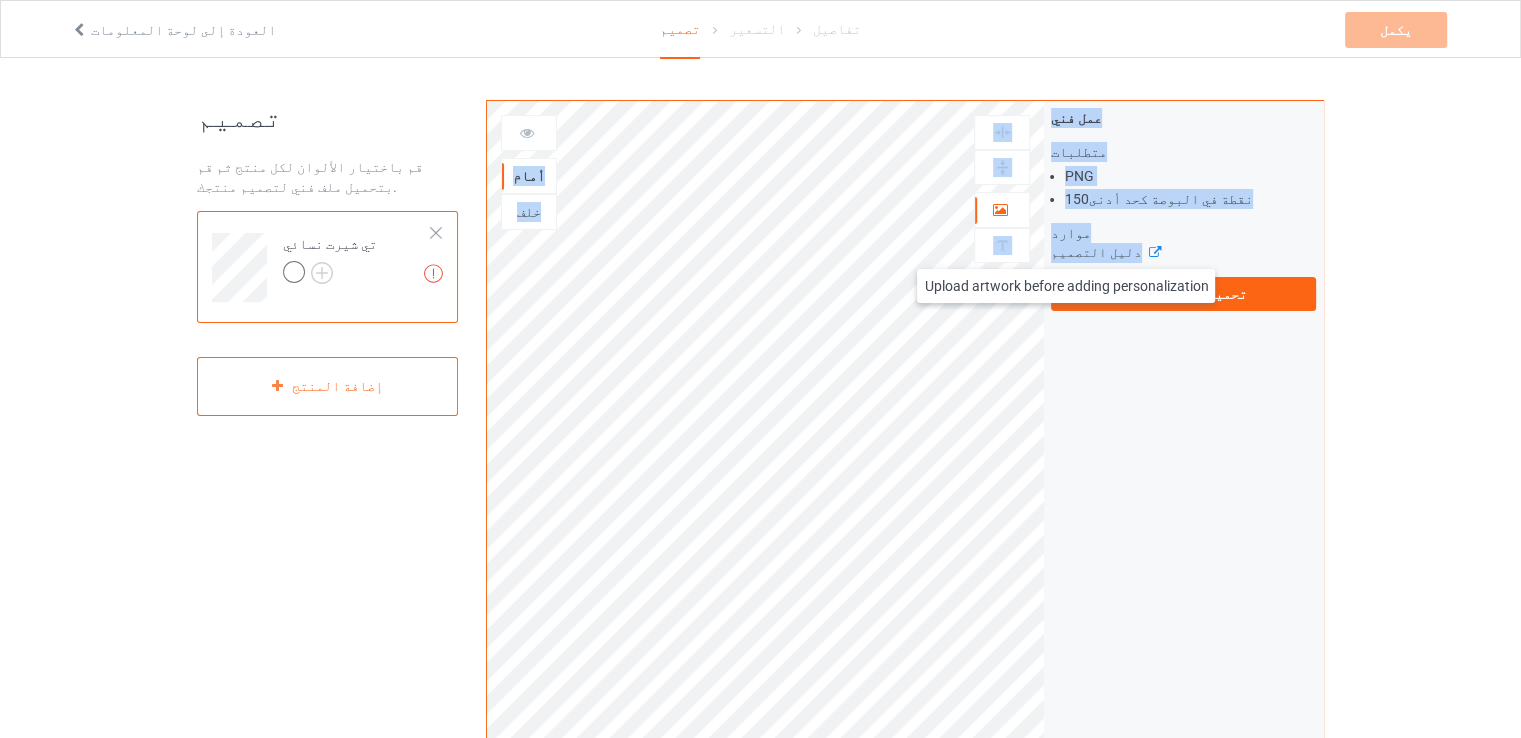 click at bounding box center (1002, 245) 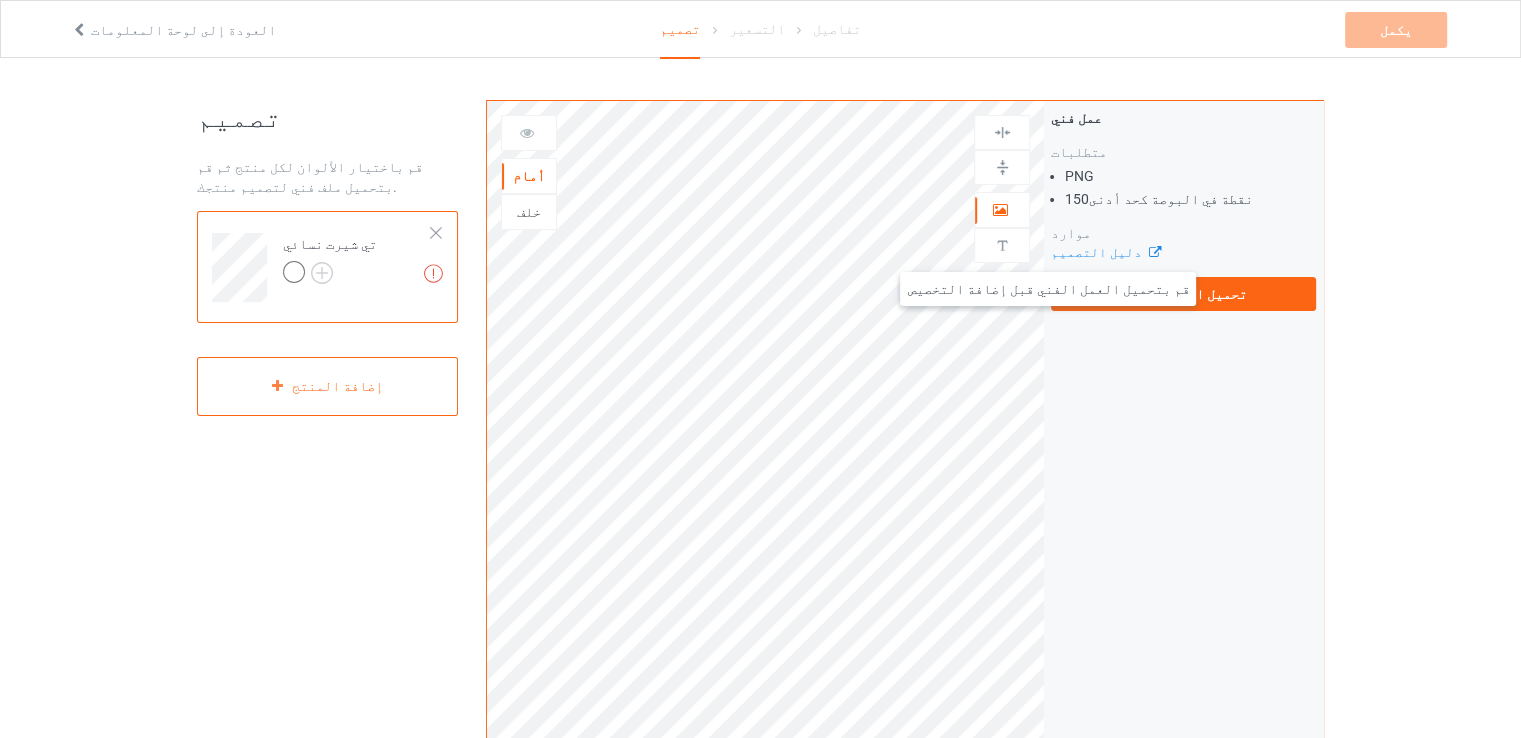 click at bounding box center (1002, 245) 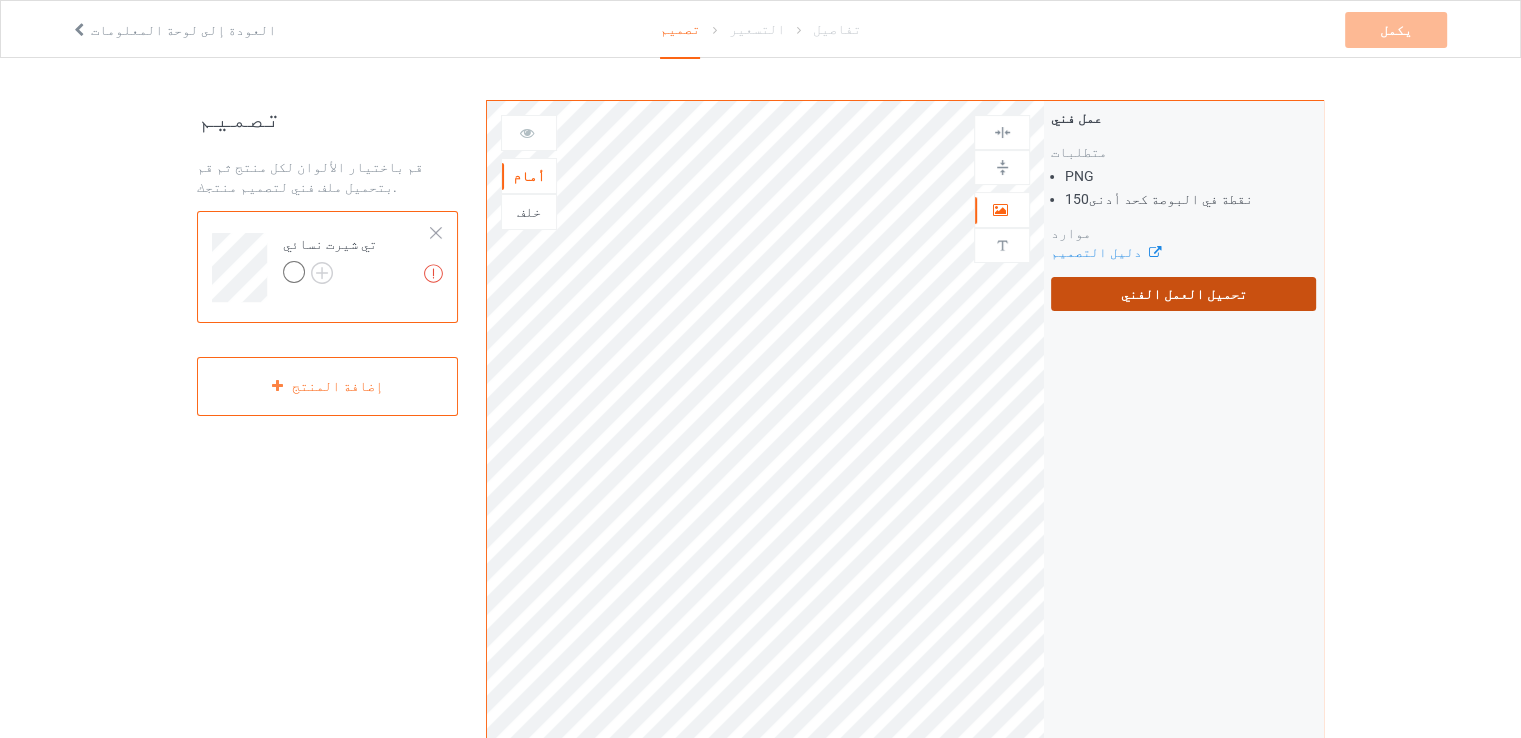 click on "تحميل العمل الفني" at bounding box center (1183, 294) 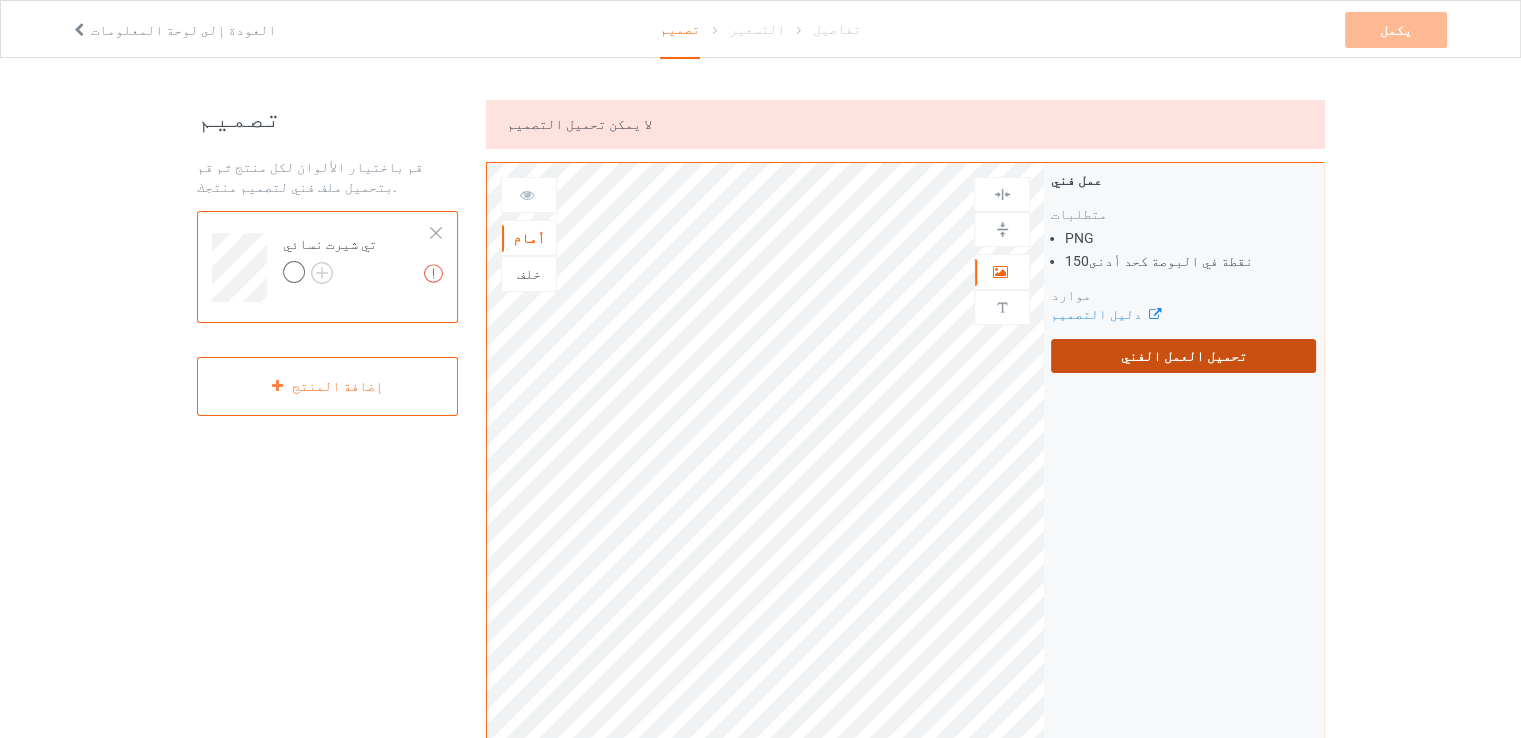 click on "تحميل العمل الفني" at bounding box center [1184, 356] 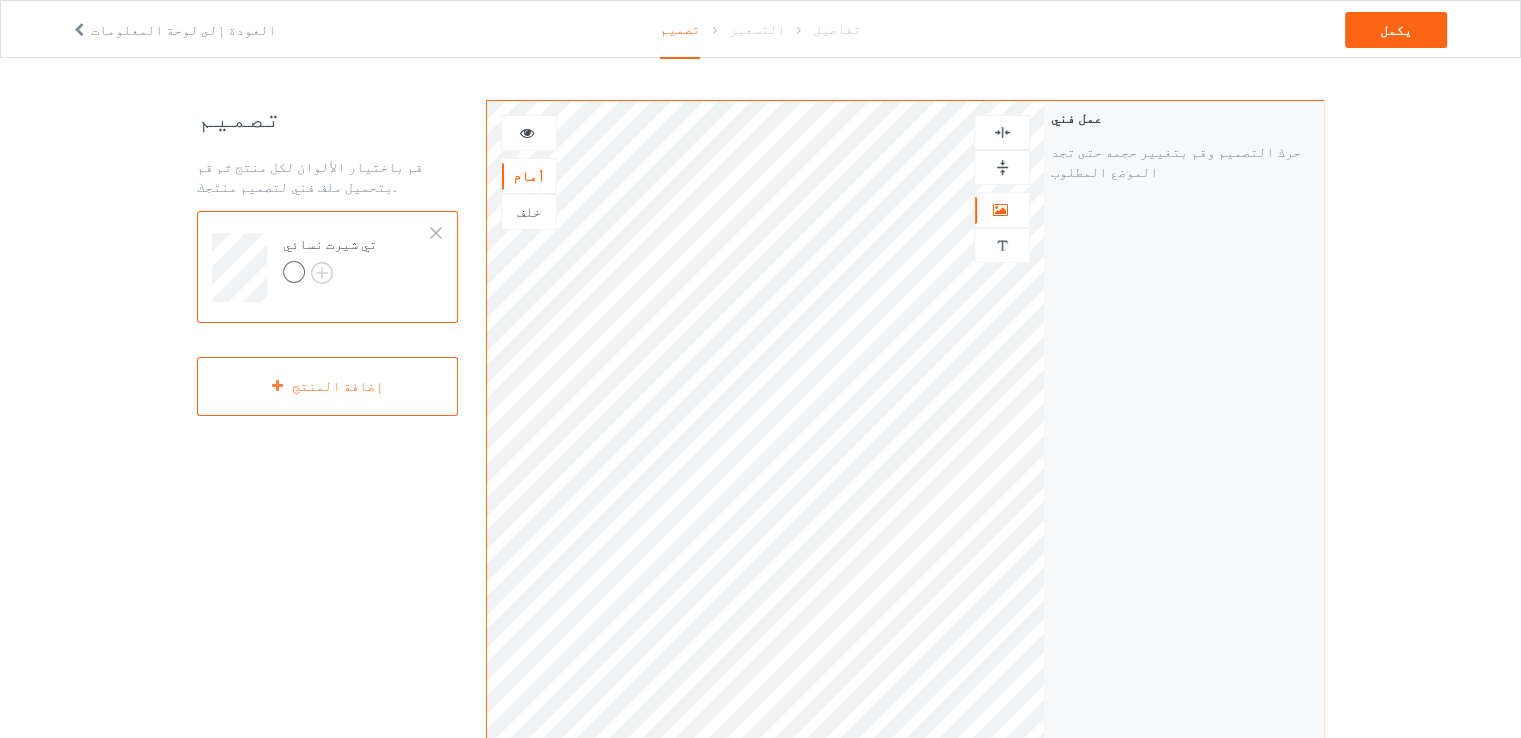click at bounding box center (1002, 167) 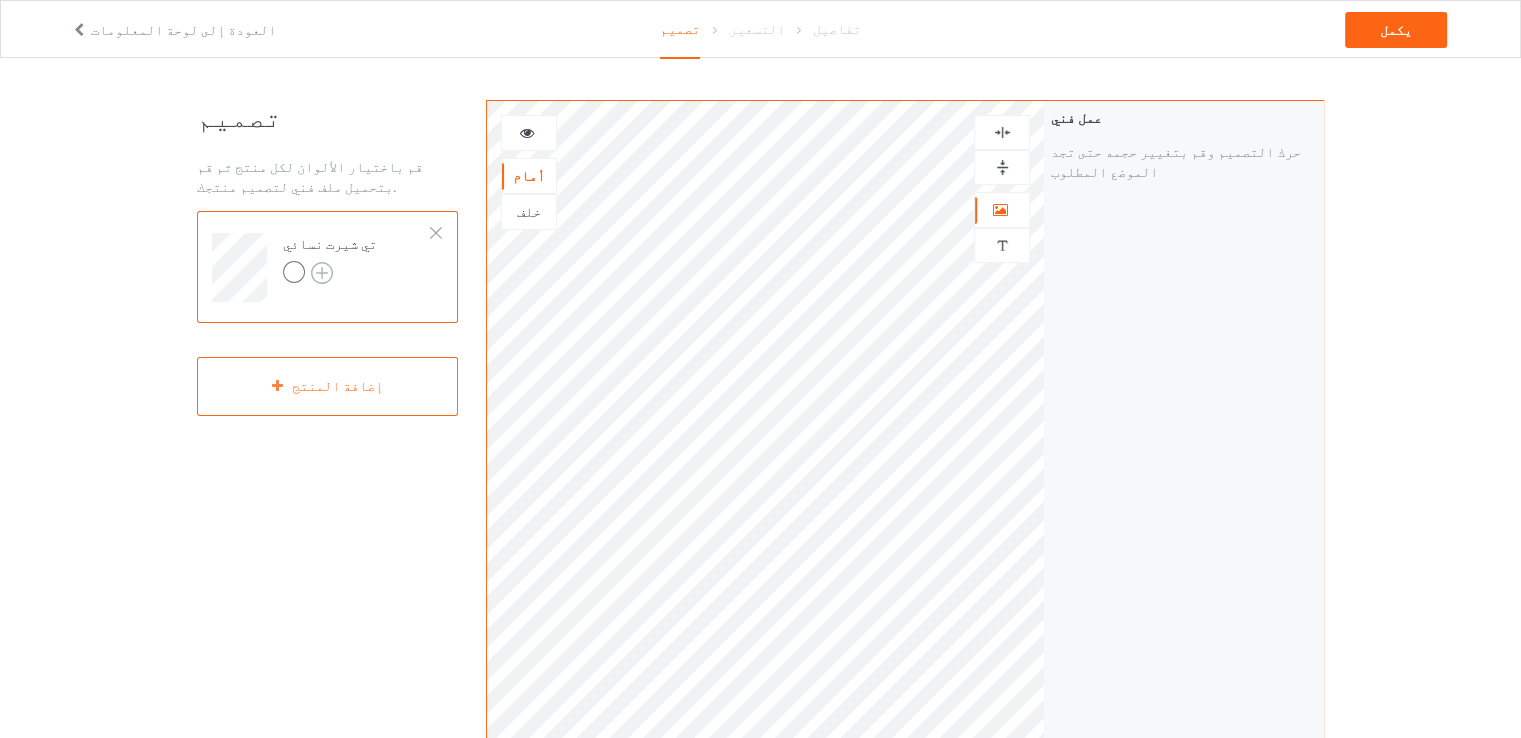 click at bounding box center (322, 273) 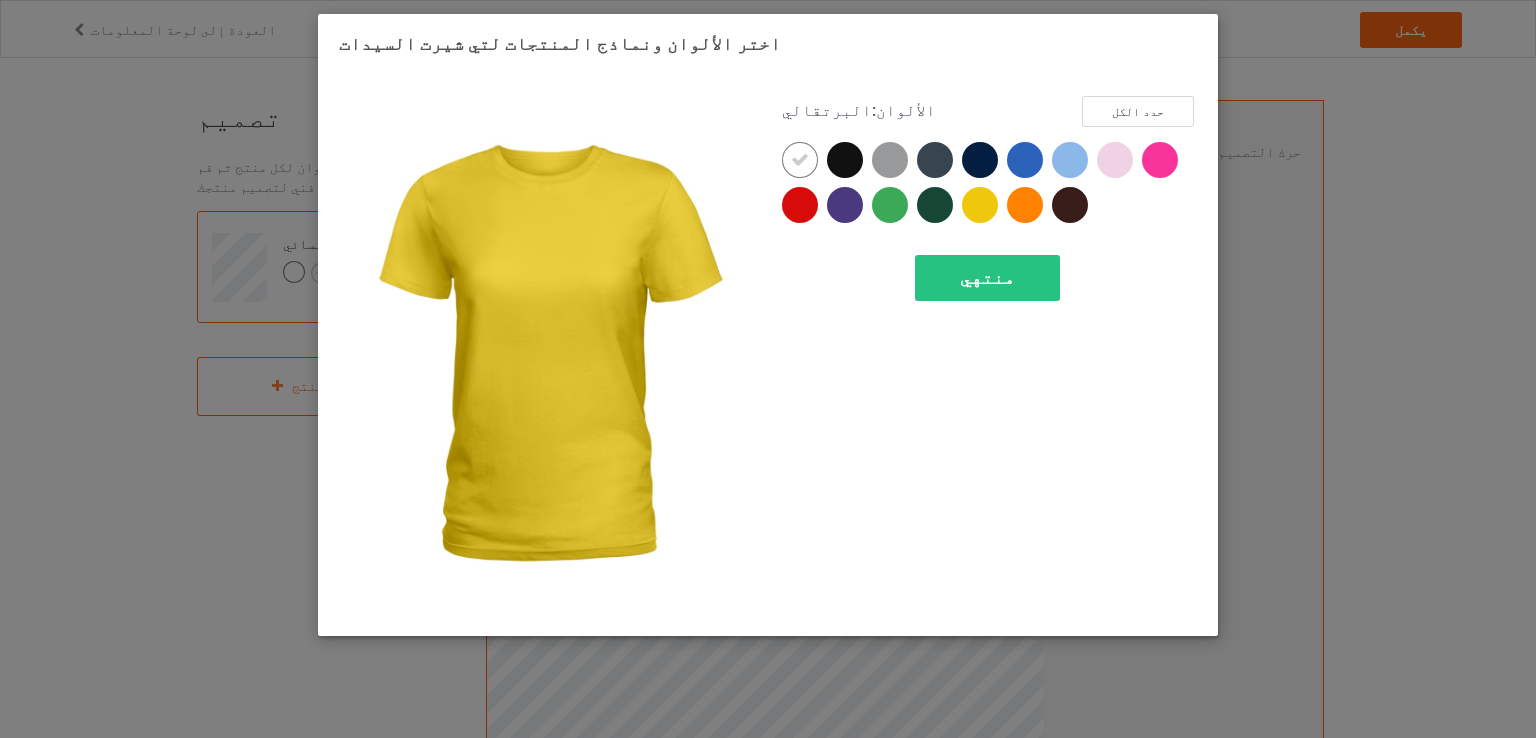 click at bounding box center (980, 205) 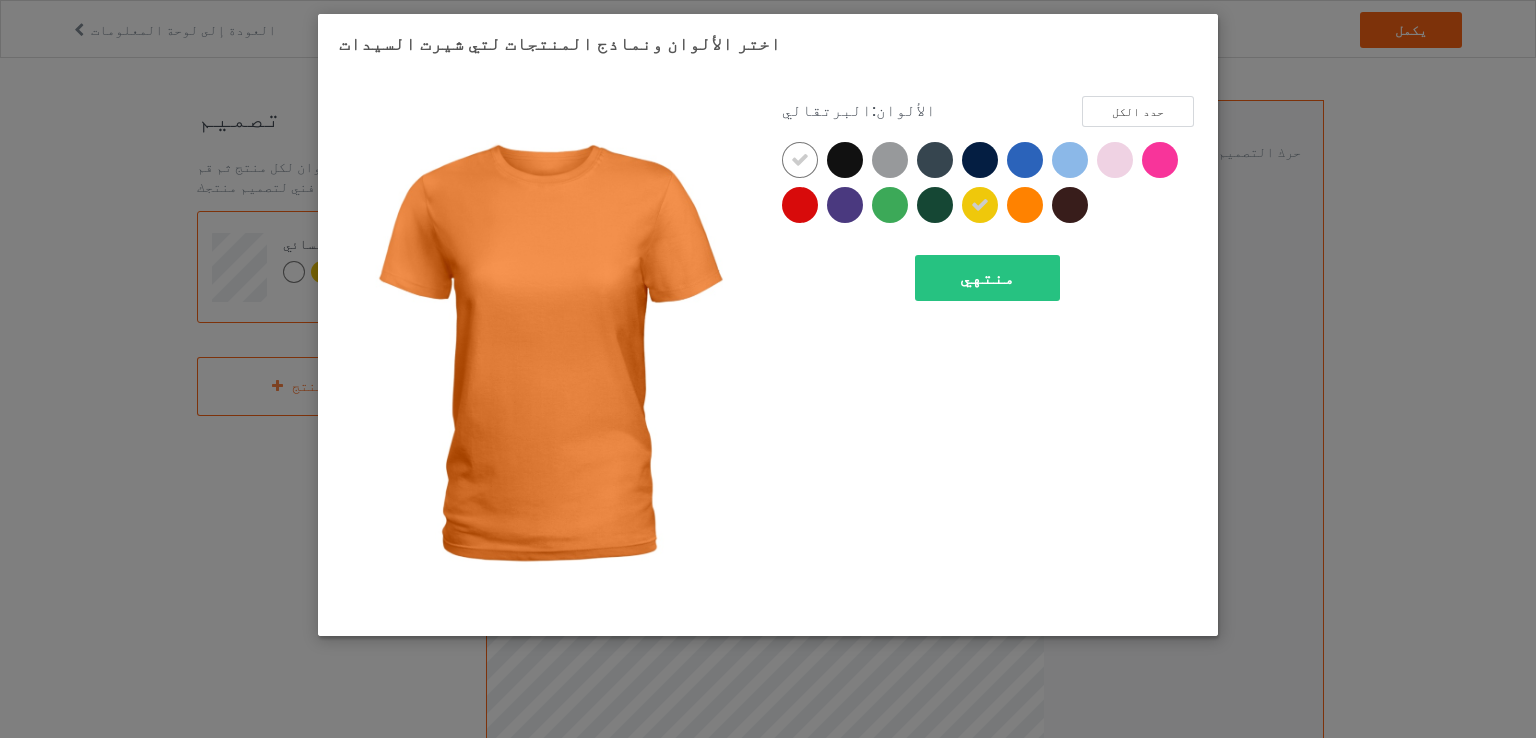 click at bounding box center [1025, 205] 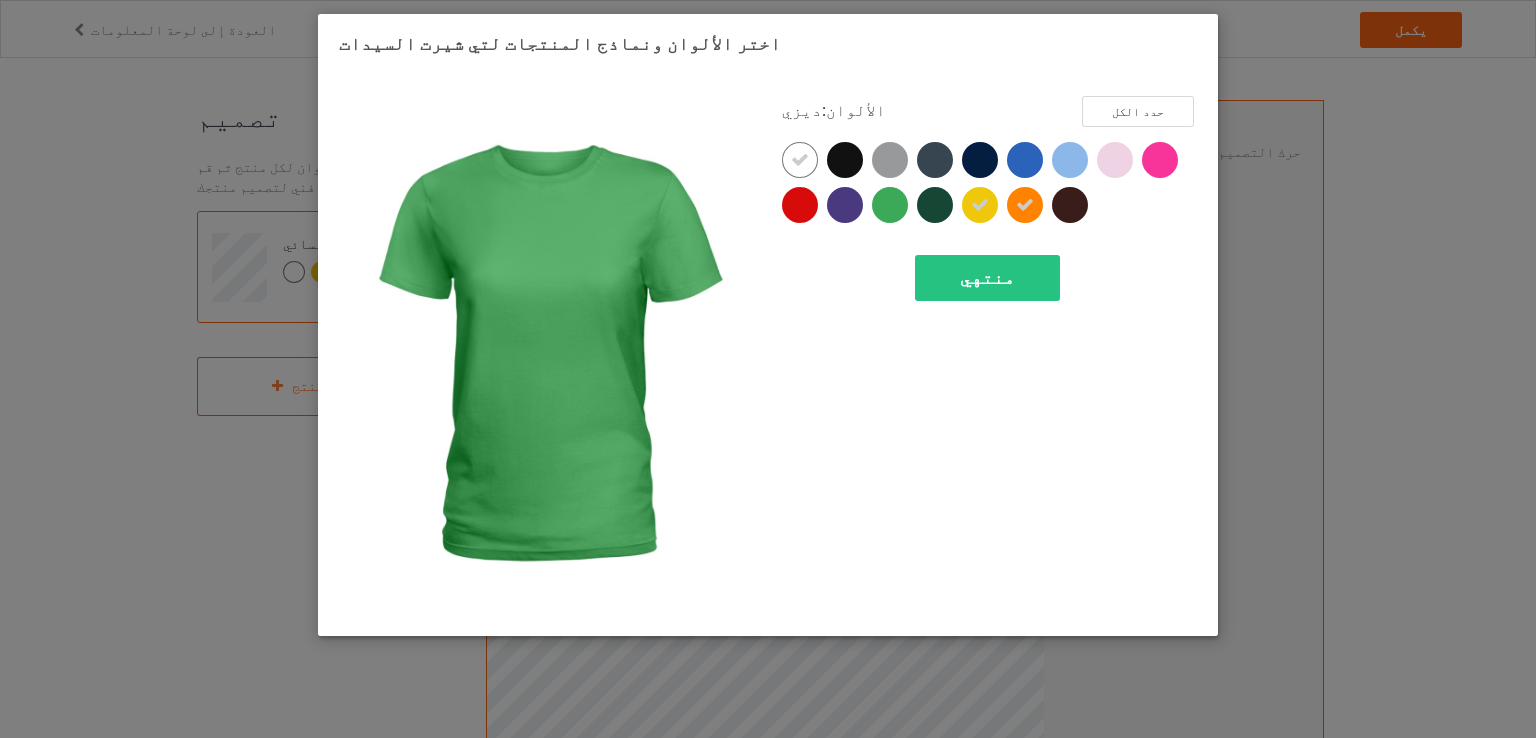 click at bounding box center [890, 205] 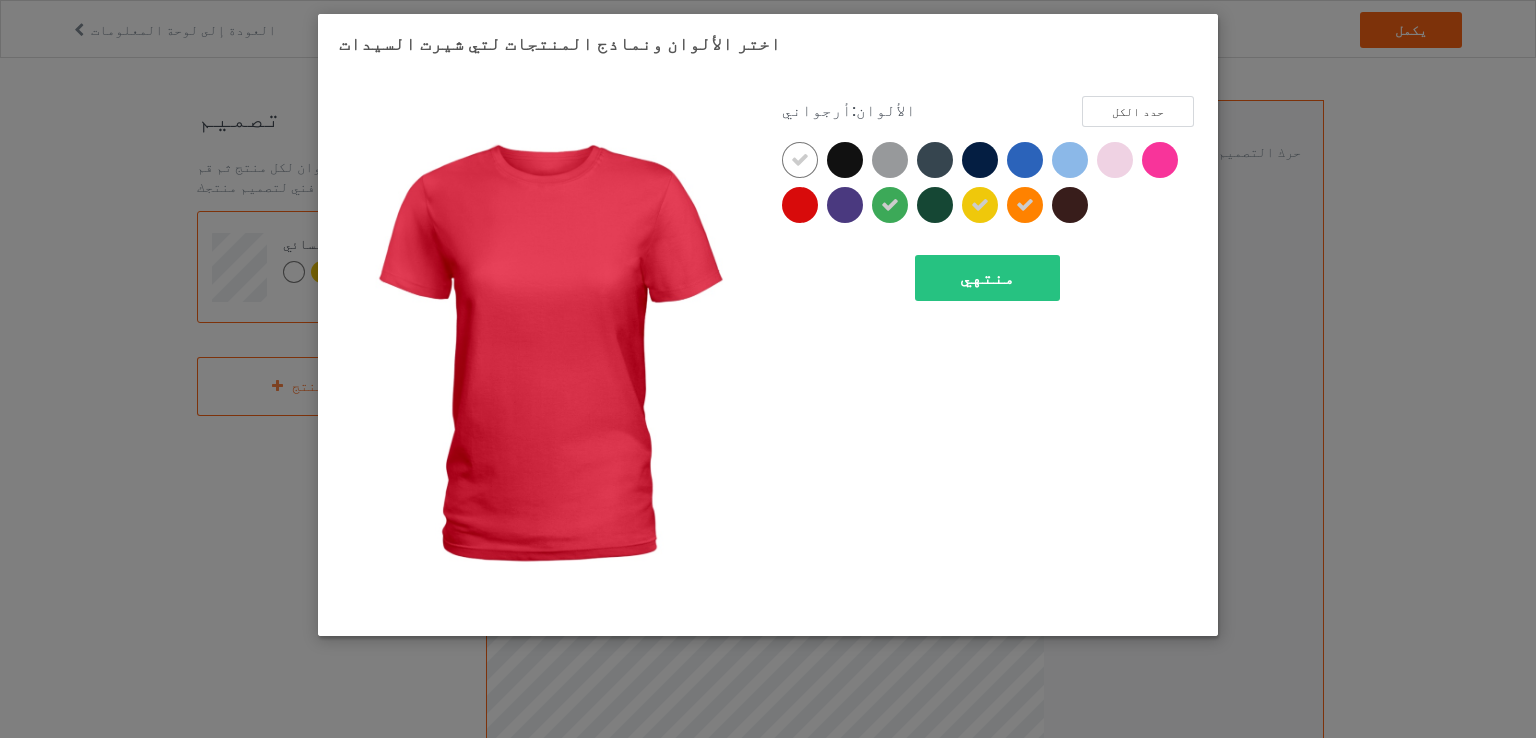 click at bounding box center (800, 205) 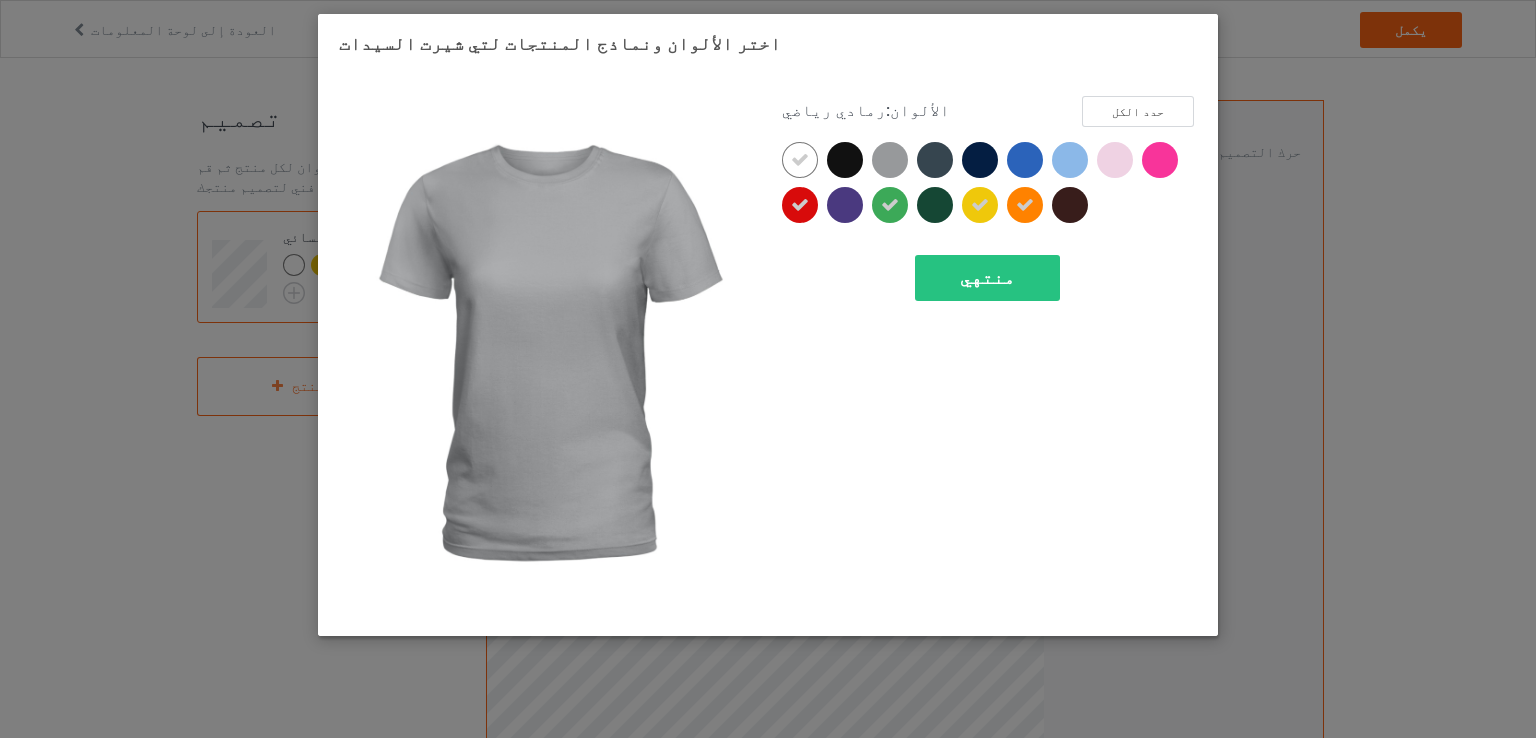 click at bounding box center (890, 160) 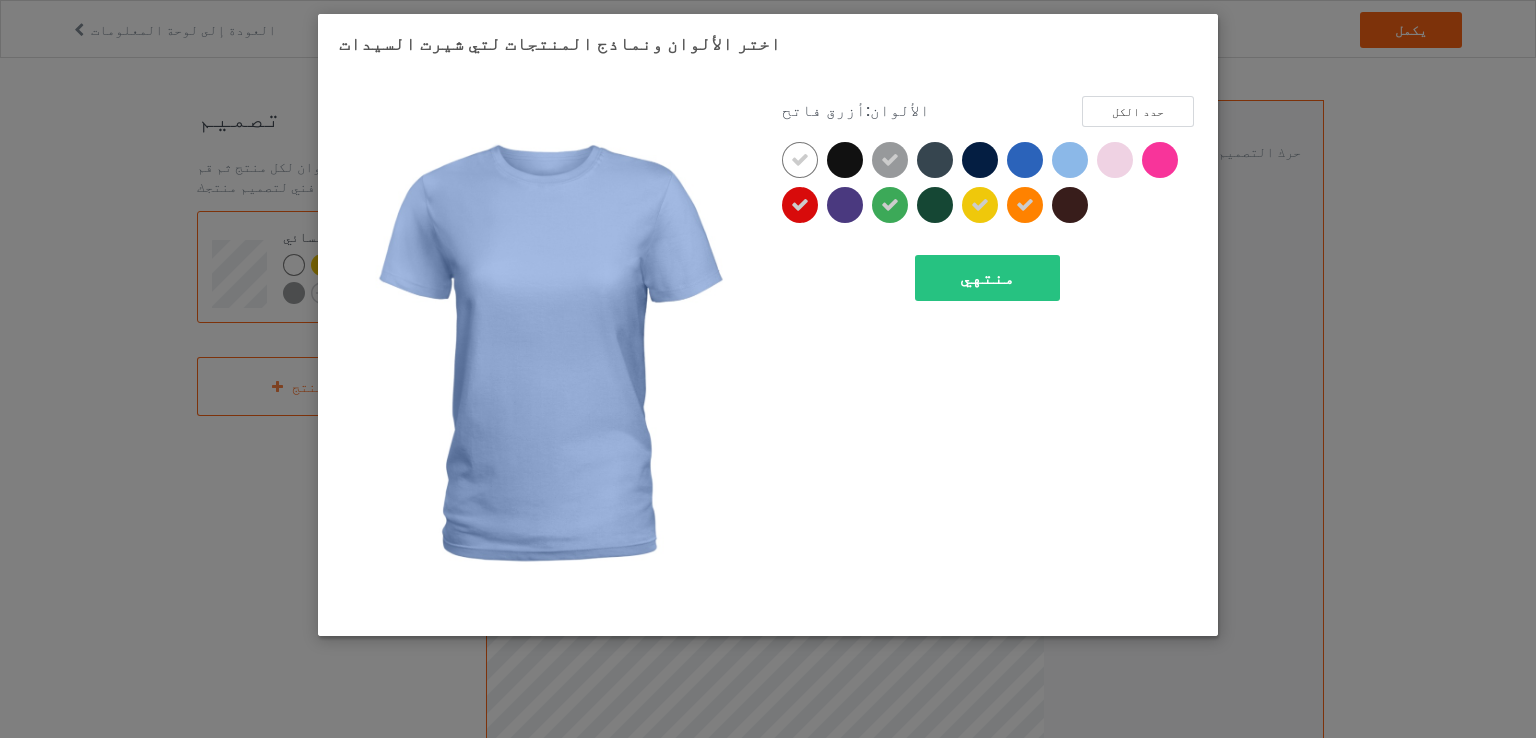 click at bounding box center [1070, 160] 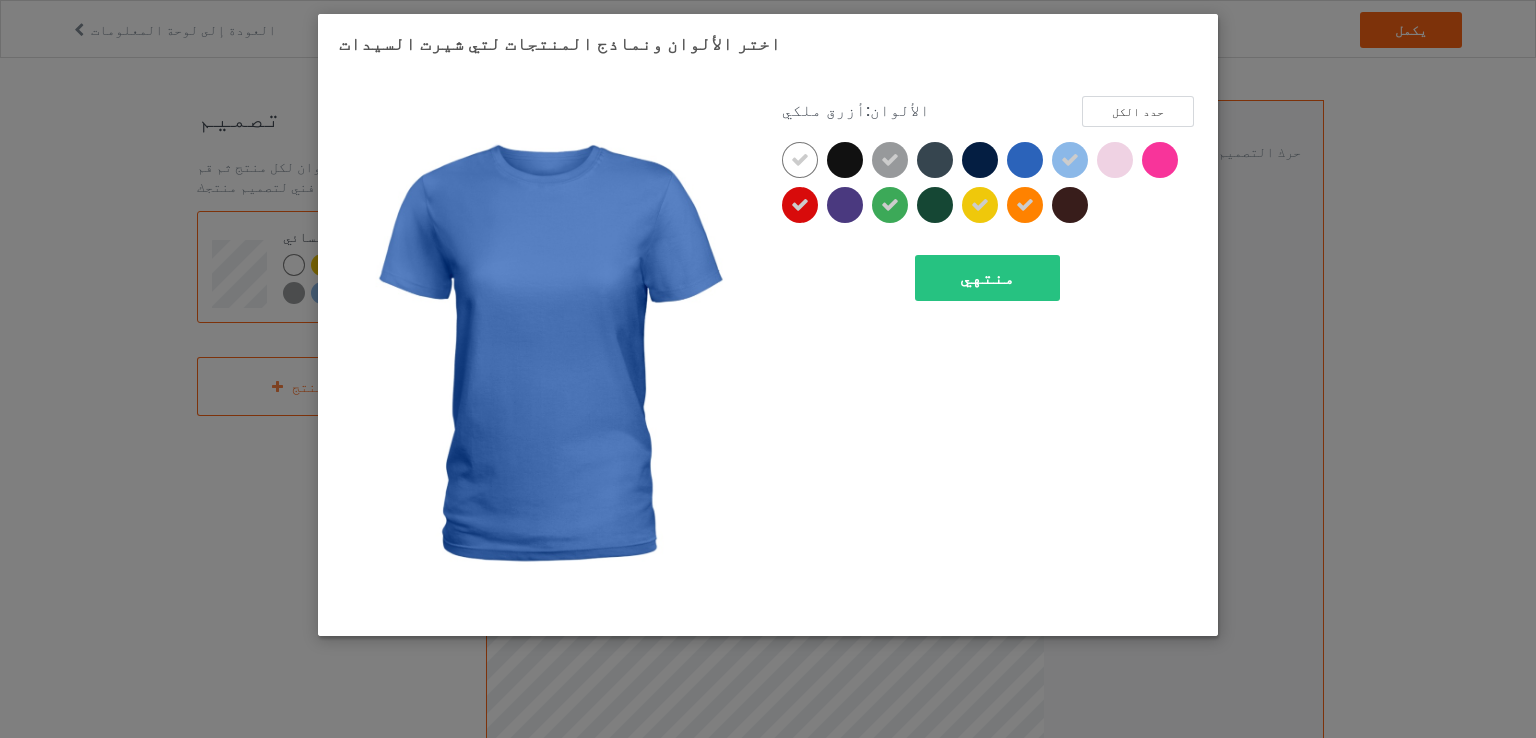 click at bounding box center [1025, 160] 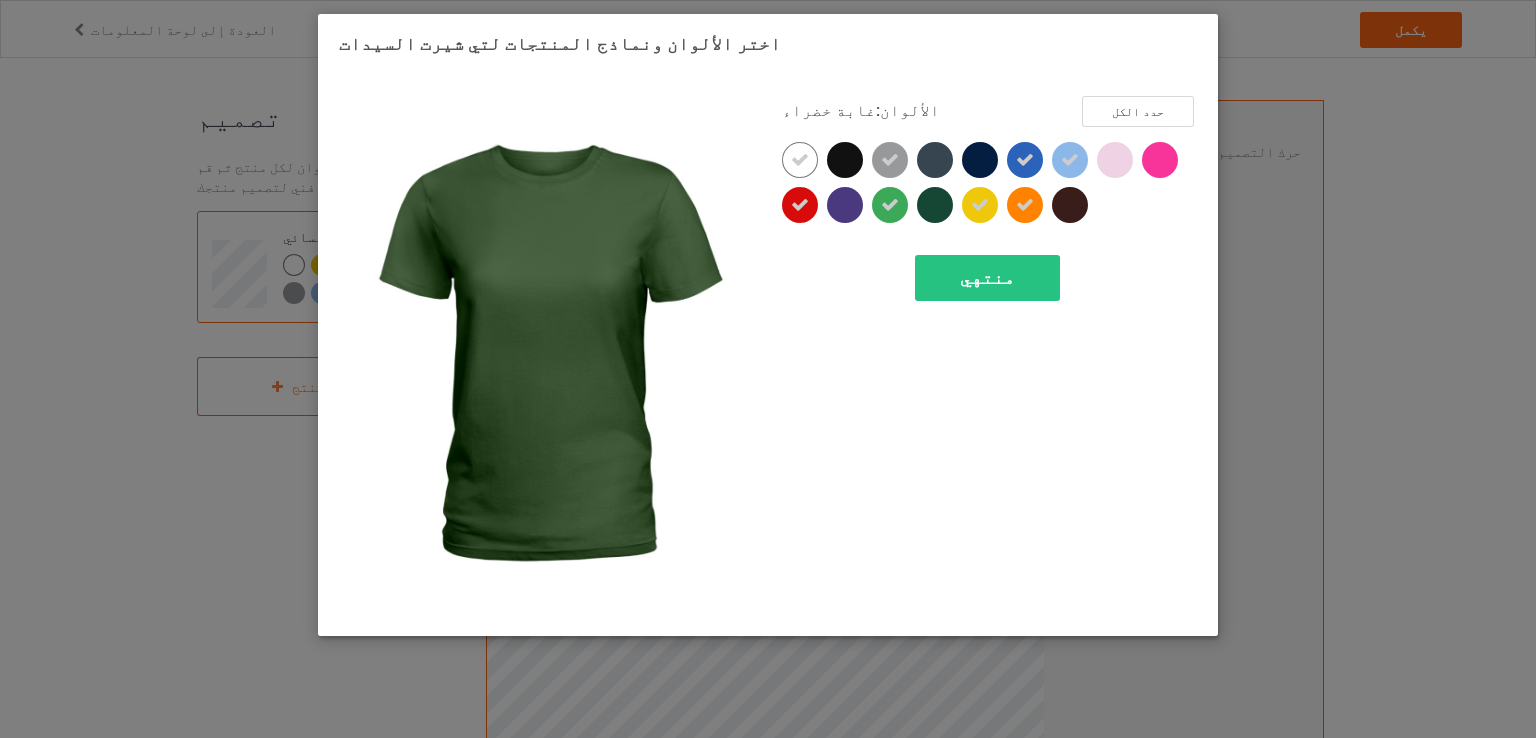 click at bounding box center [935, 205] 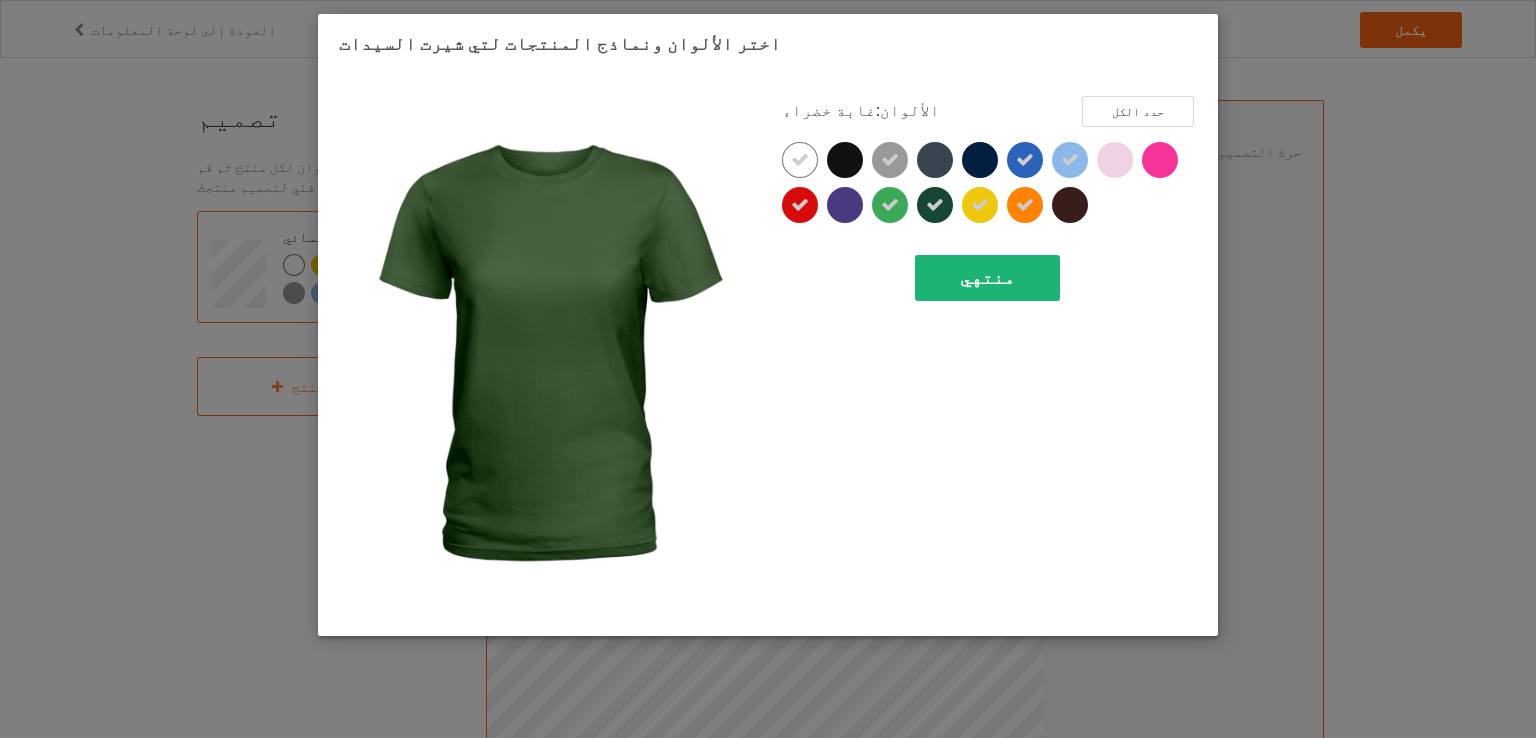 click on "منتهي" at bounding box center [987, 278] 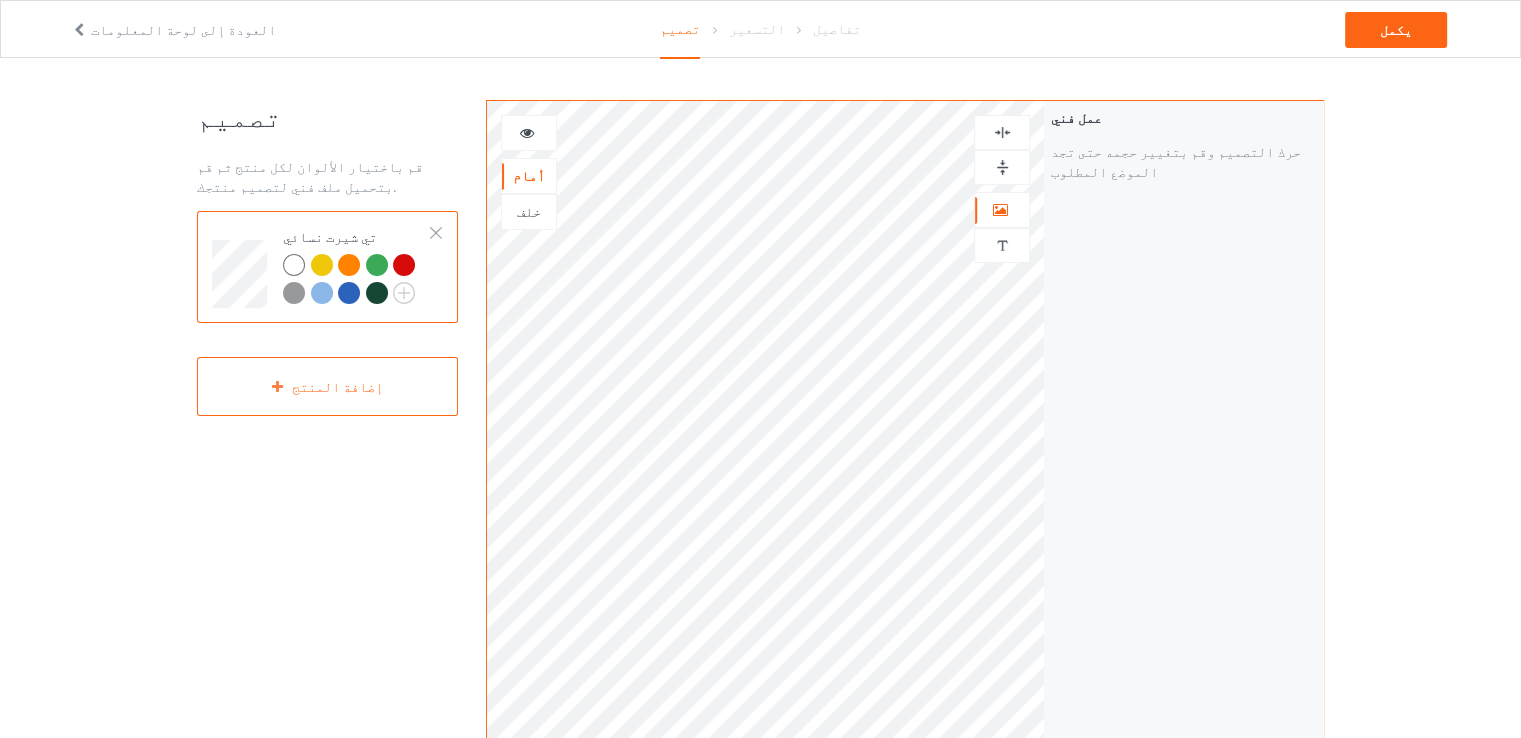 click at bounding box center (322, 265) 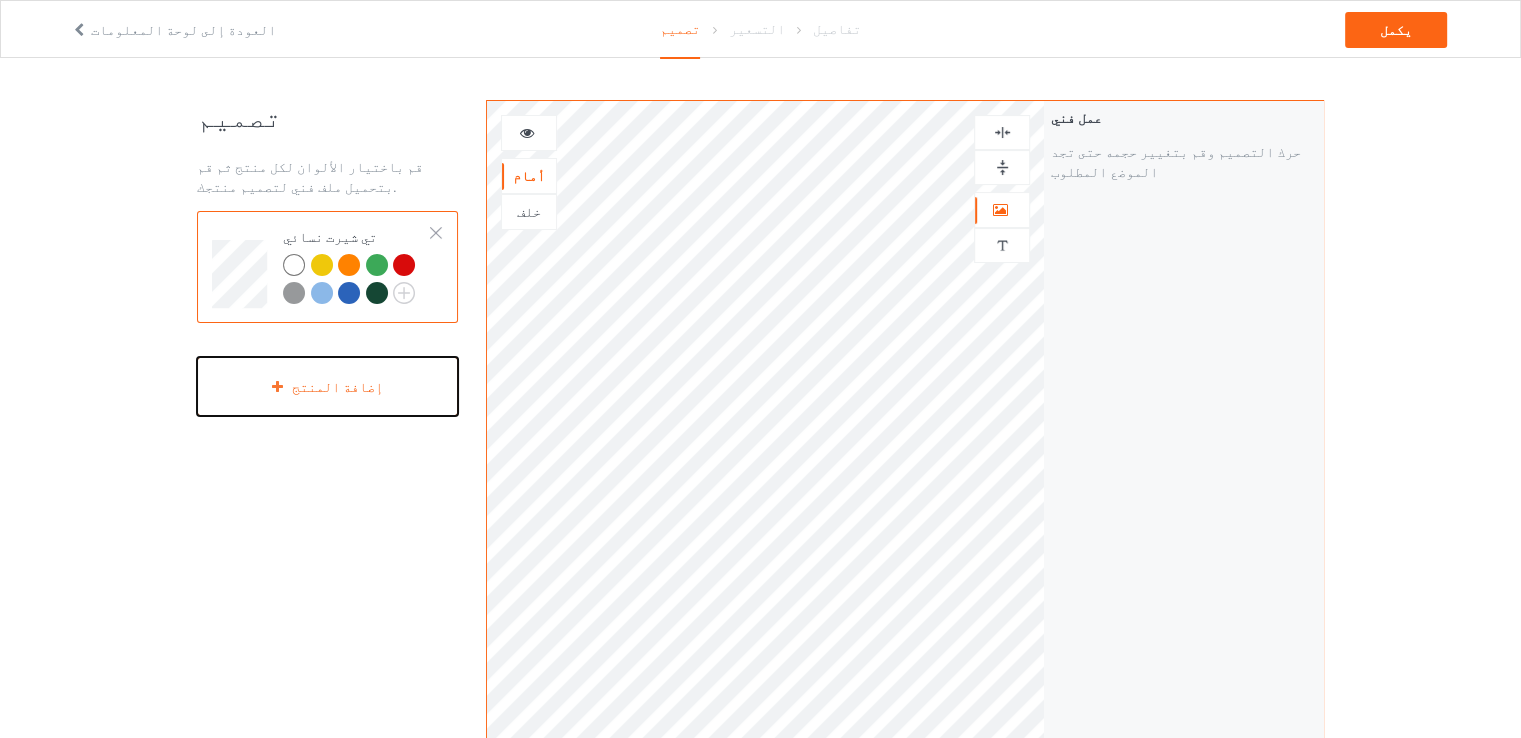 click on "إضافة المنتج" at bounding box center (327, 386) 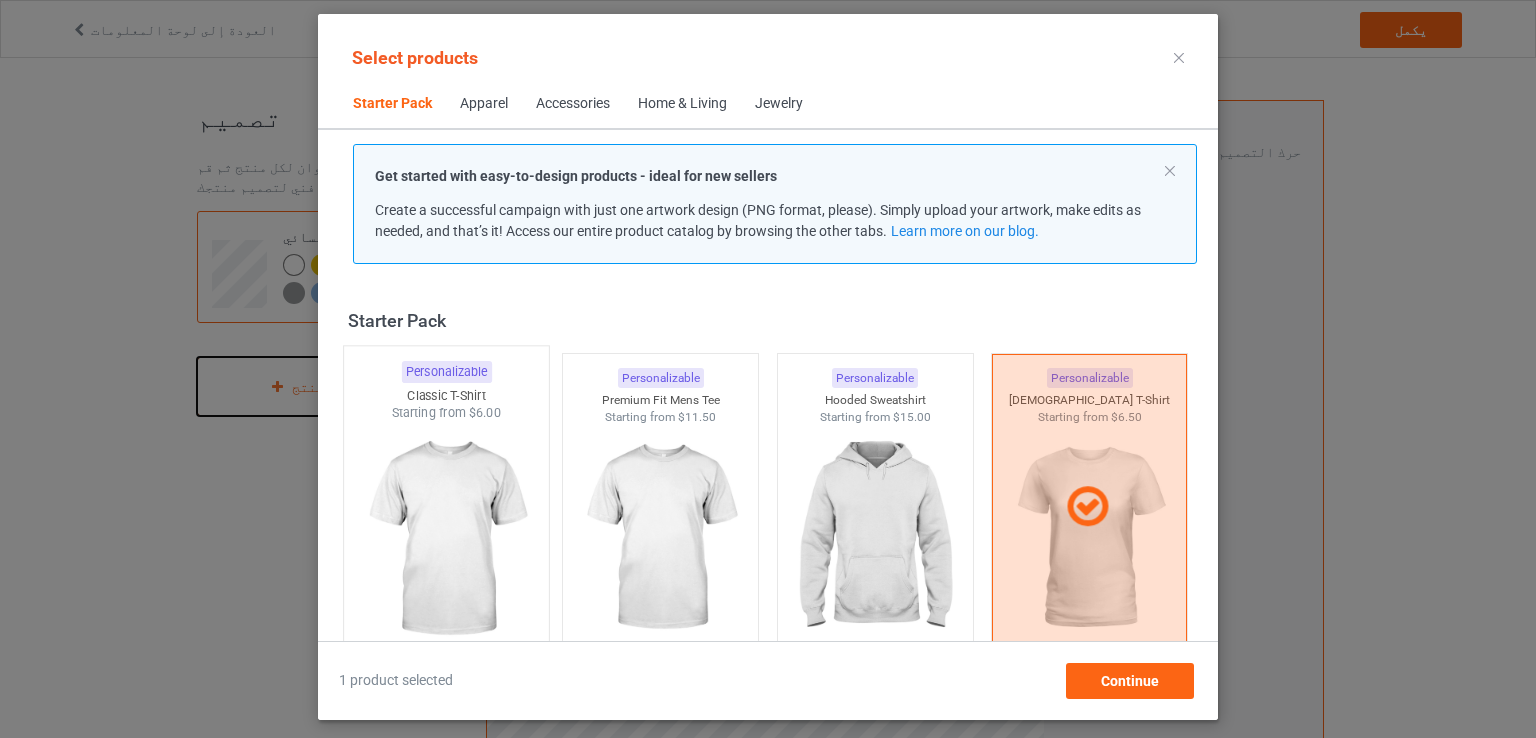 scroll, scrollTop: 26, scrollLeft: 0, axis: vertical 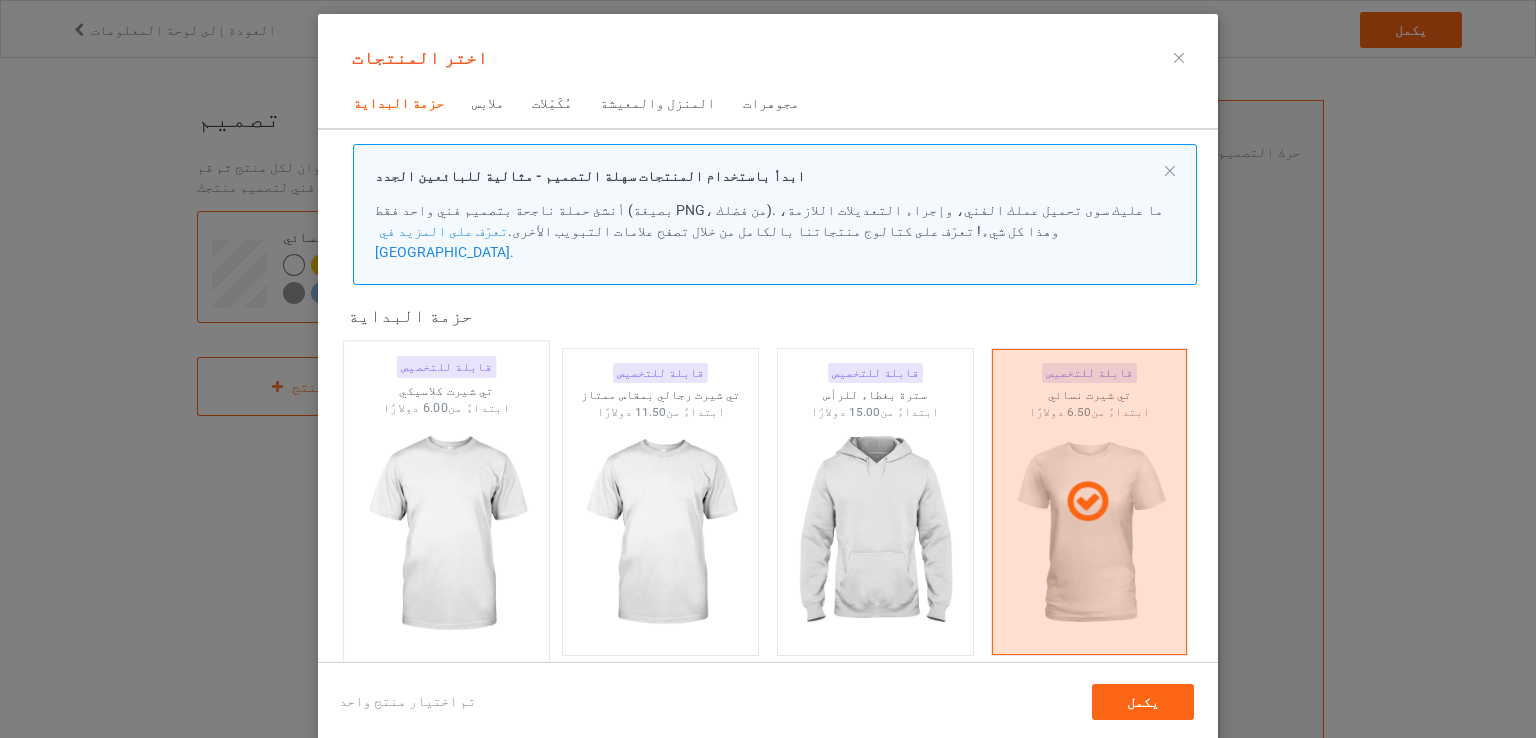 click at bounding box center (446, 534) 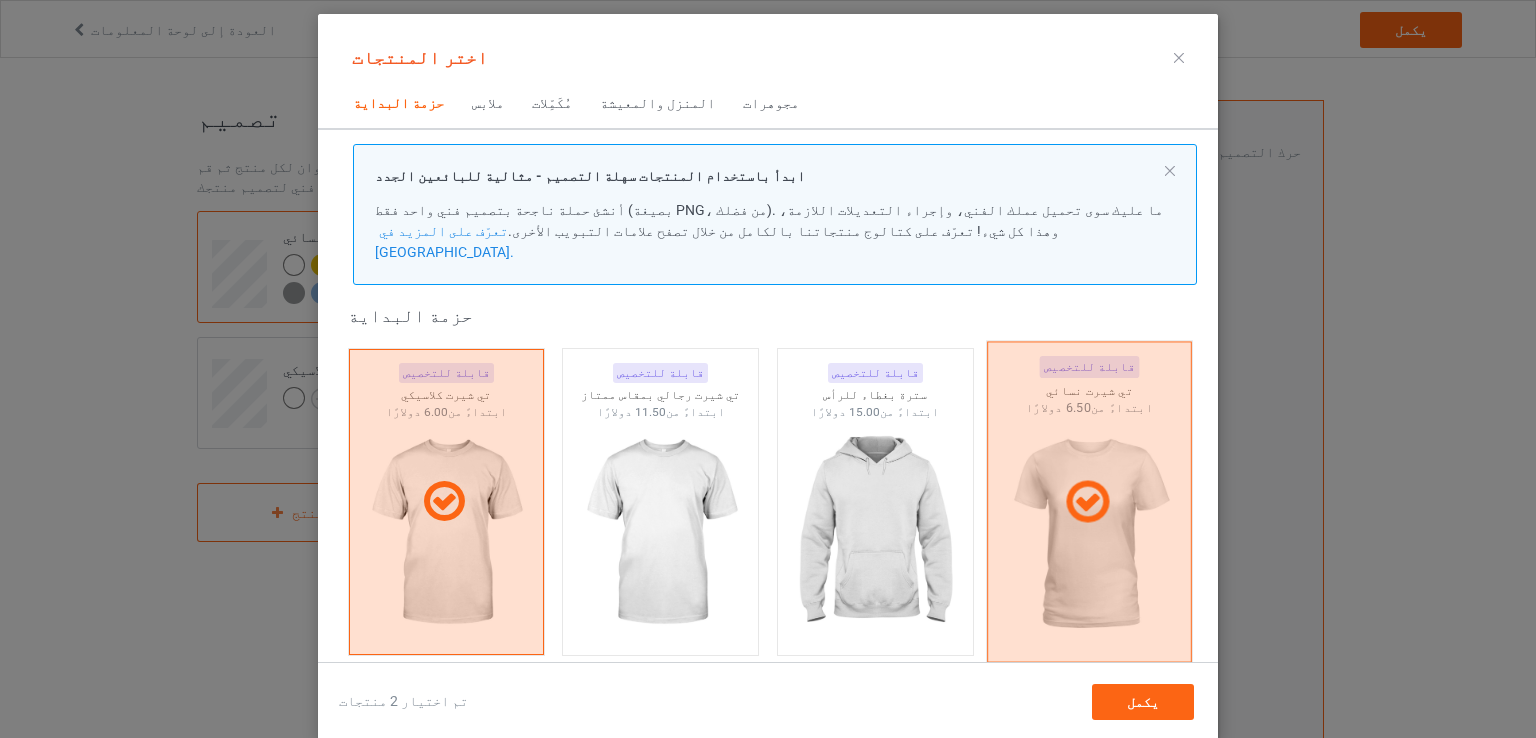 click at bounding box center (1089, 501) 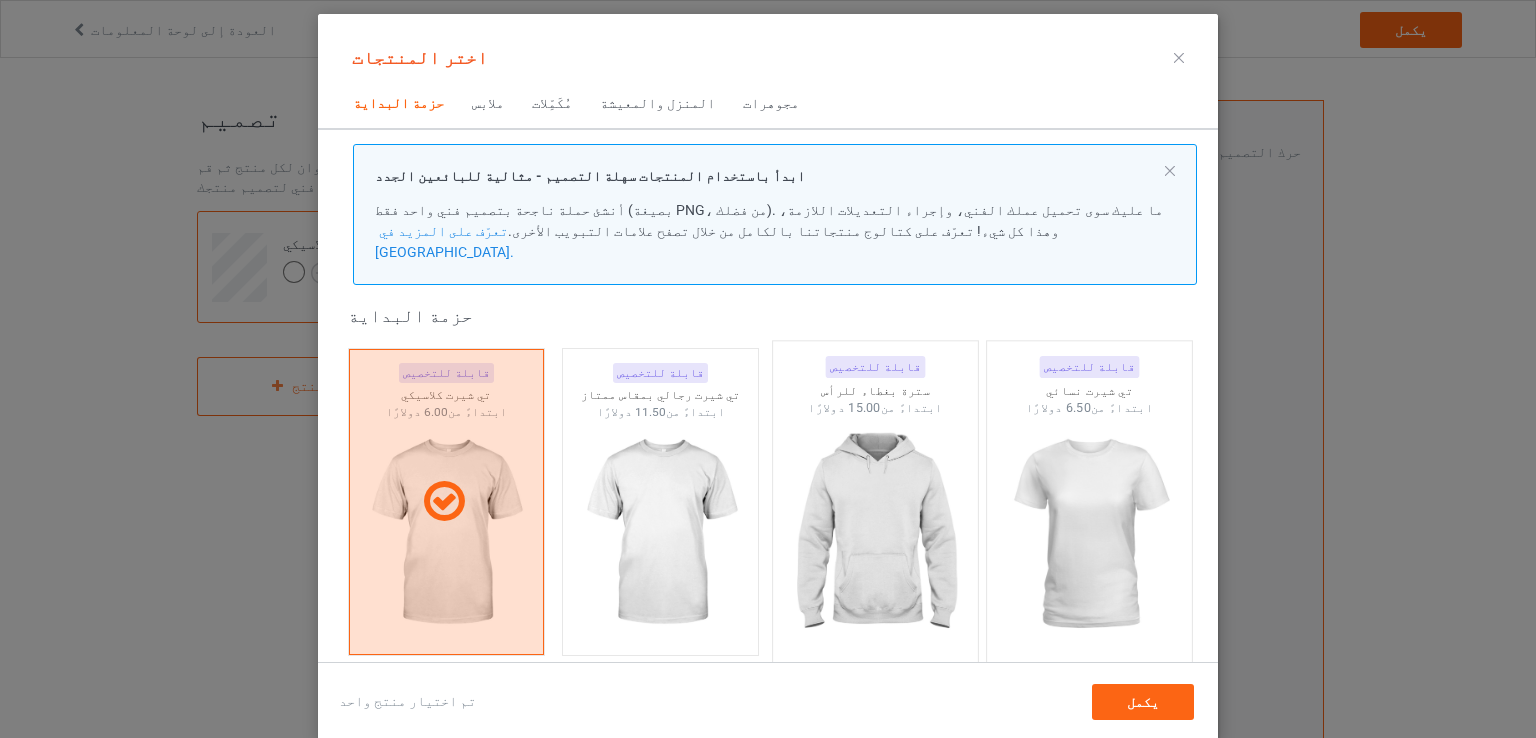 click at bounding box center [875, 534] 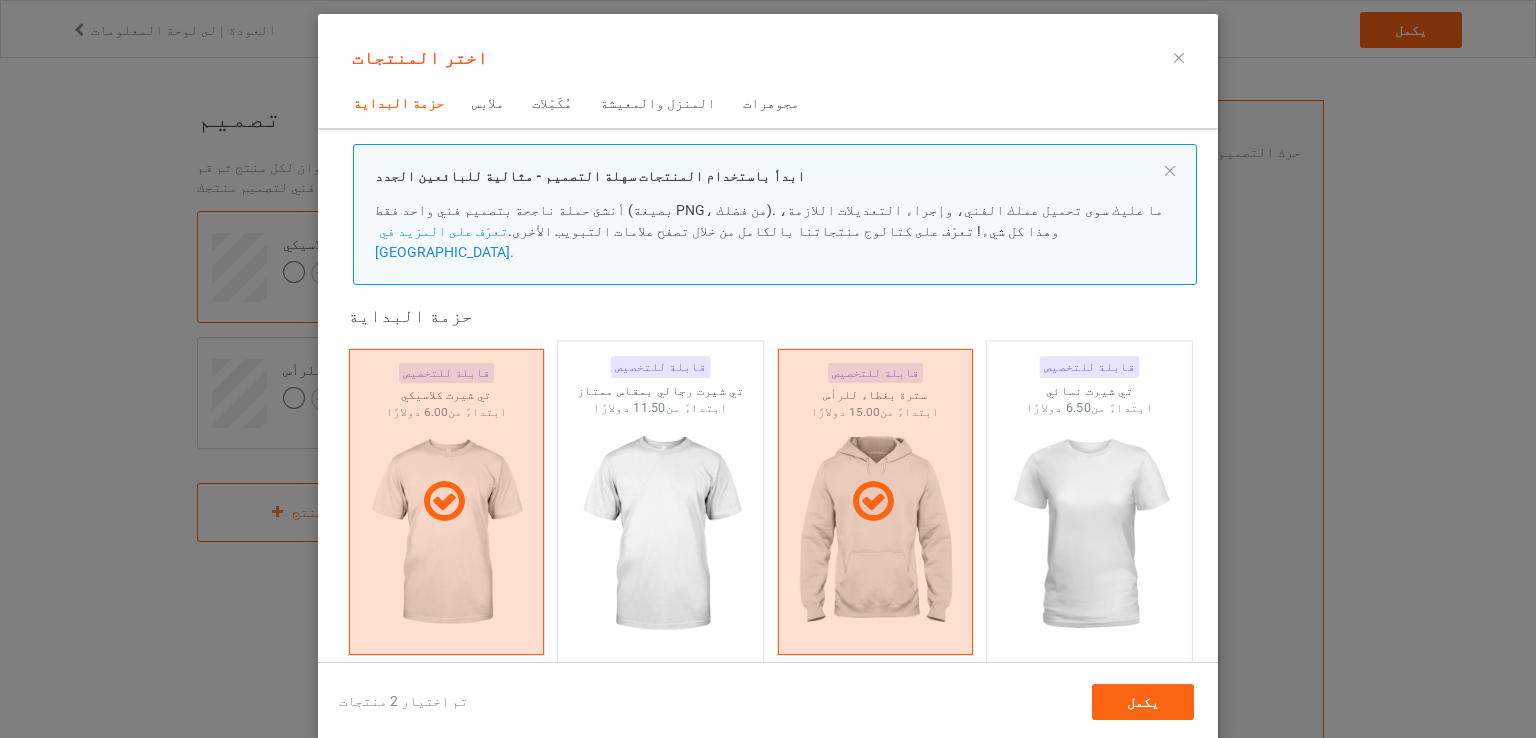click at bounding box center (661, 534) 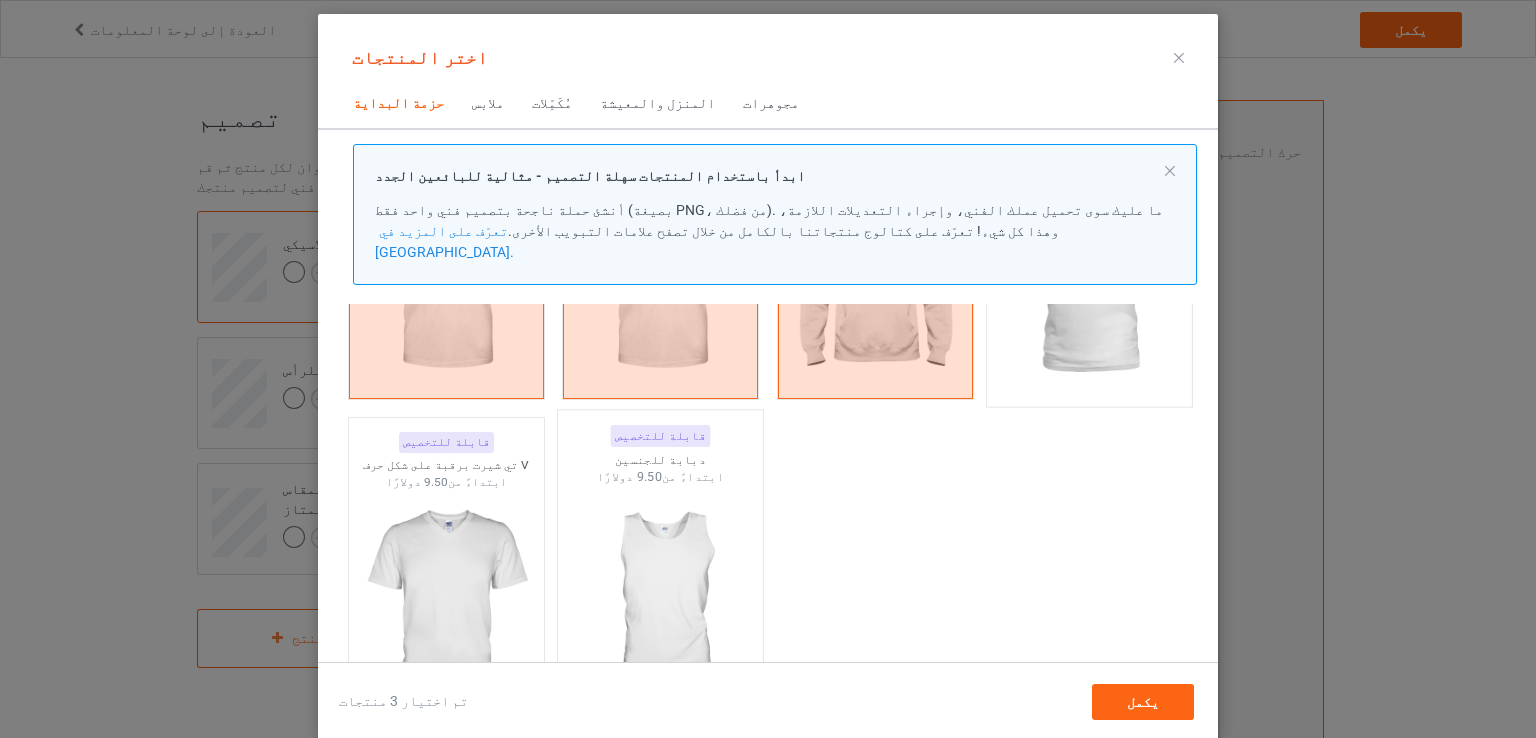 scroll, scrollTop: 326, scrollLeft: 0, axis: vertical 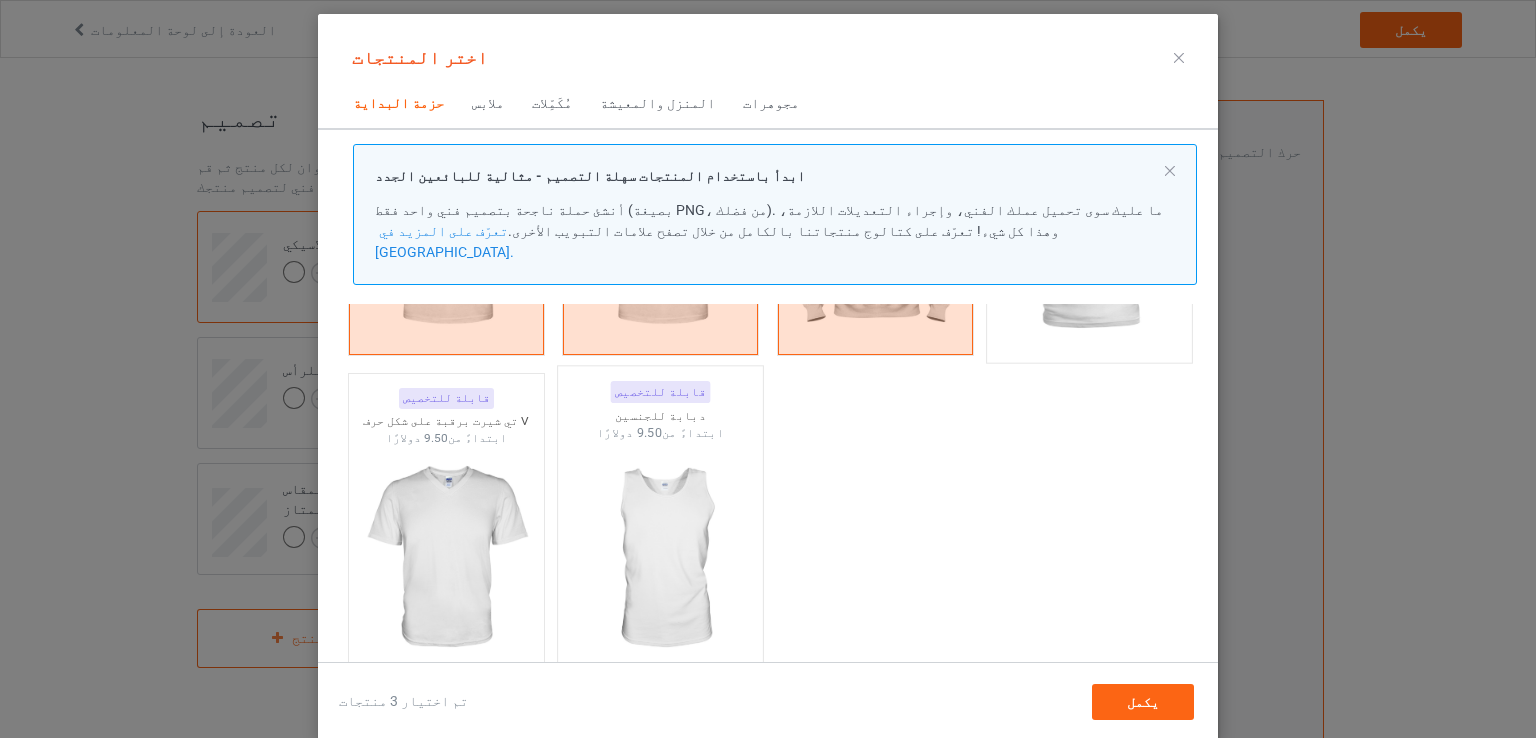 click at bounding box center (661, 559) 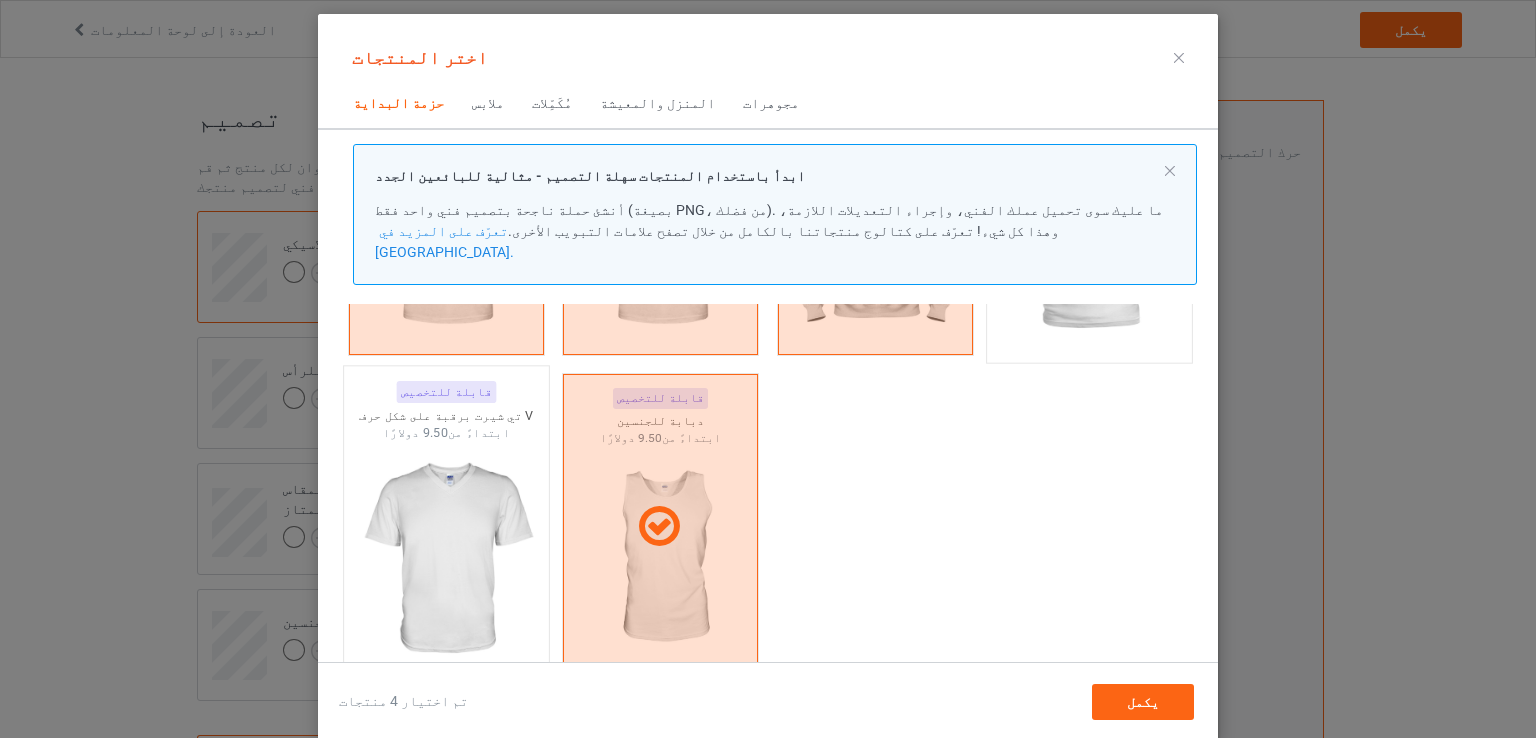click at bounding box center (446, 559) 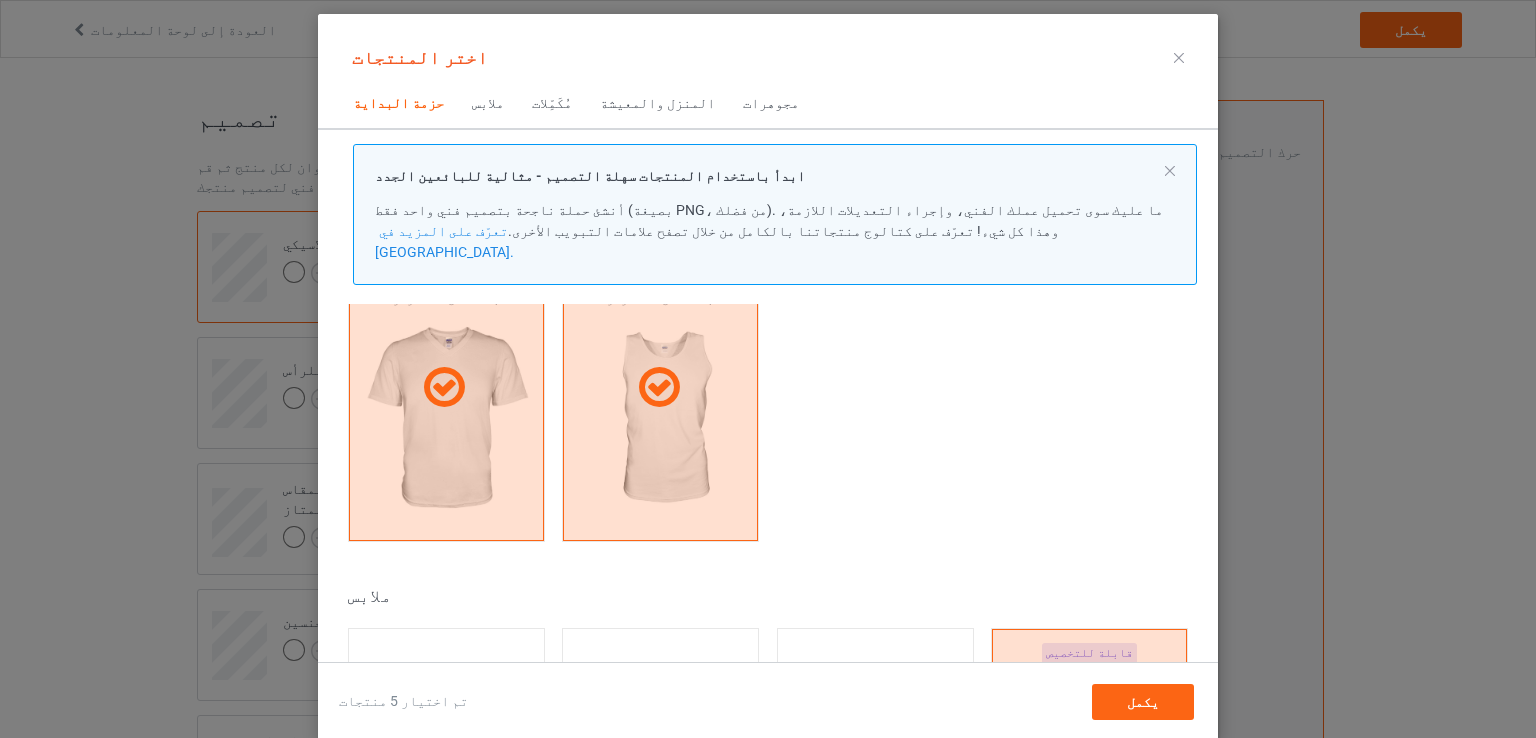 scroll, scrollTop: 626, scrollLeft: 0, axis: vertical 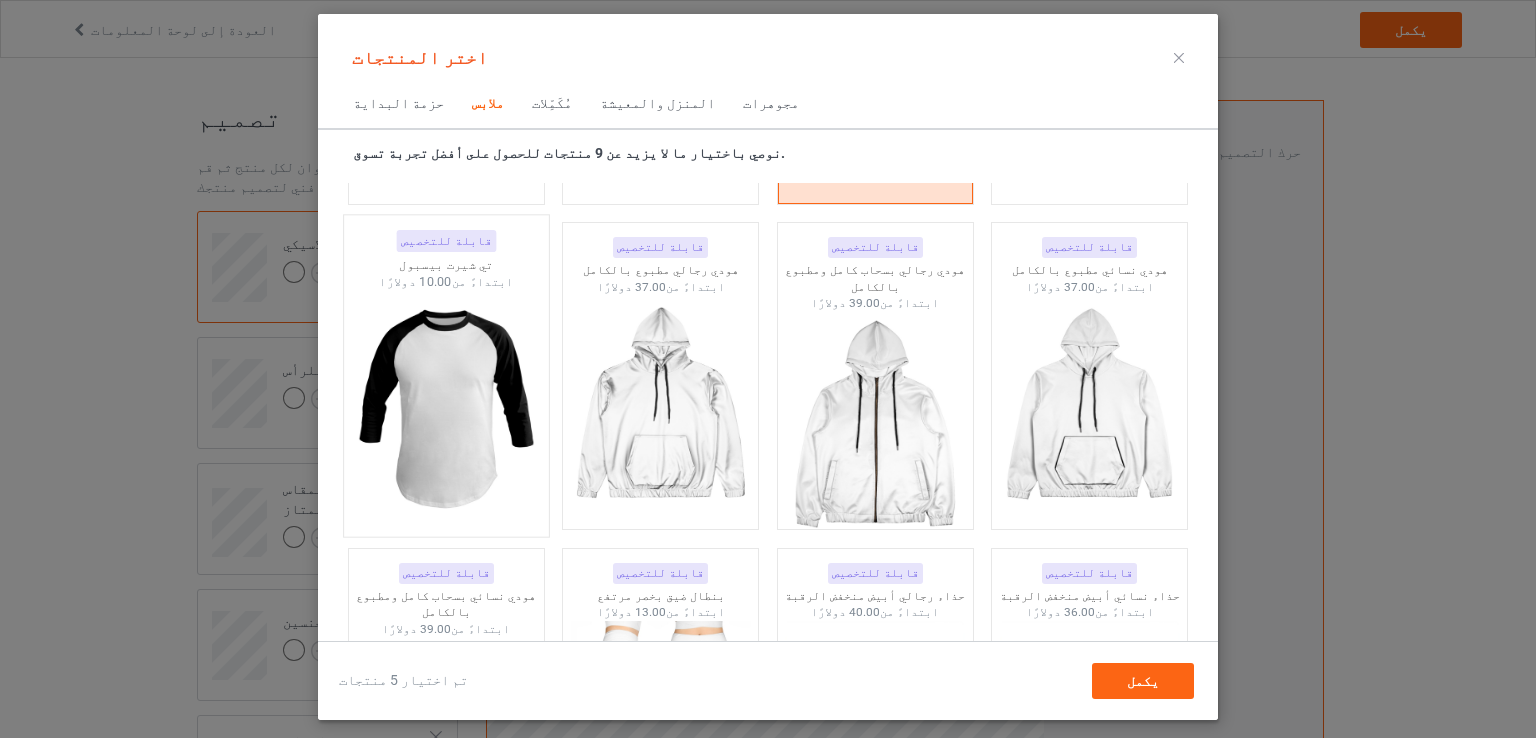 click at bounding box center [446, 408] 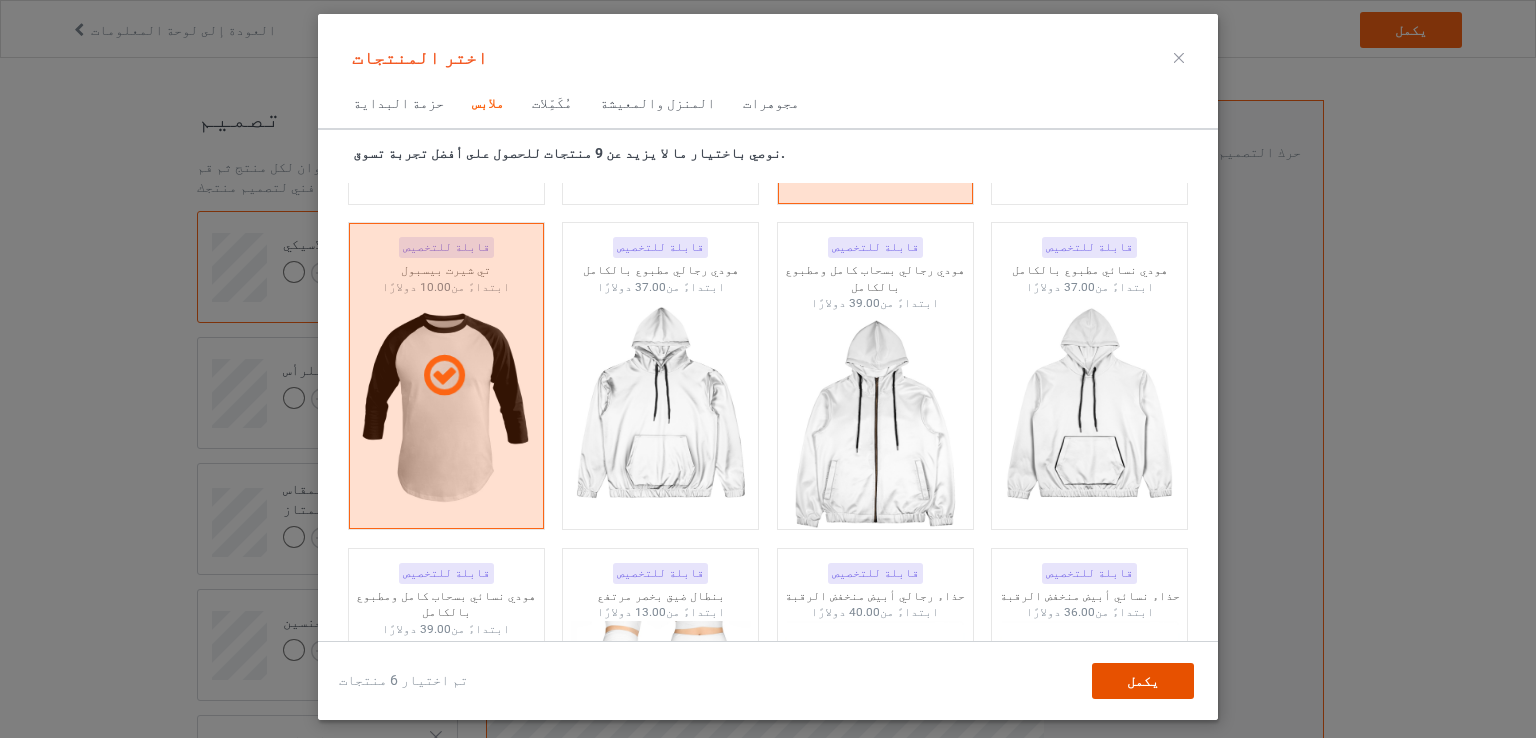 click on "يكمل" at bounding box center [1143, 681] 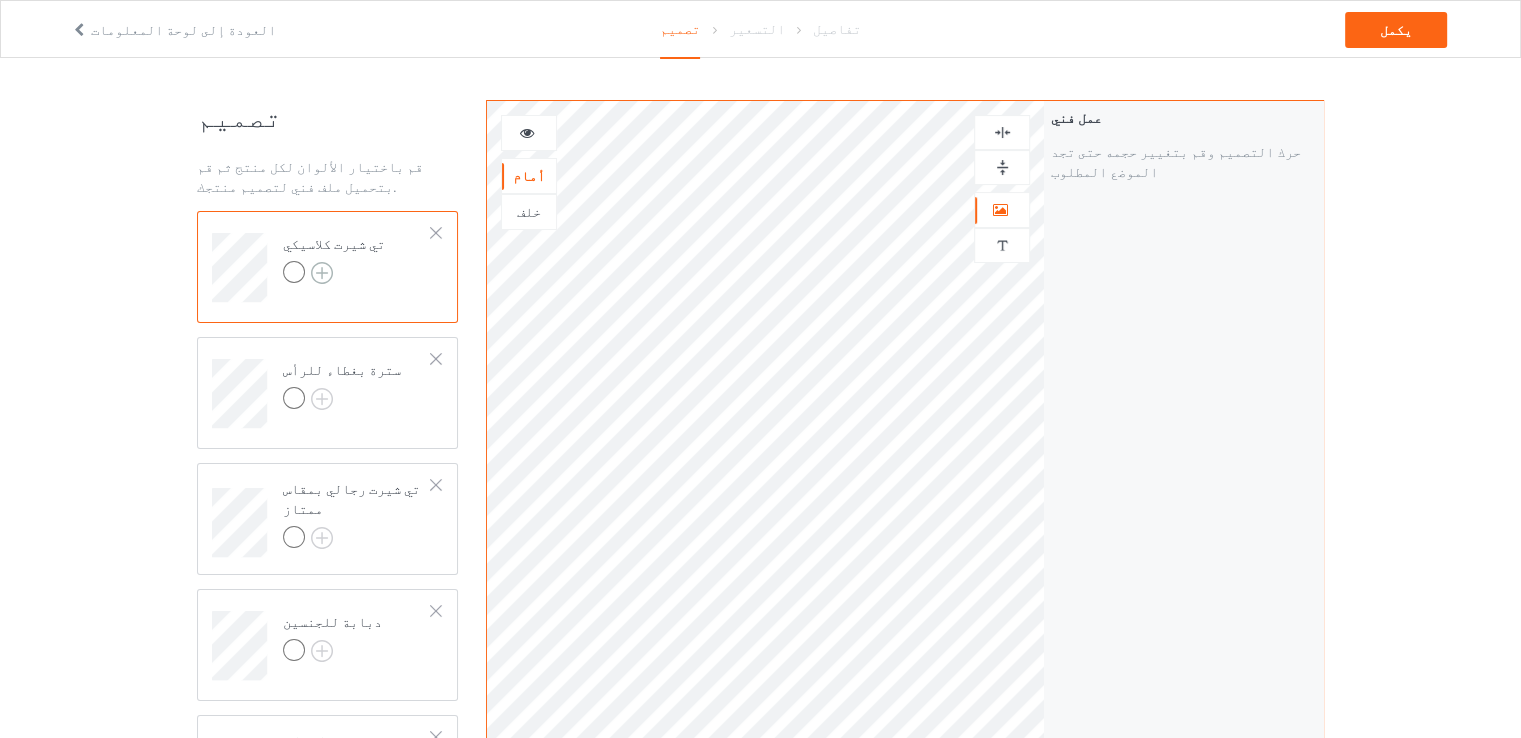 click at bounding box center (322, 273) 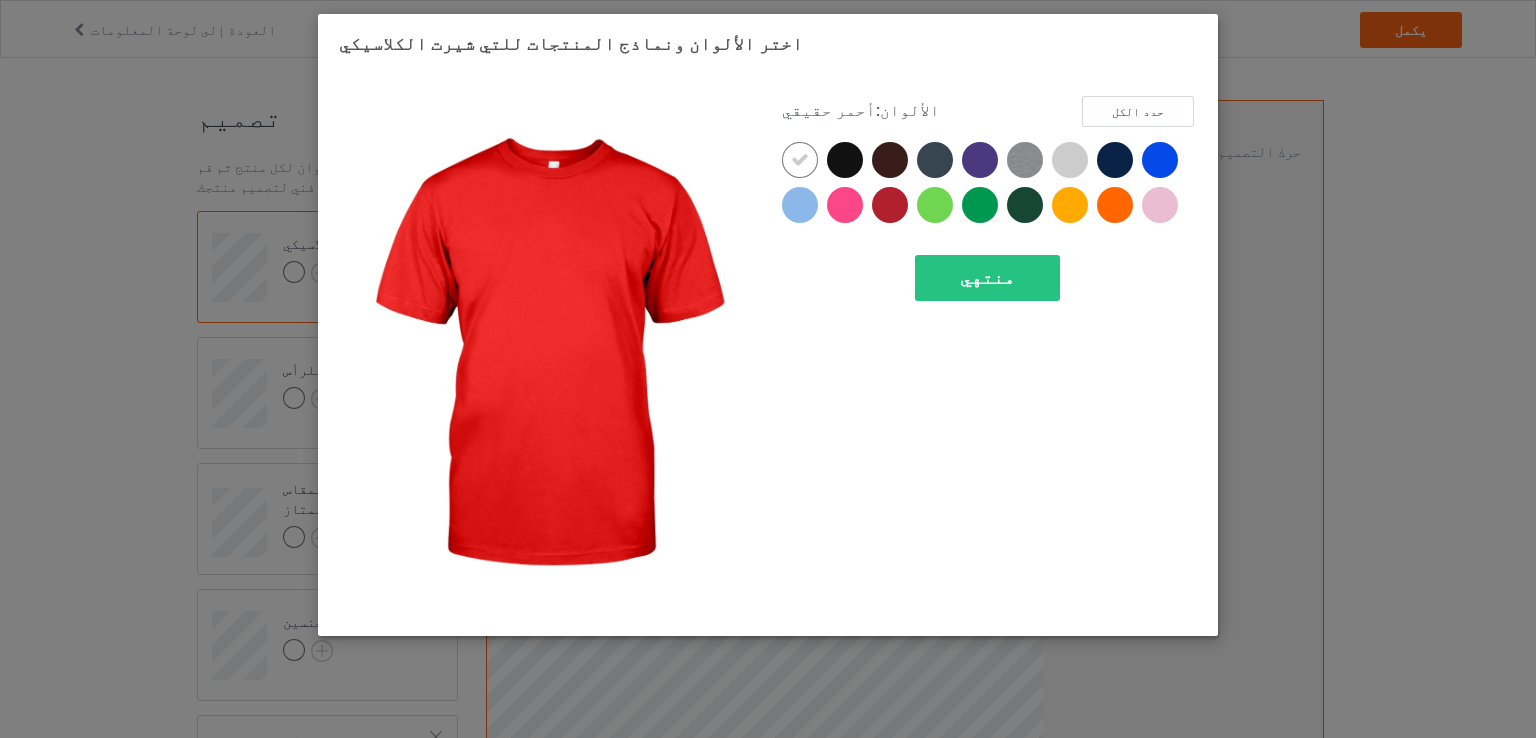 click at bounding box center (890, 205) 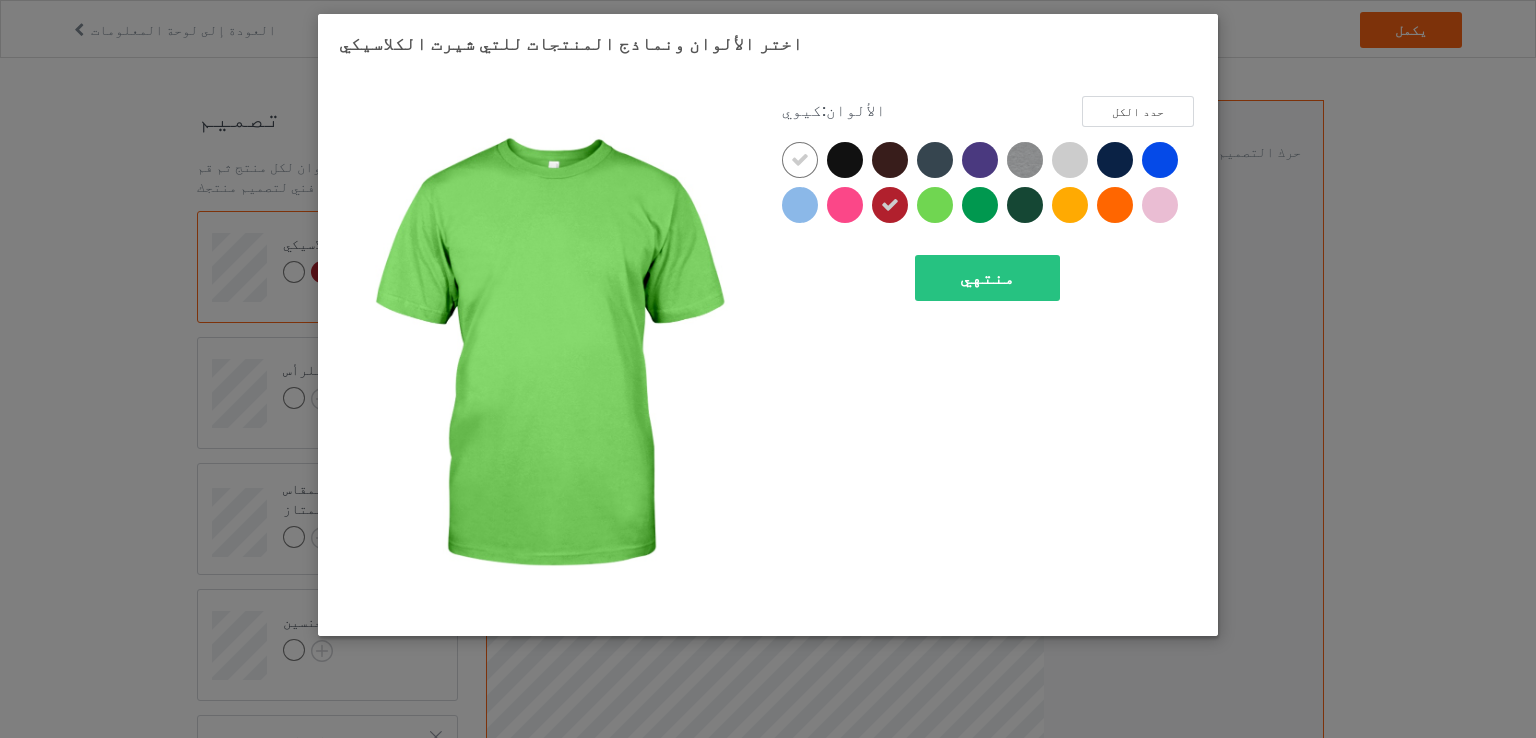 click at bounding box center [935, 205] 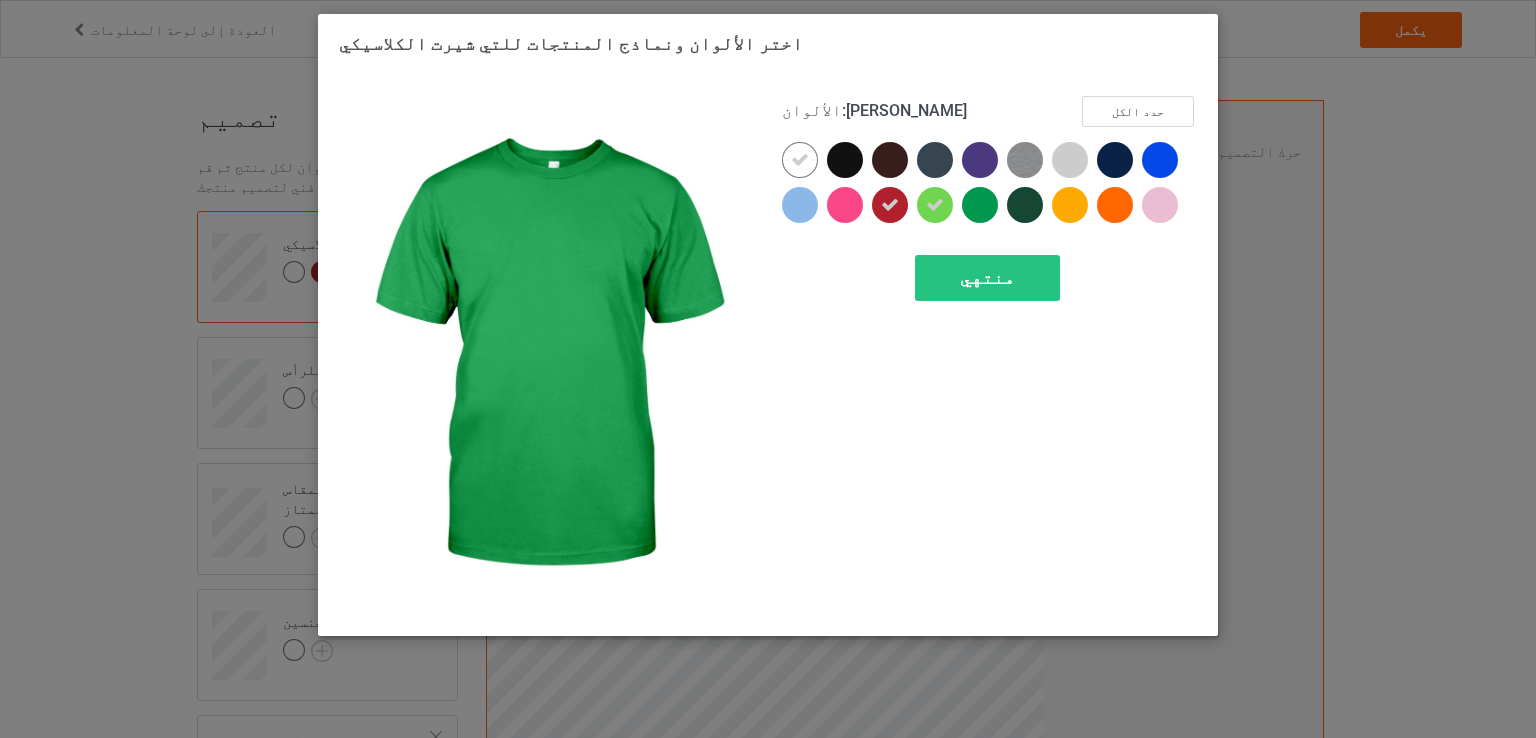 drag, startPoint x: 969, startPoint y: 204, endPoint x: 988, endPoint y: 204, distance: 19 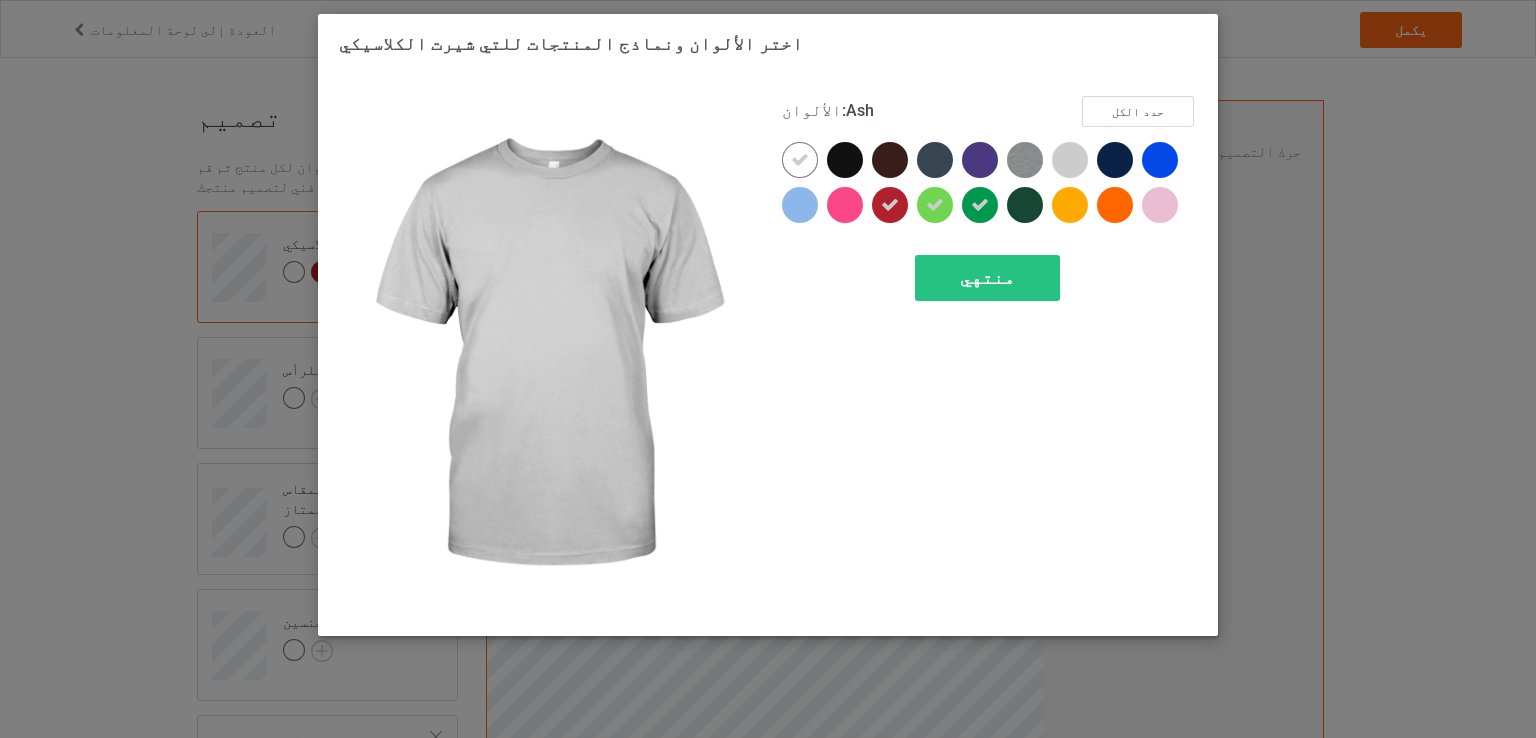 click at bounding box center [1070, 160] 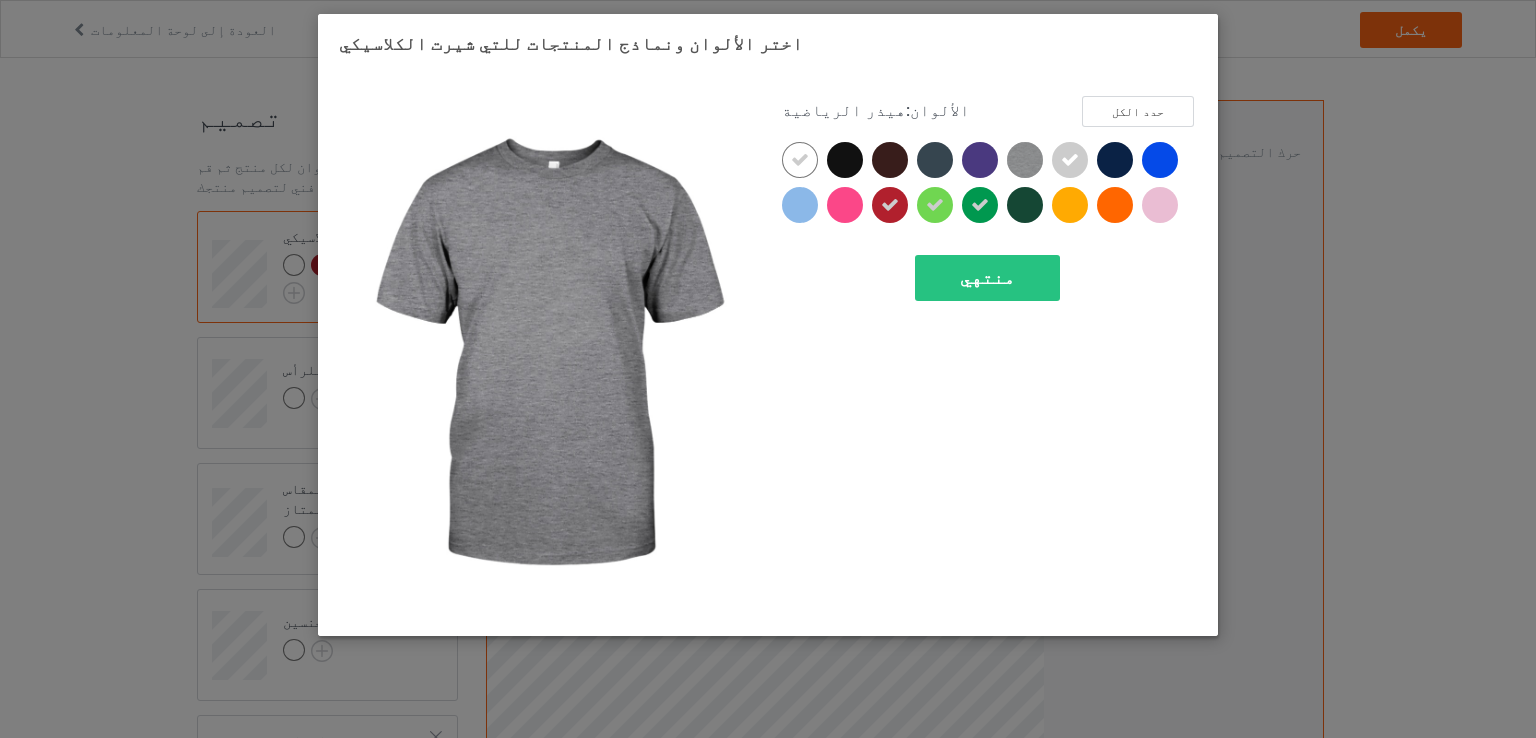 click at bounding box center (1025, 160) 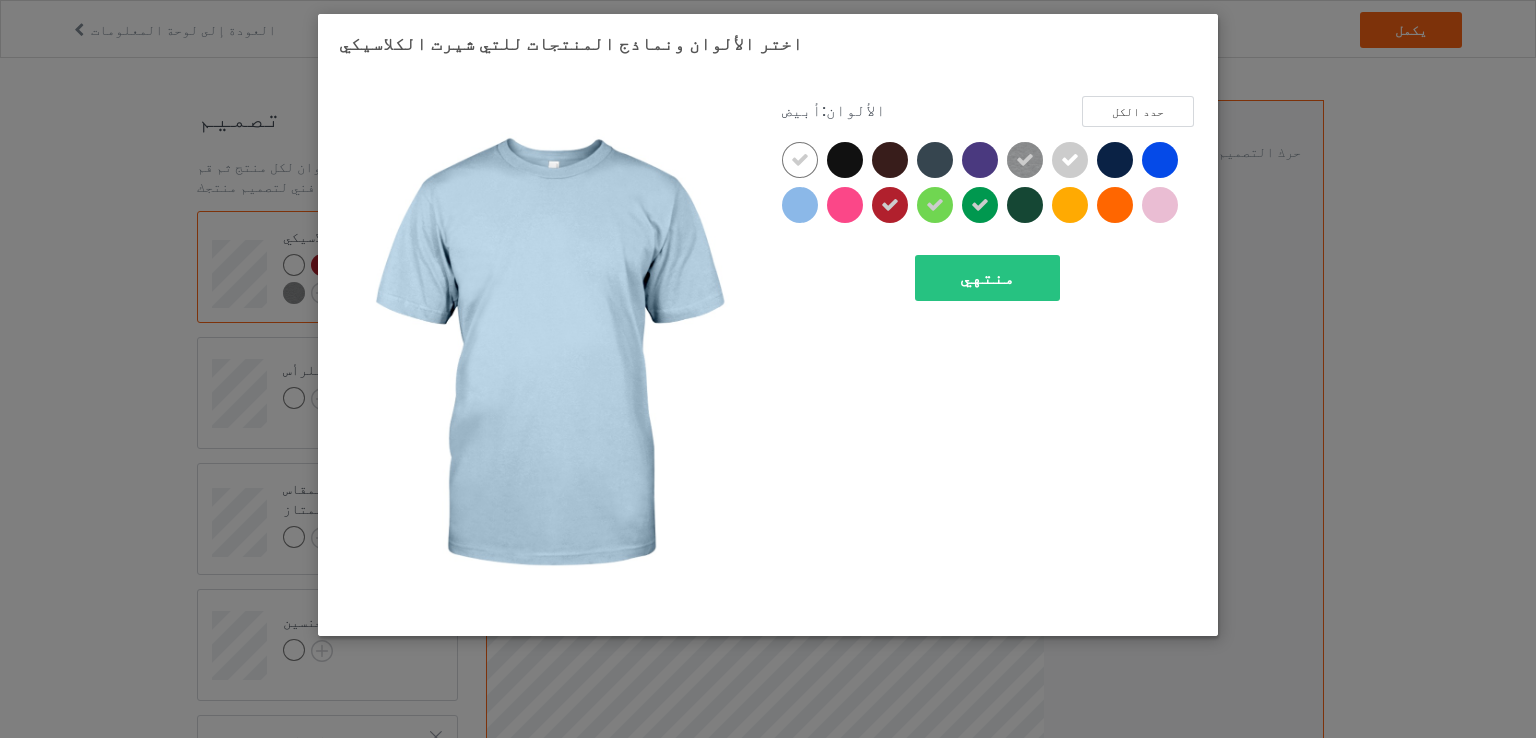 click at bounding box center [800, 205] 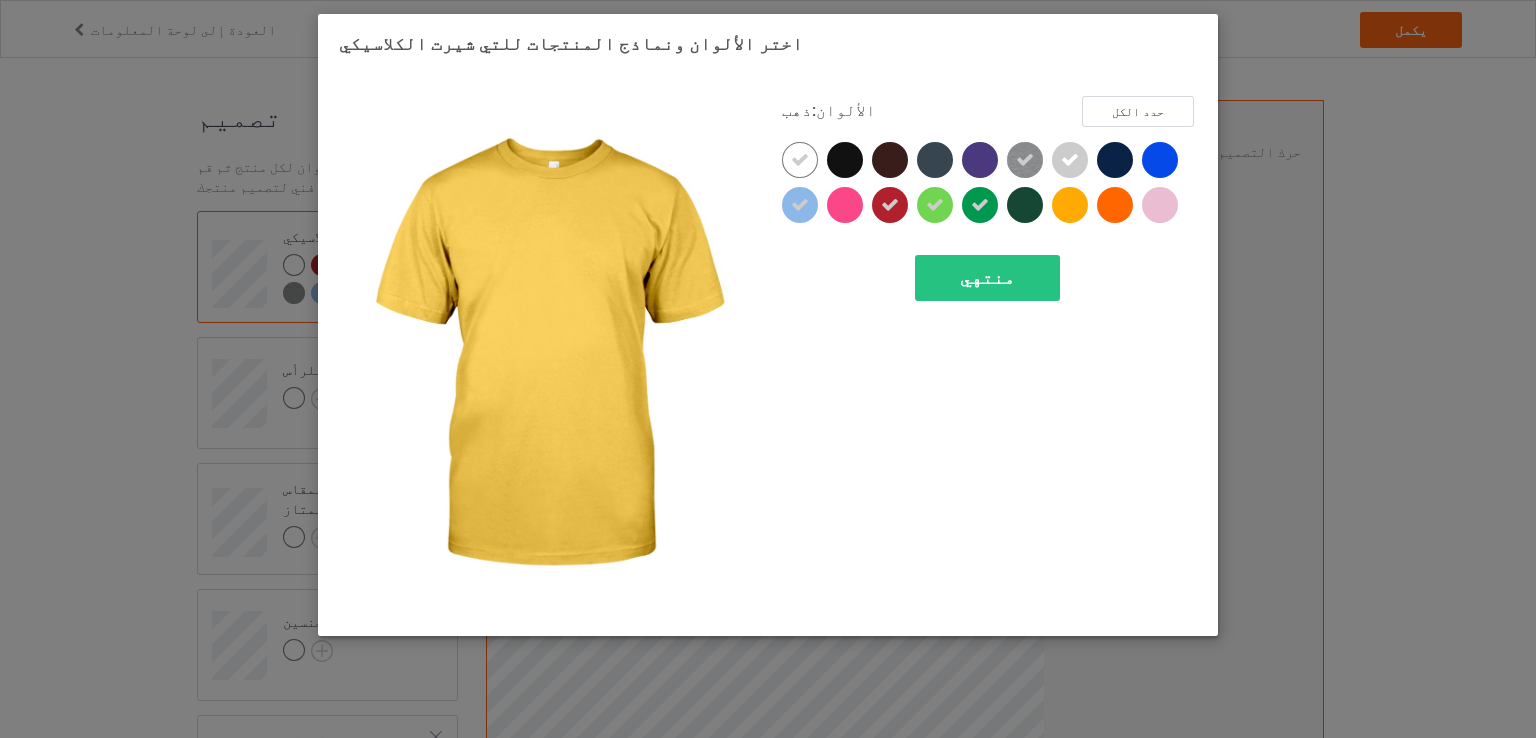 click at bounding box center [1070, 205] 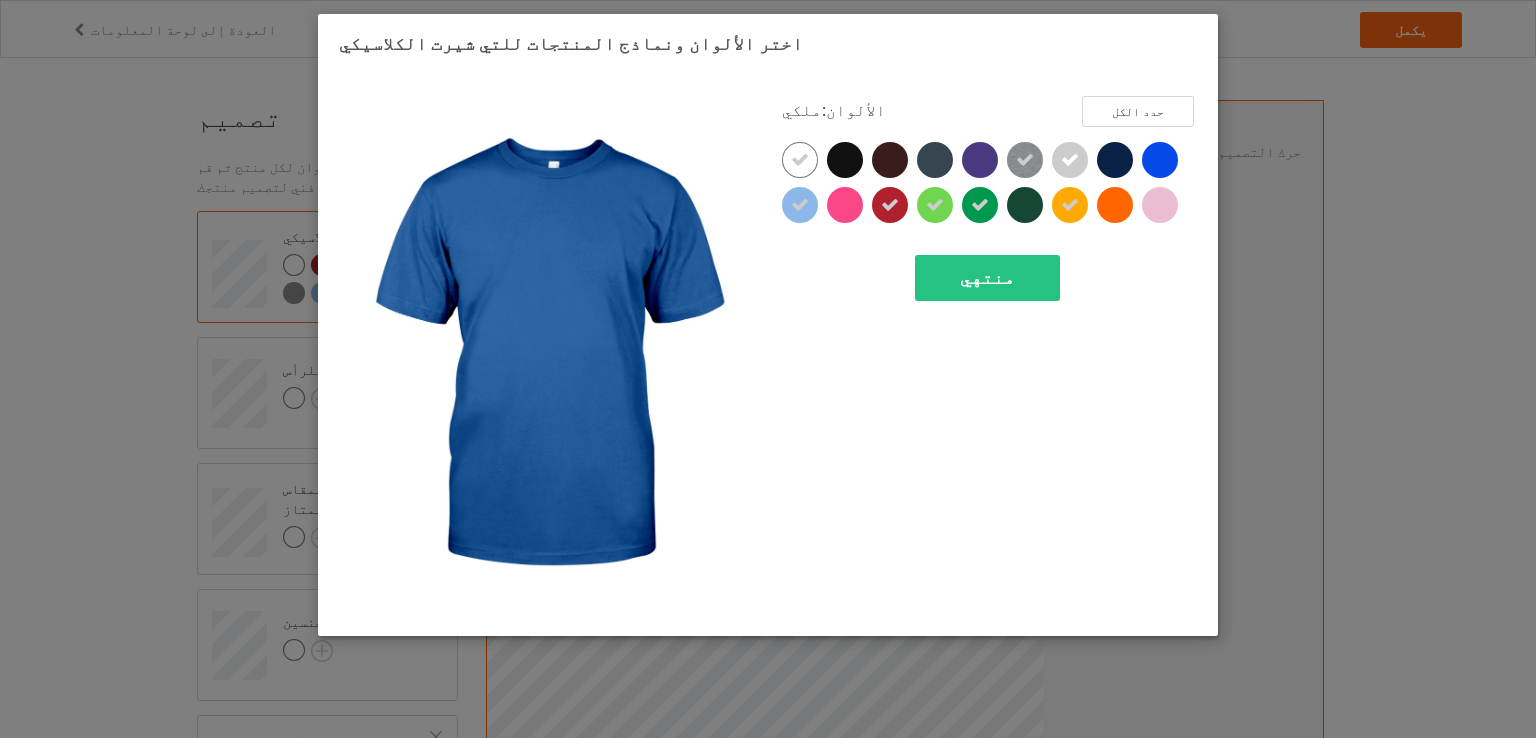 click at bounding box center (1160, 160) 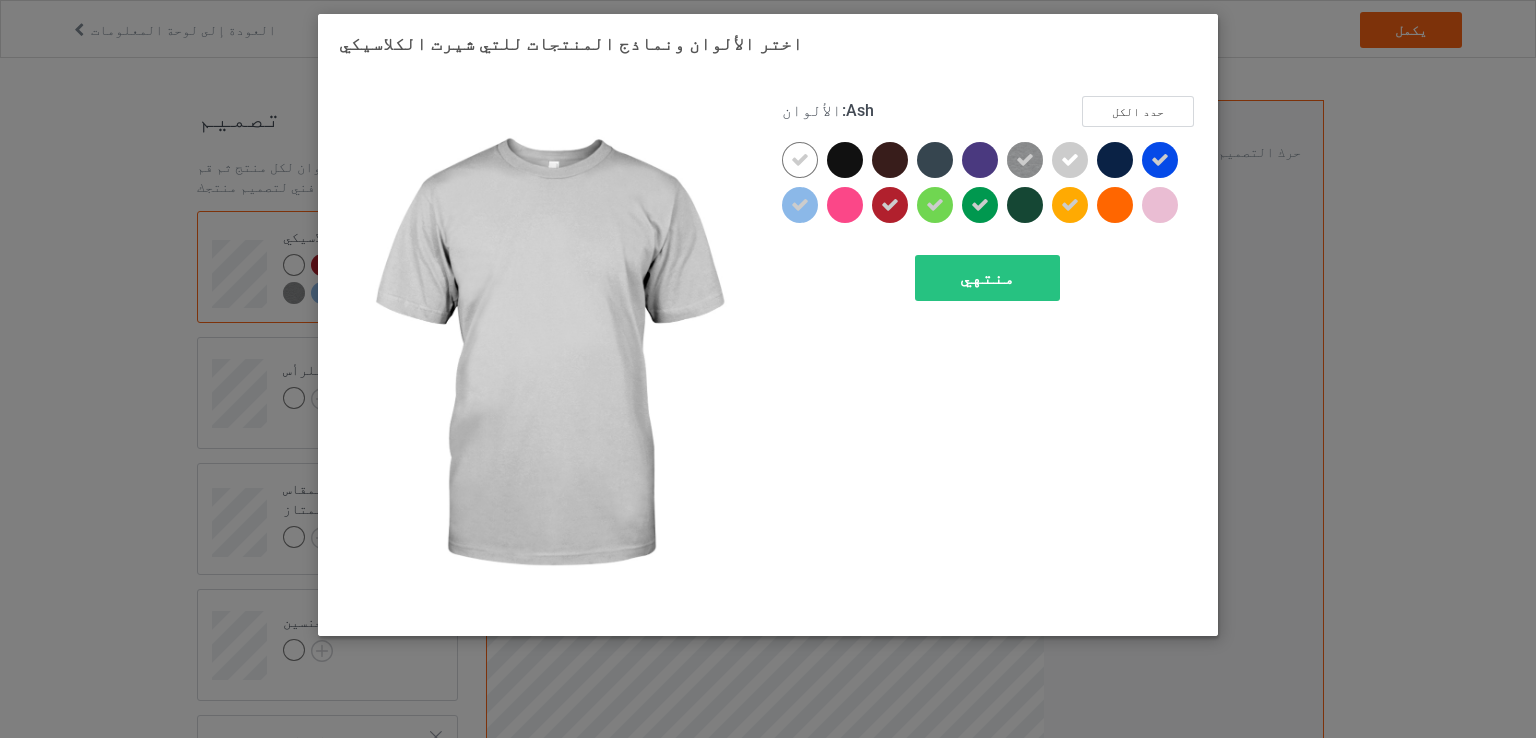 click at bounding box center [1074, 164] 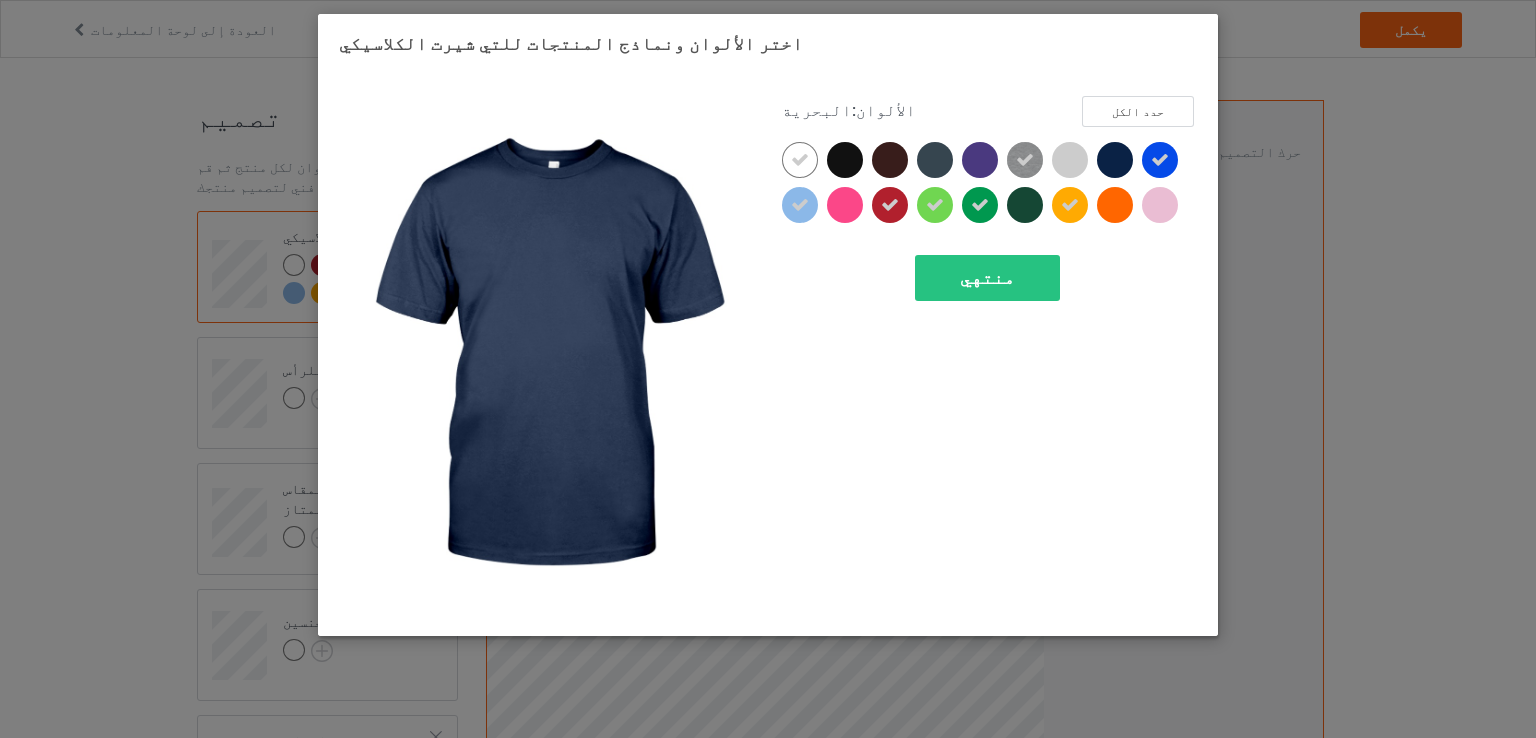 click at bounding box center [1115, 160] 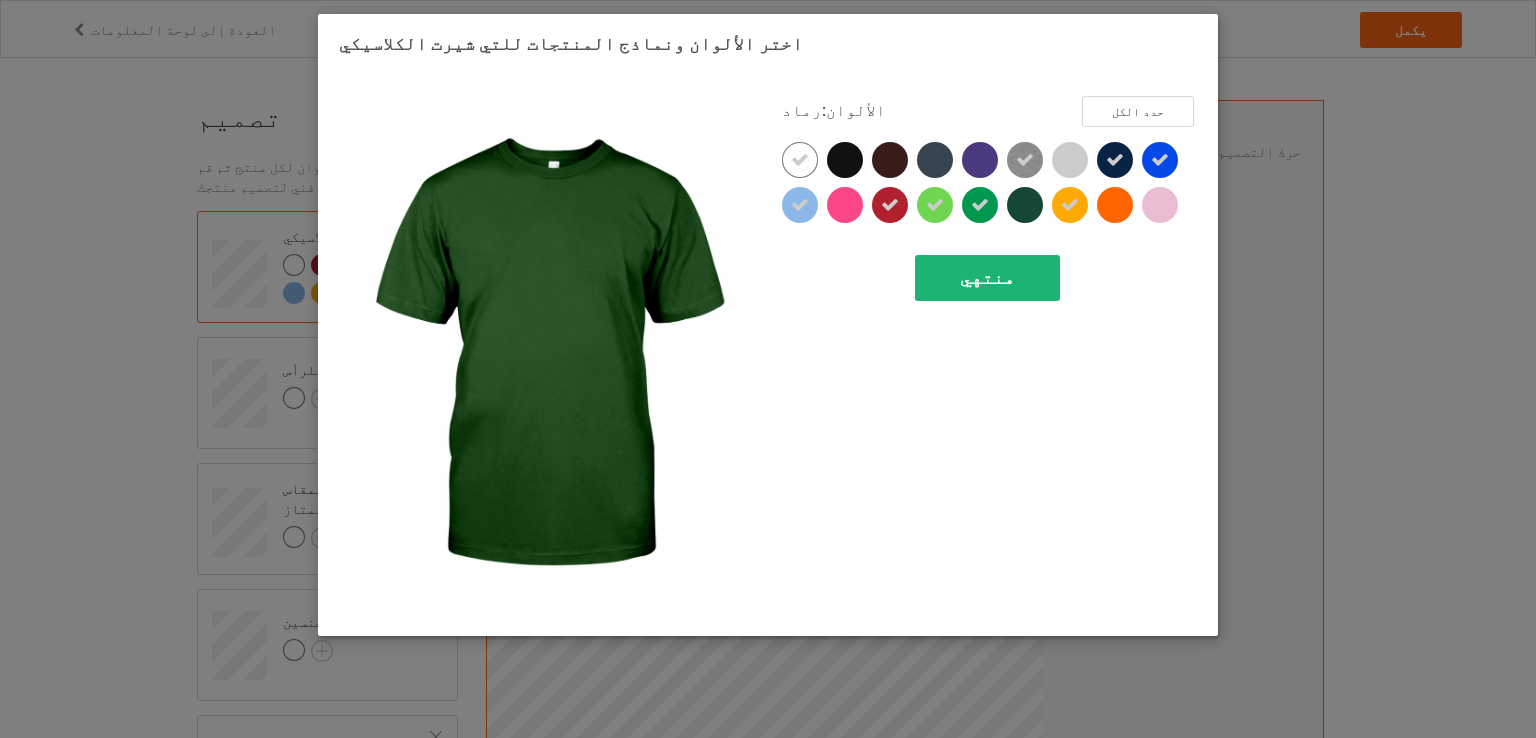 click on "منتهي" at bounding box center (987, 278) 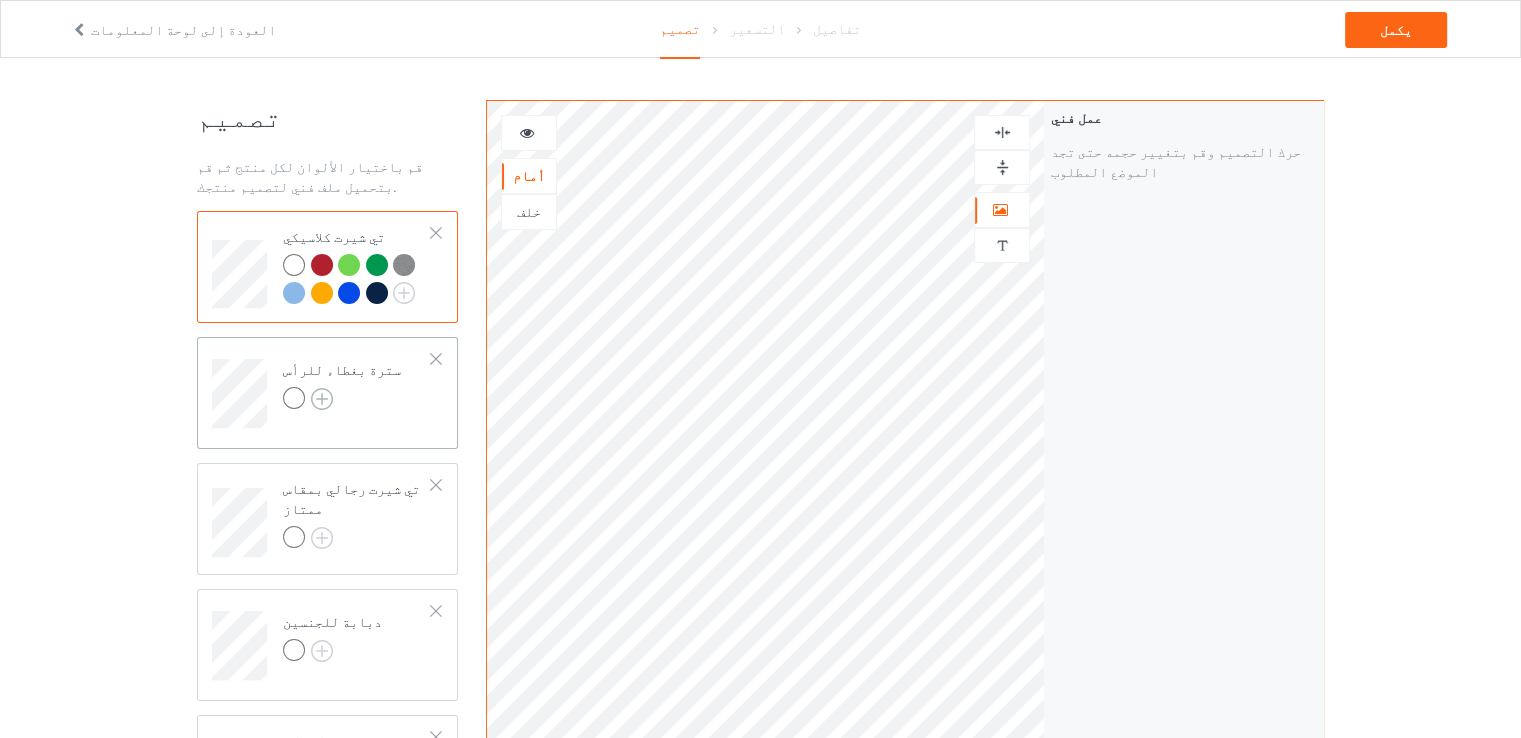 click at bounding box center [322, 399] 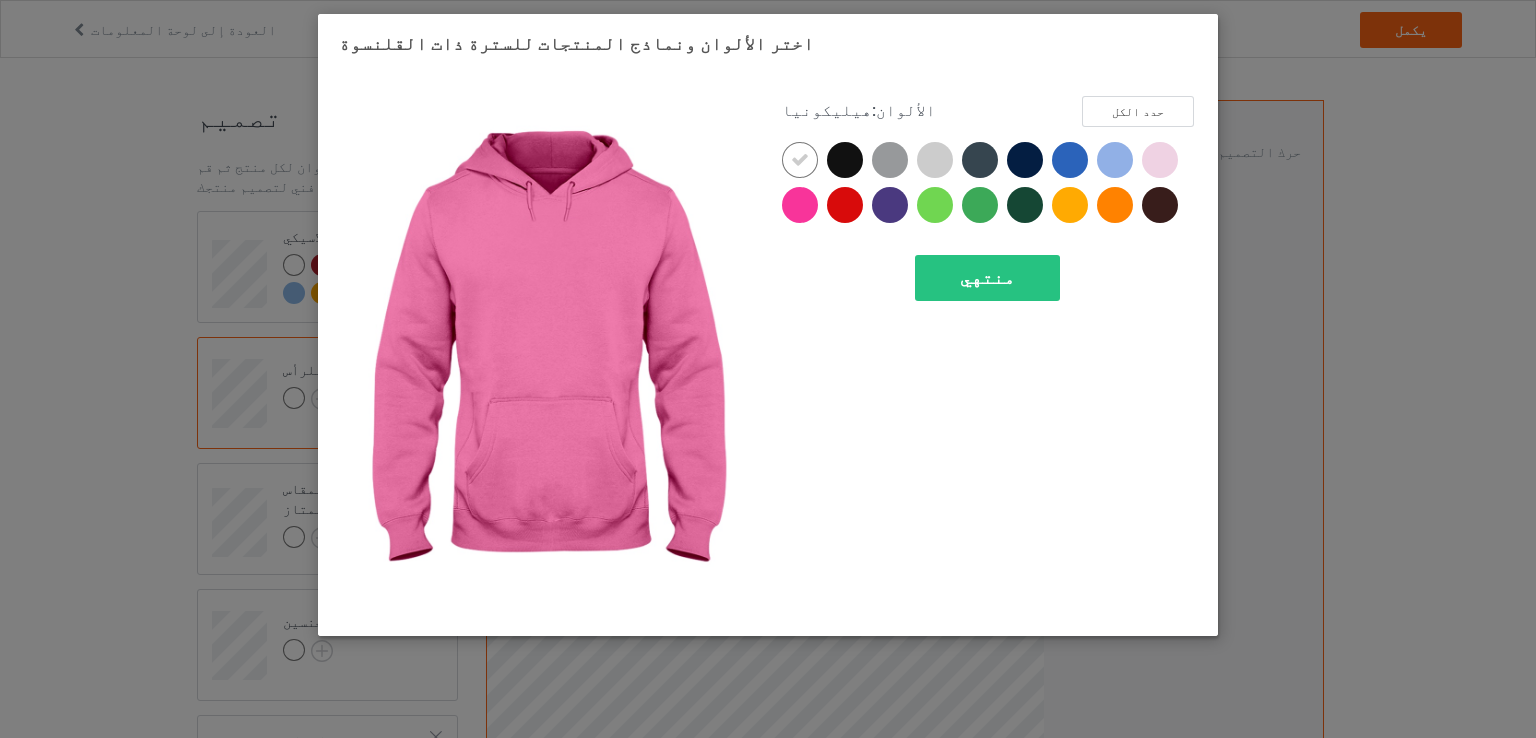 click at bounding box center [800, 205] 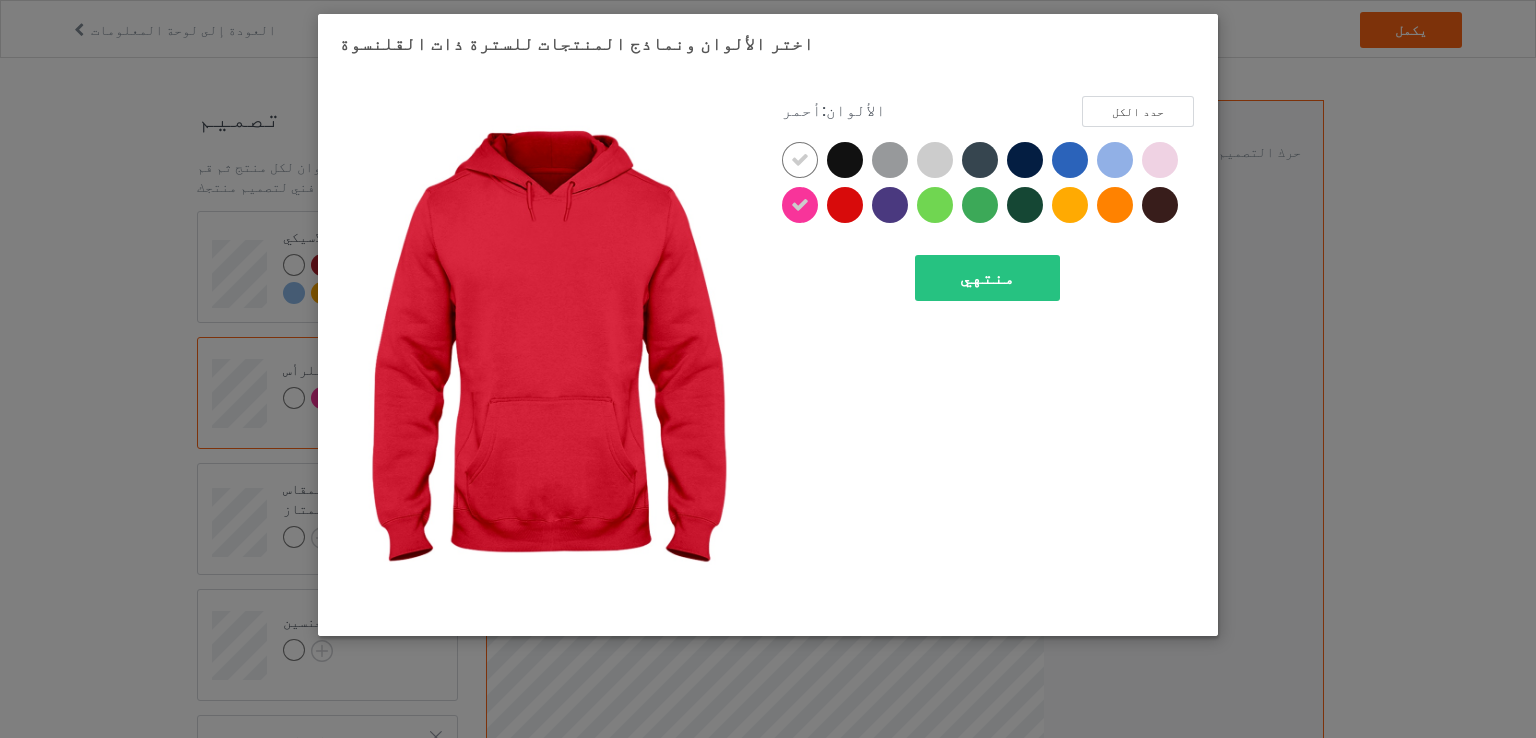 drag, startPoint x: 837, startPoint y: 205, endPoint x: 878, endPoint y: 206, distance: 41.01219 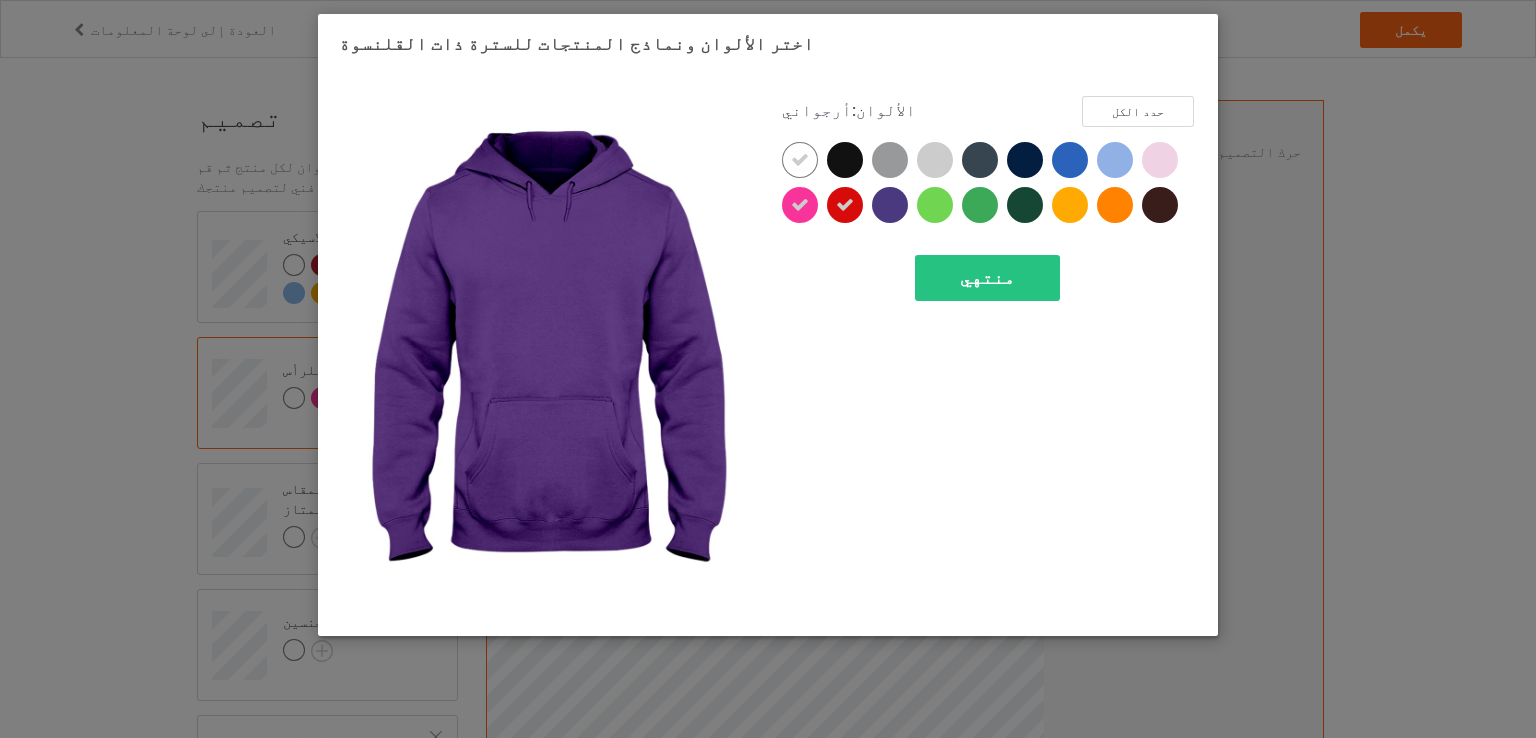 click at bounding box center (890, 205) 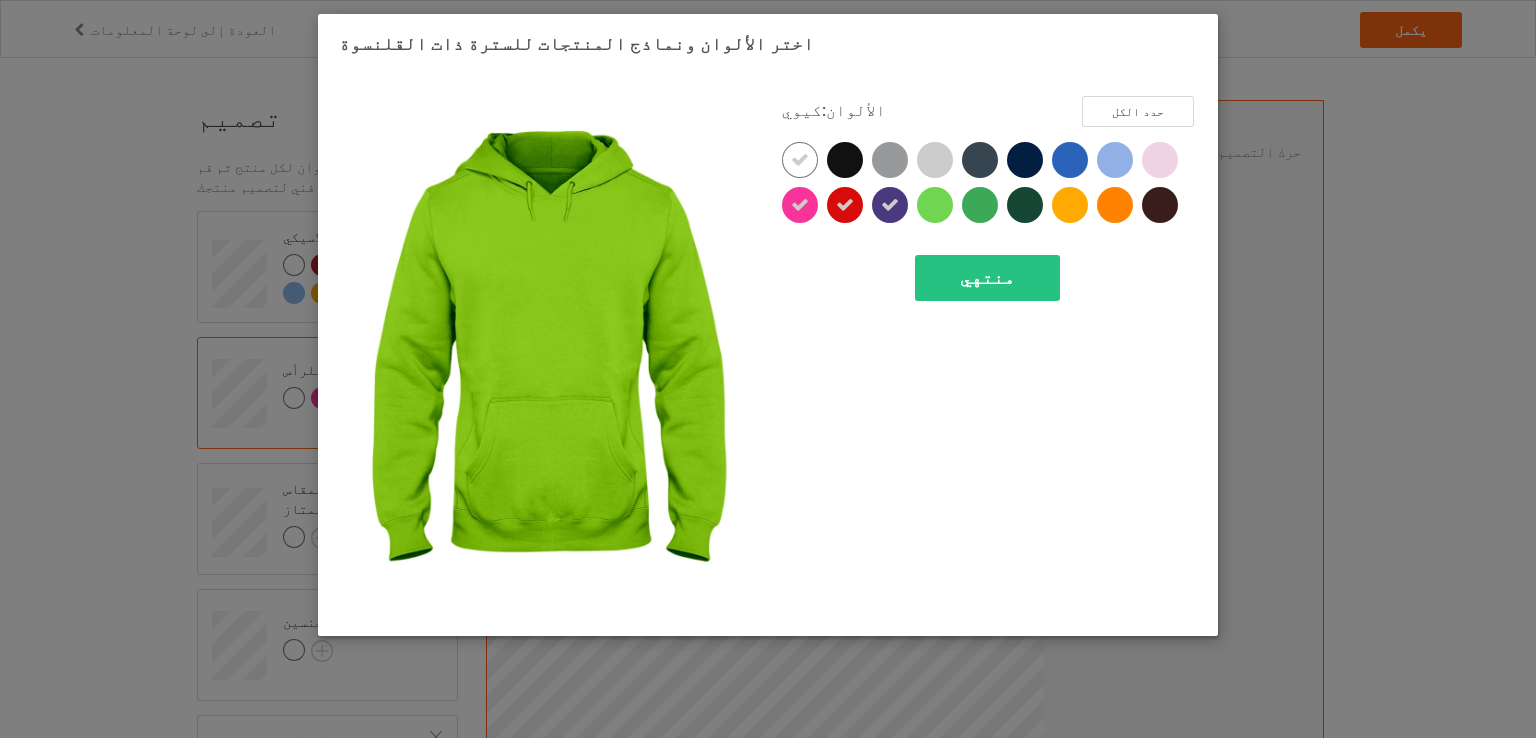 drag, startPoint x: 944, startPoint y: 205, endPoint x: 1006, endPoint y: 200, distance: 62.201286 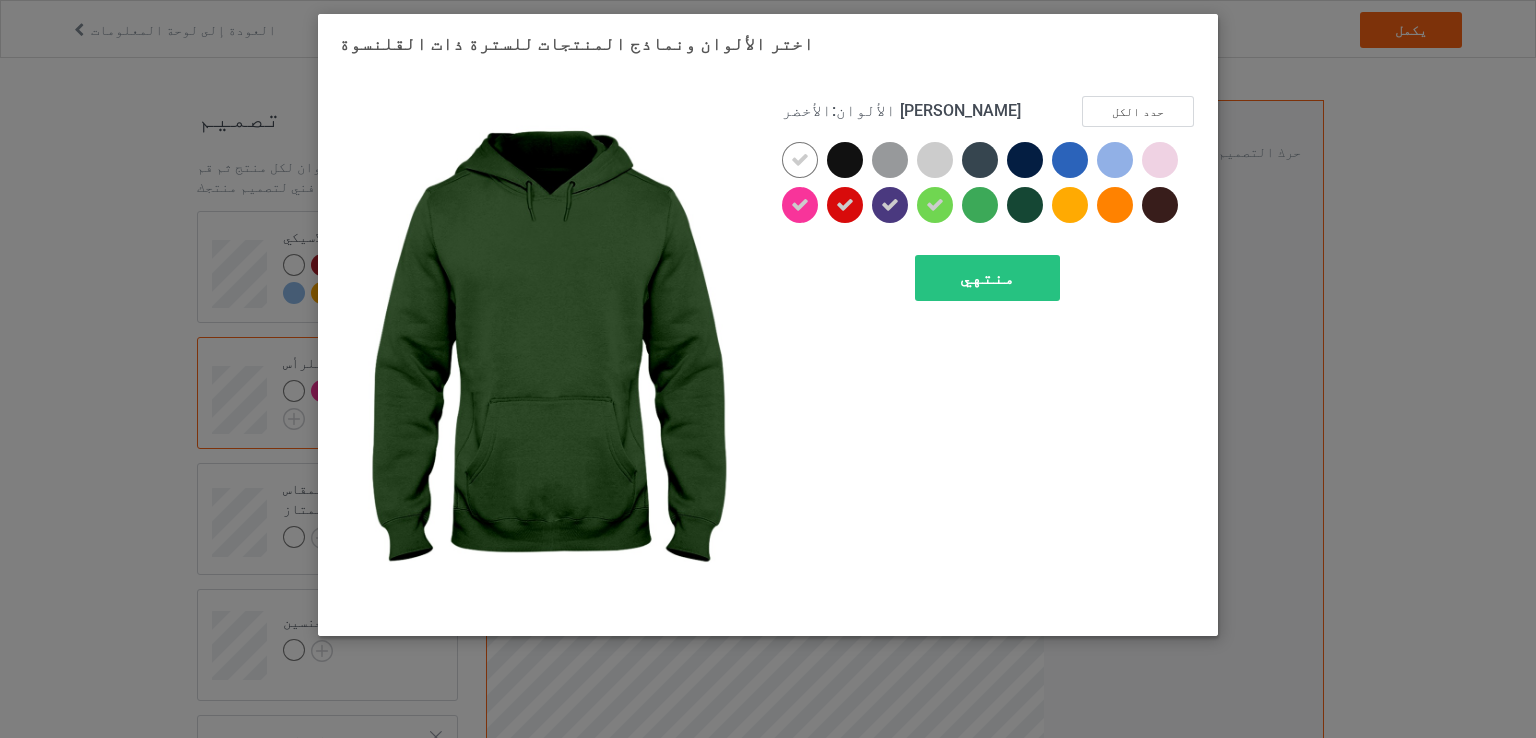click at bounding box center [1025, 205] 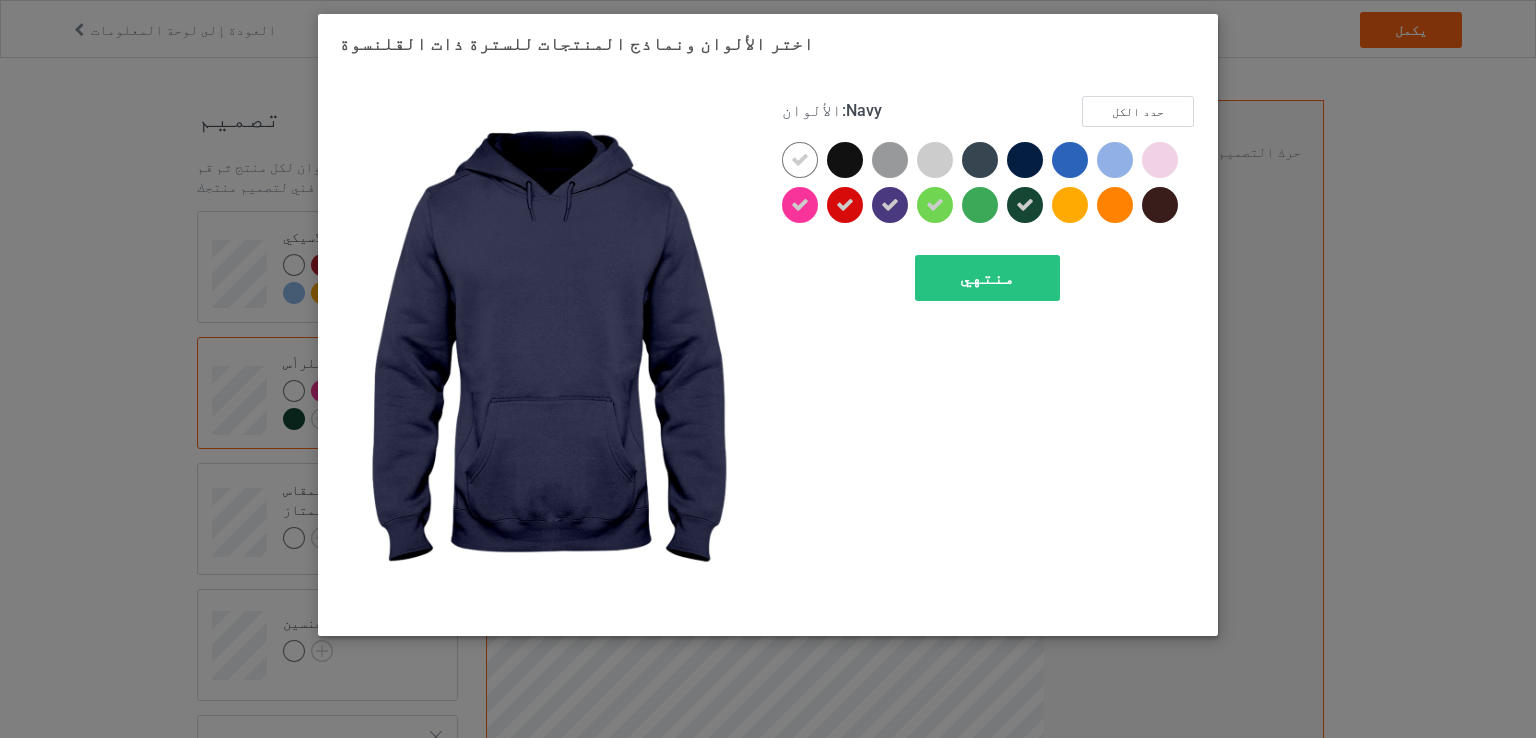 click at bounding box center (1029, 164) 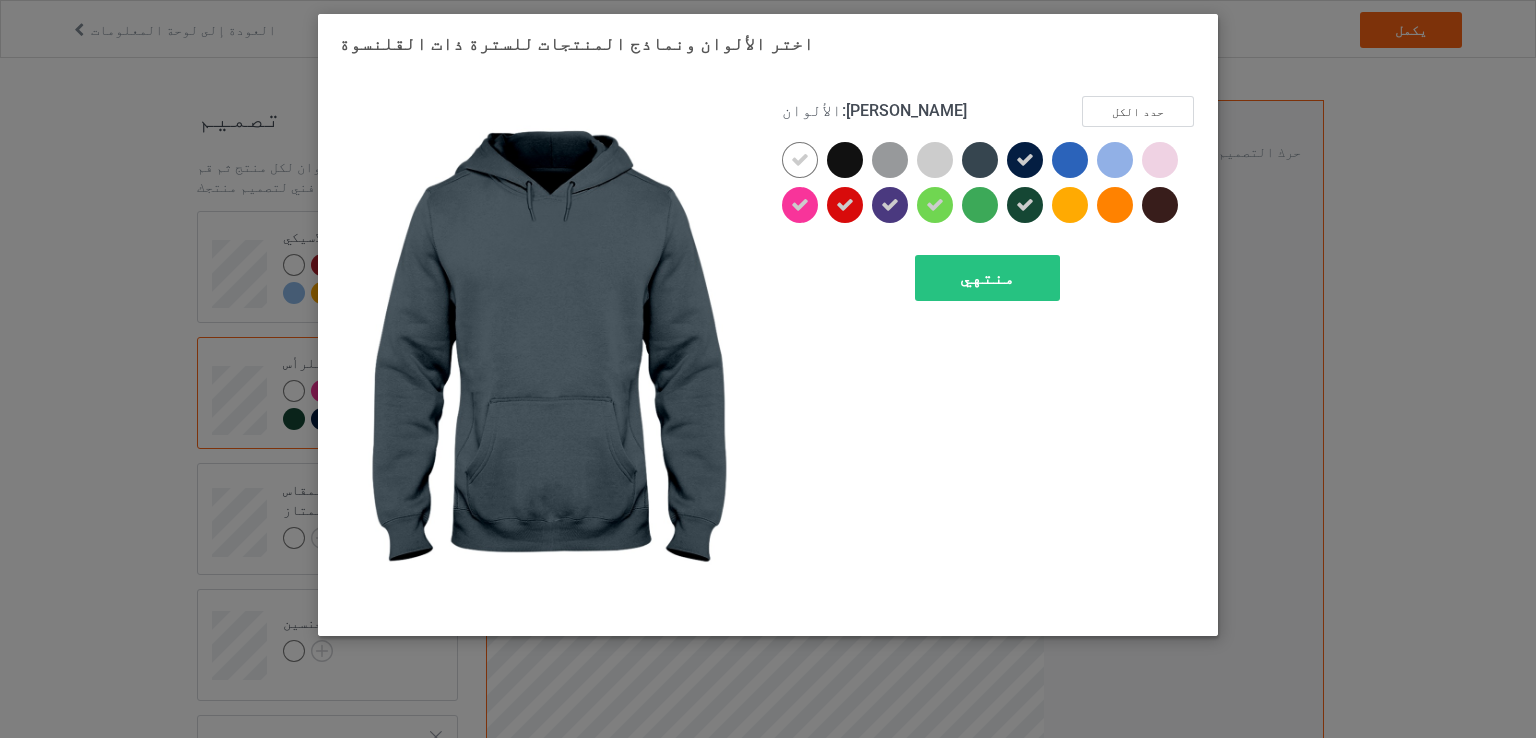 drag, startPoint x: 983, startPoint y: 153, endPoint x: 885, endPoint y: 156, distance: 98.045906 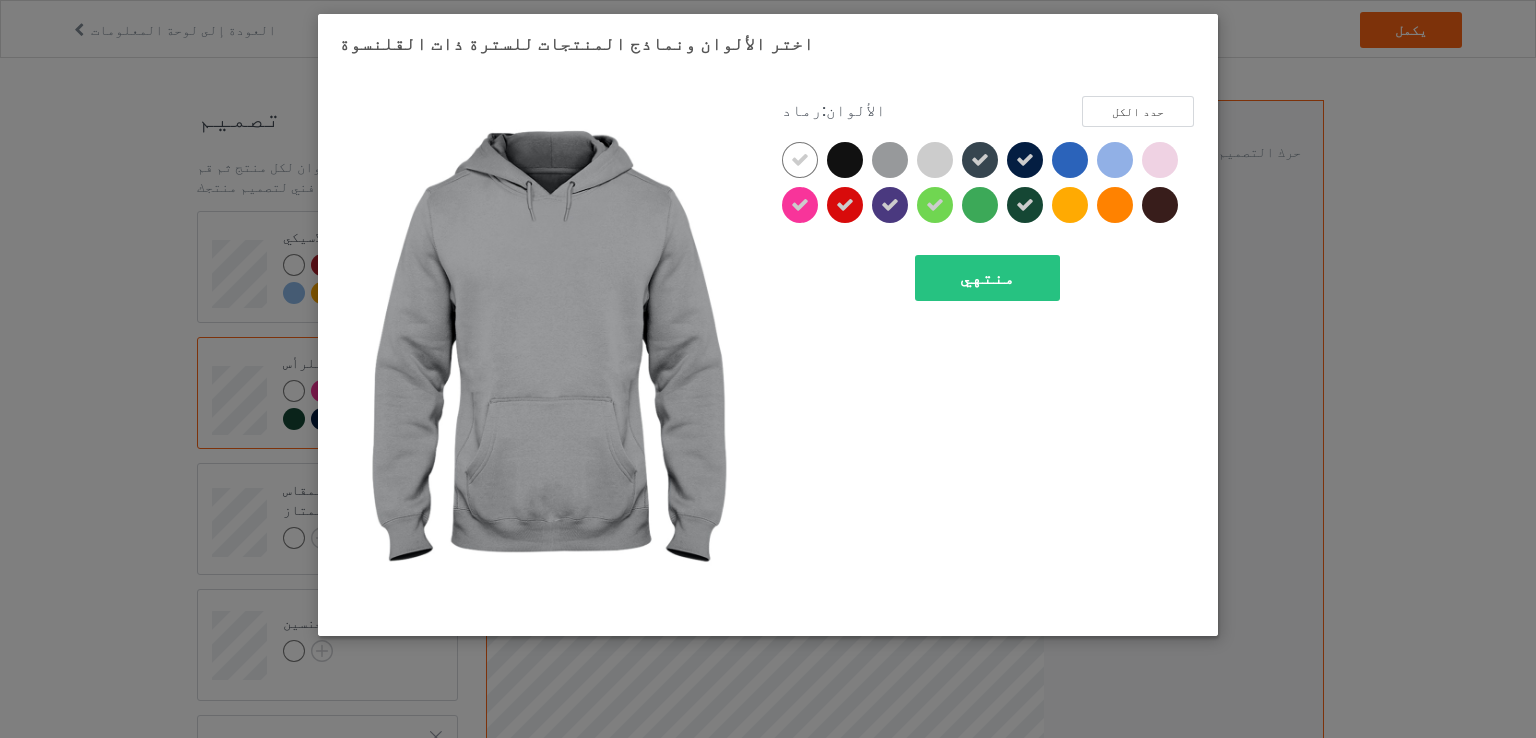 click at bounding box center [890, 160] 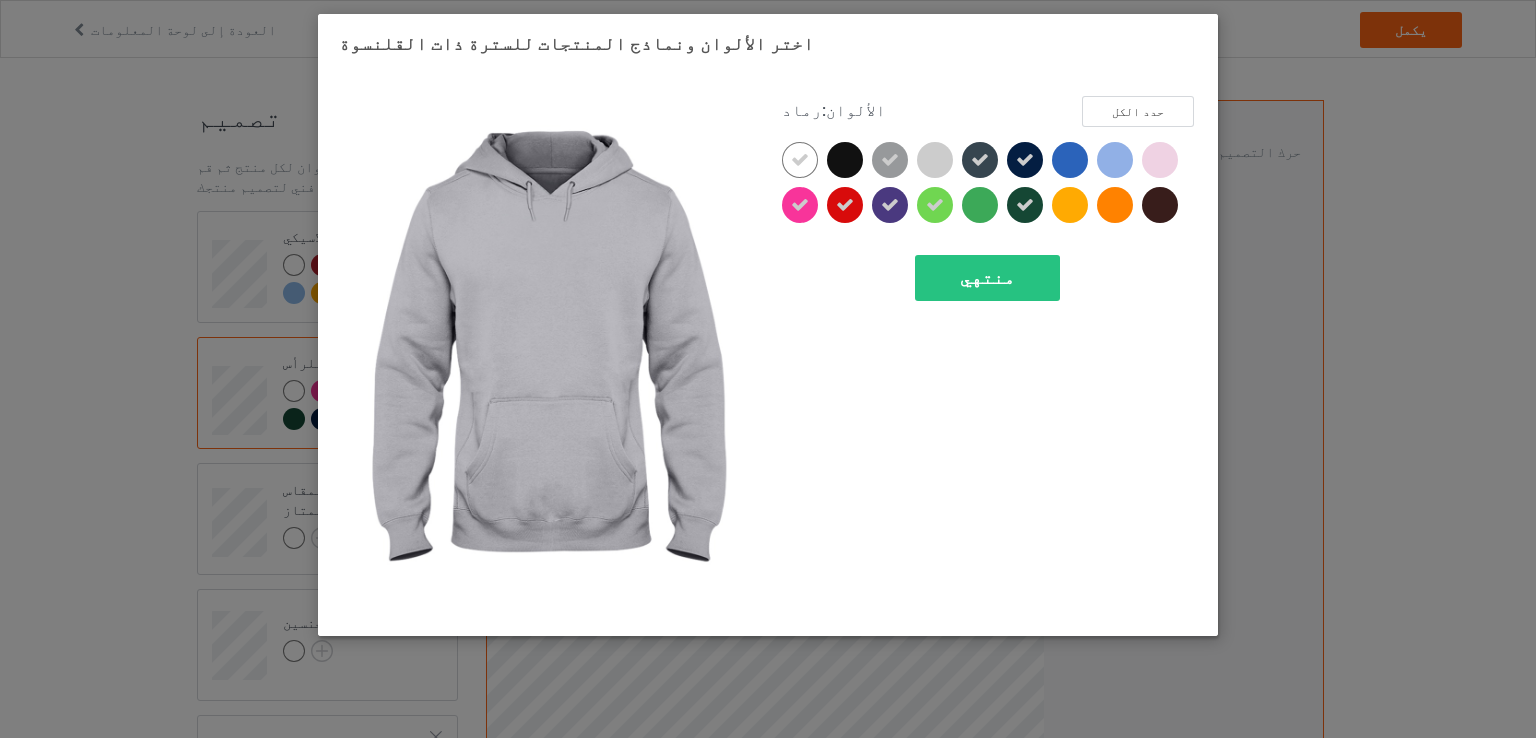 click at bounding box center [935, 160] 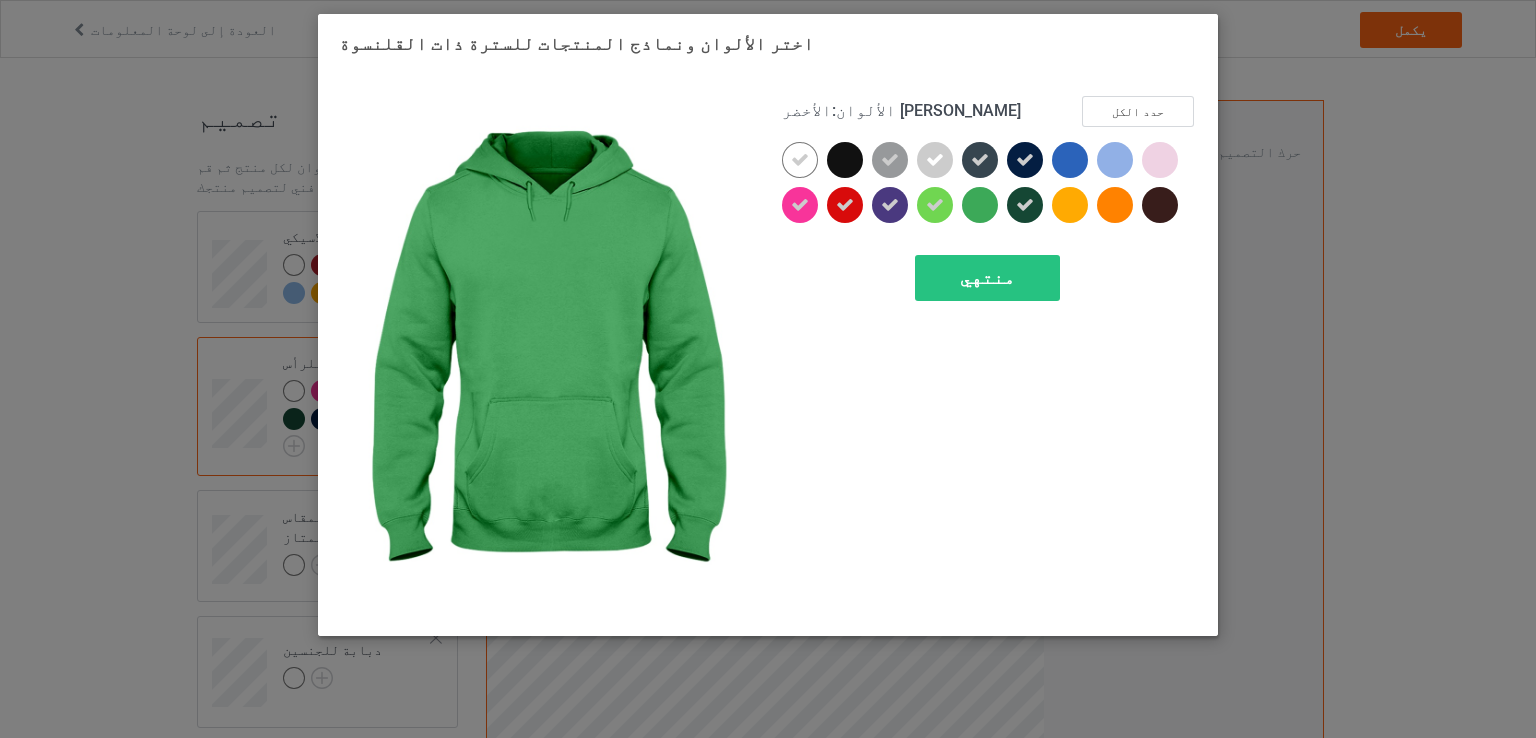 click at bounding box center [980, 205] 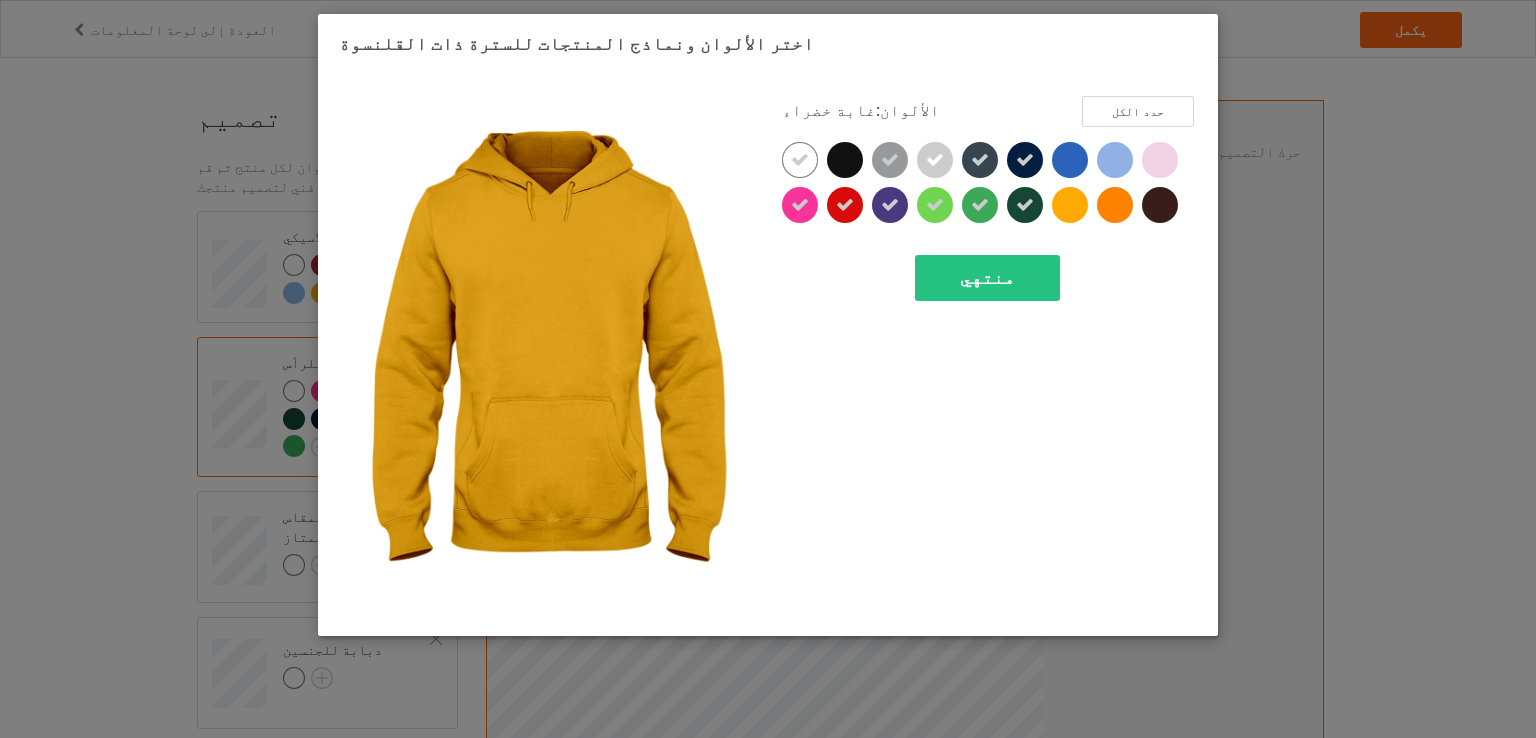 click at bounding box center (1074, 209) 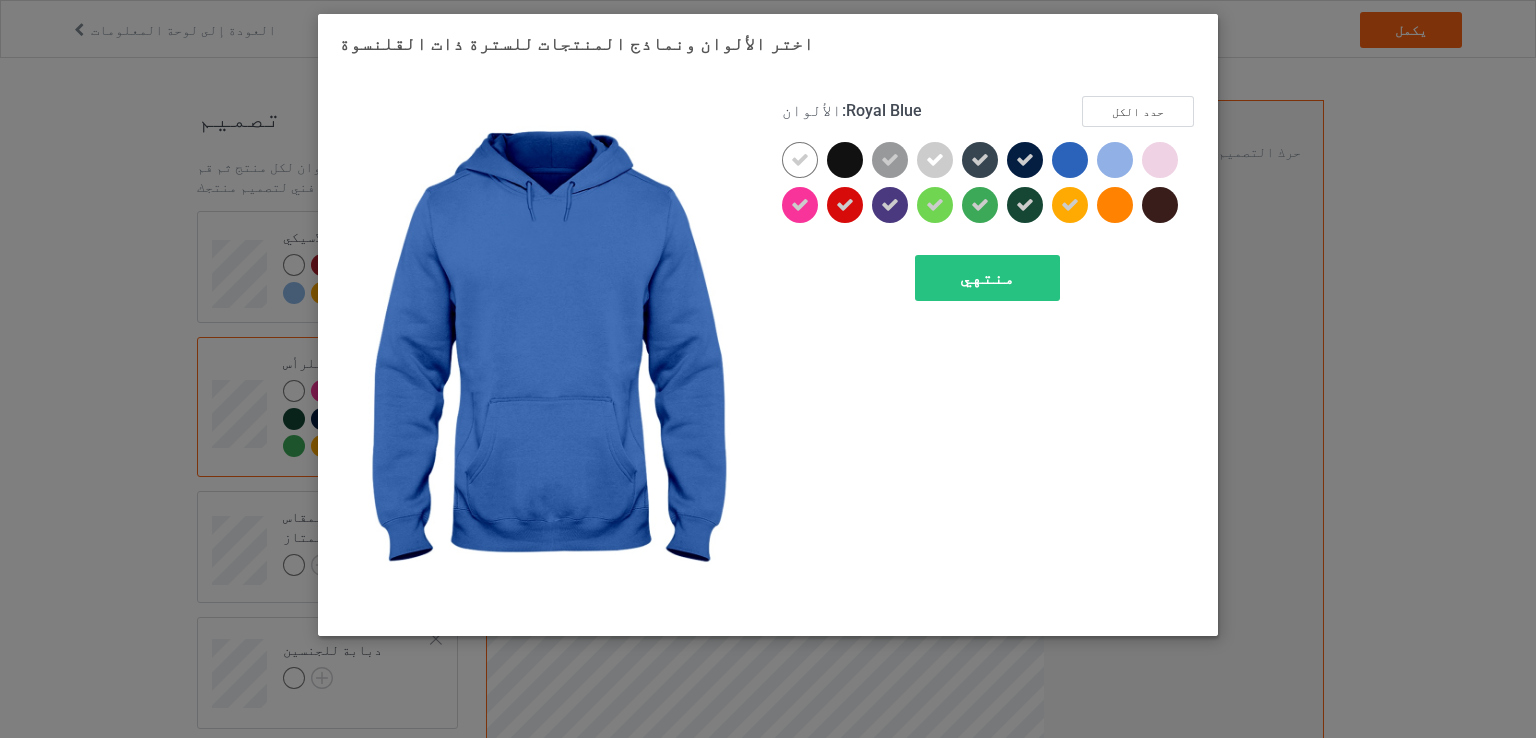 click at bounding box center (1074, 164) 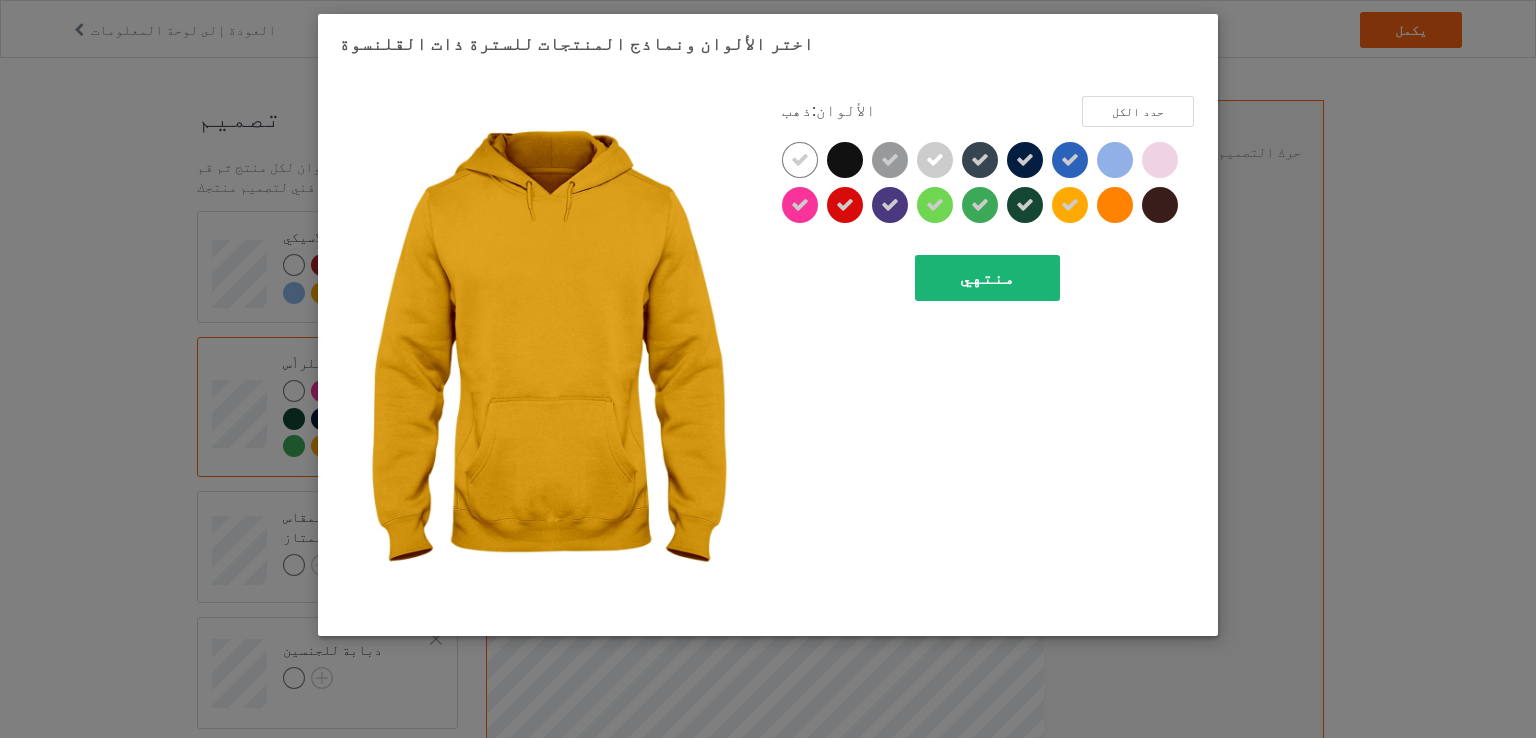 click on "منتهي" at bounding box center (987, 278) 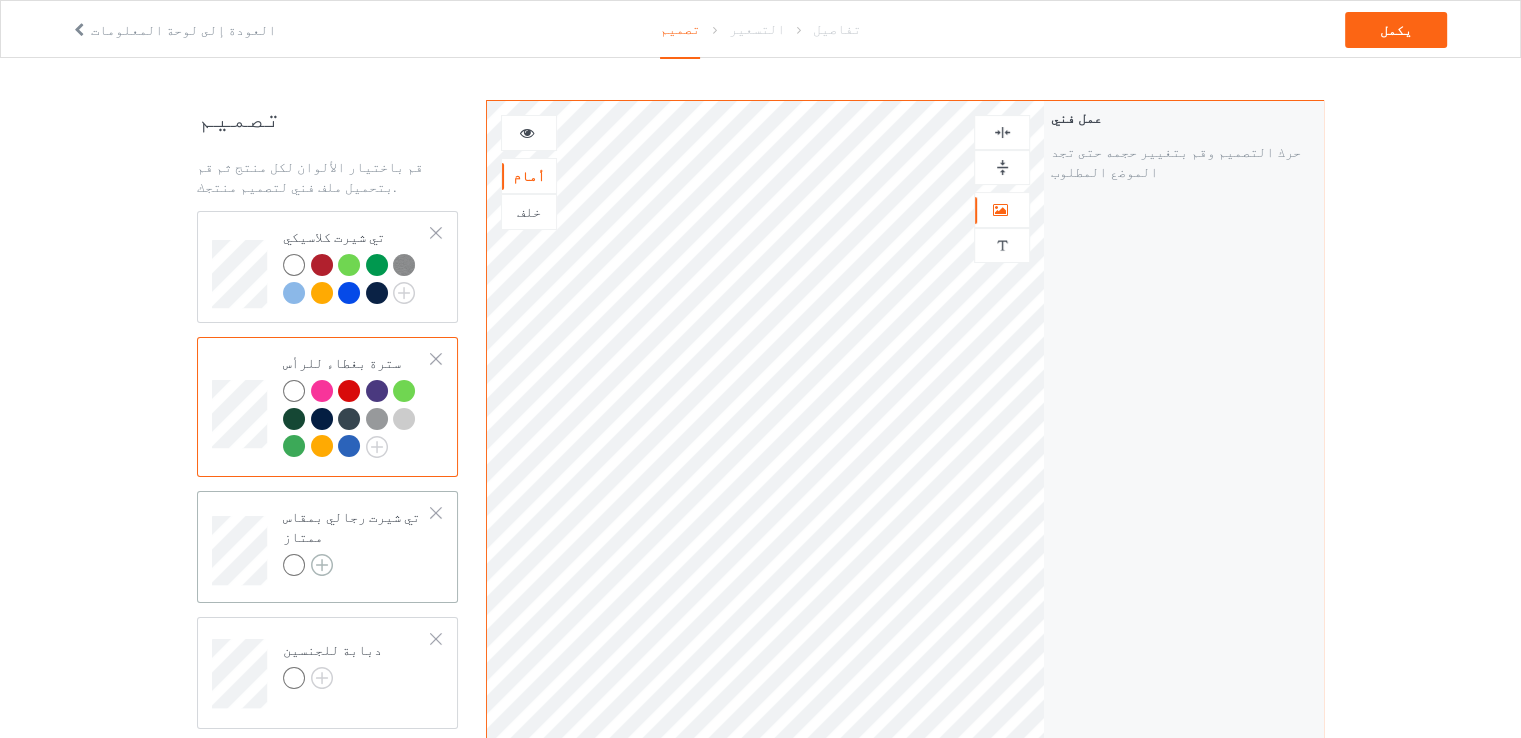 click at bounding box center [322, 565] 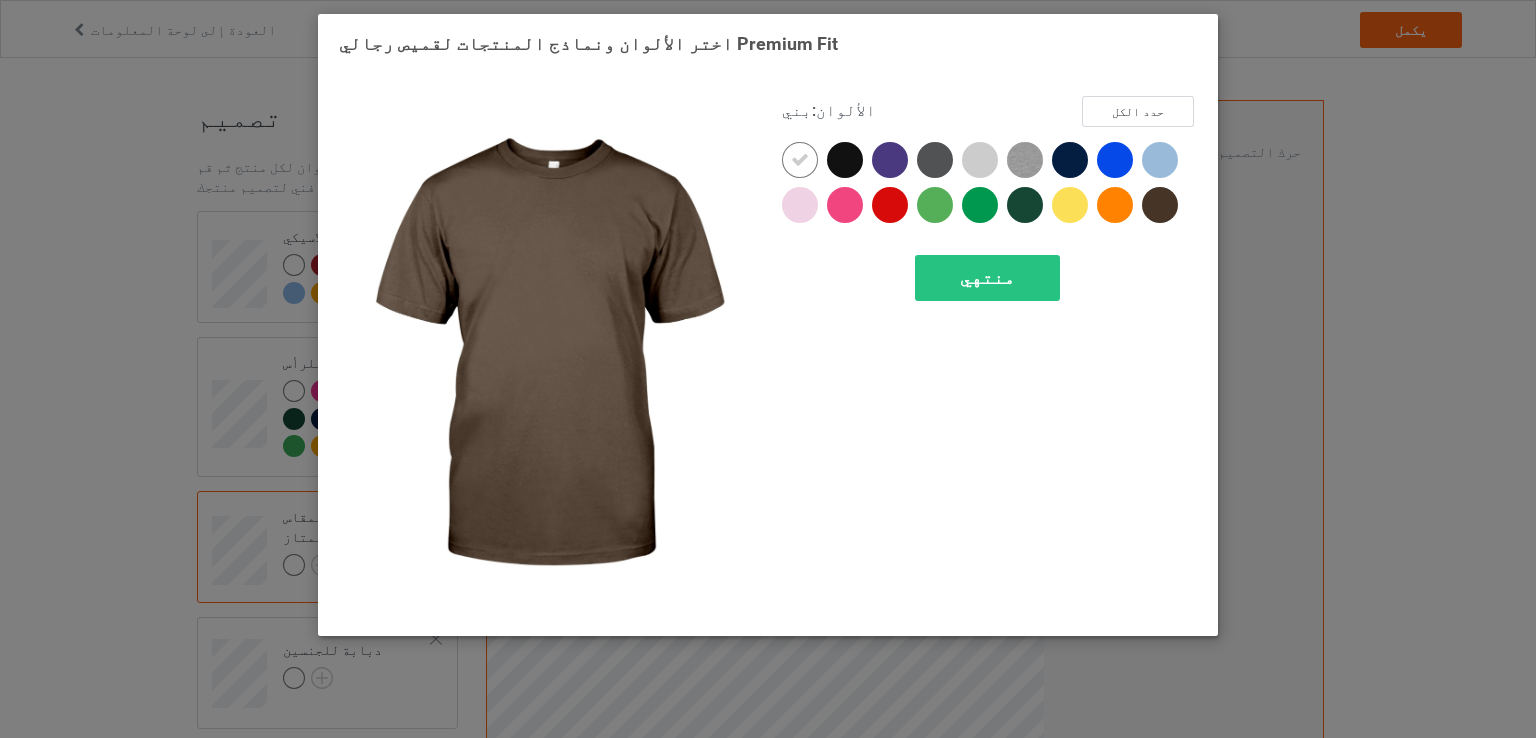 click at bounding box center [1160, 205] 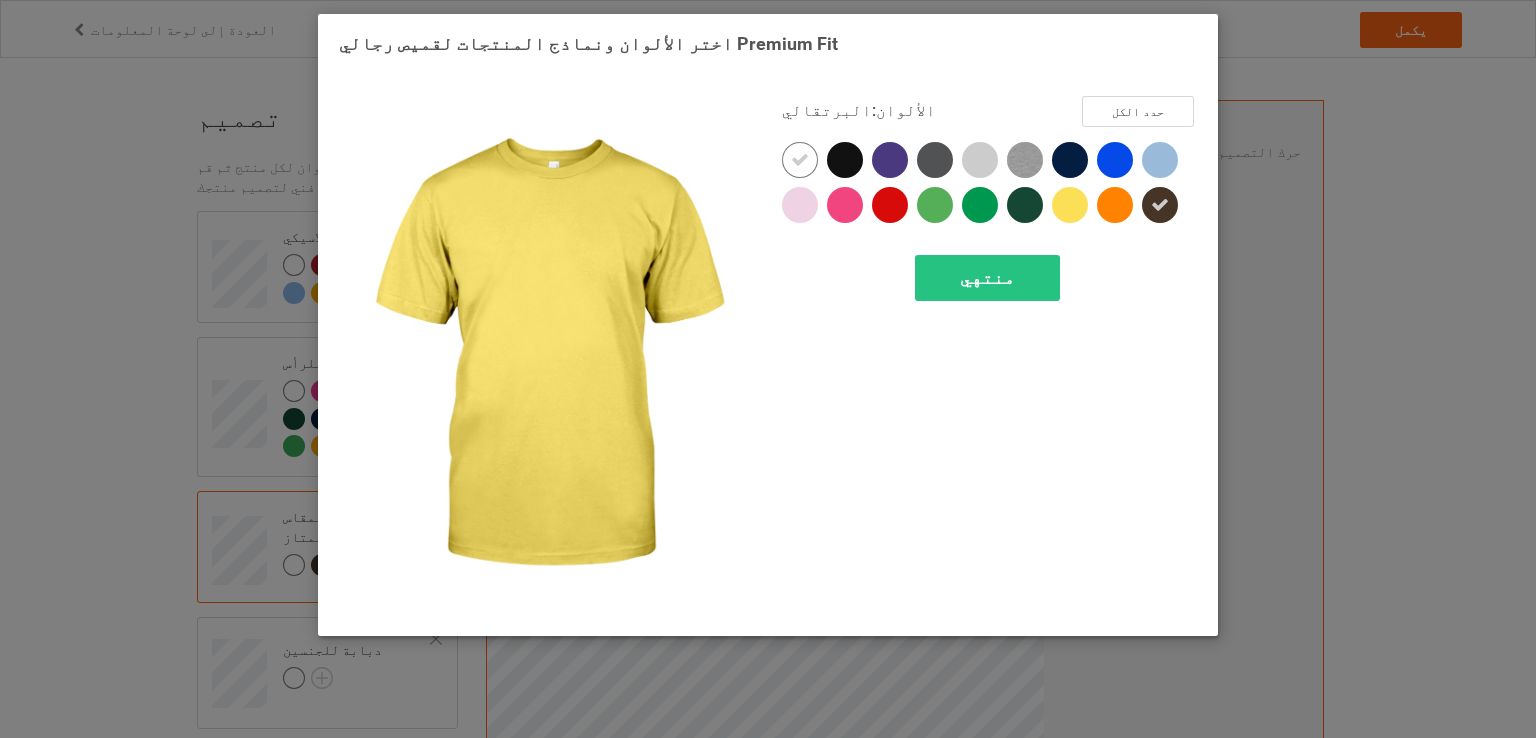 click at bounding box center [1074, 209] 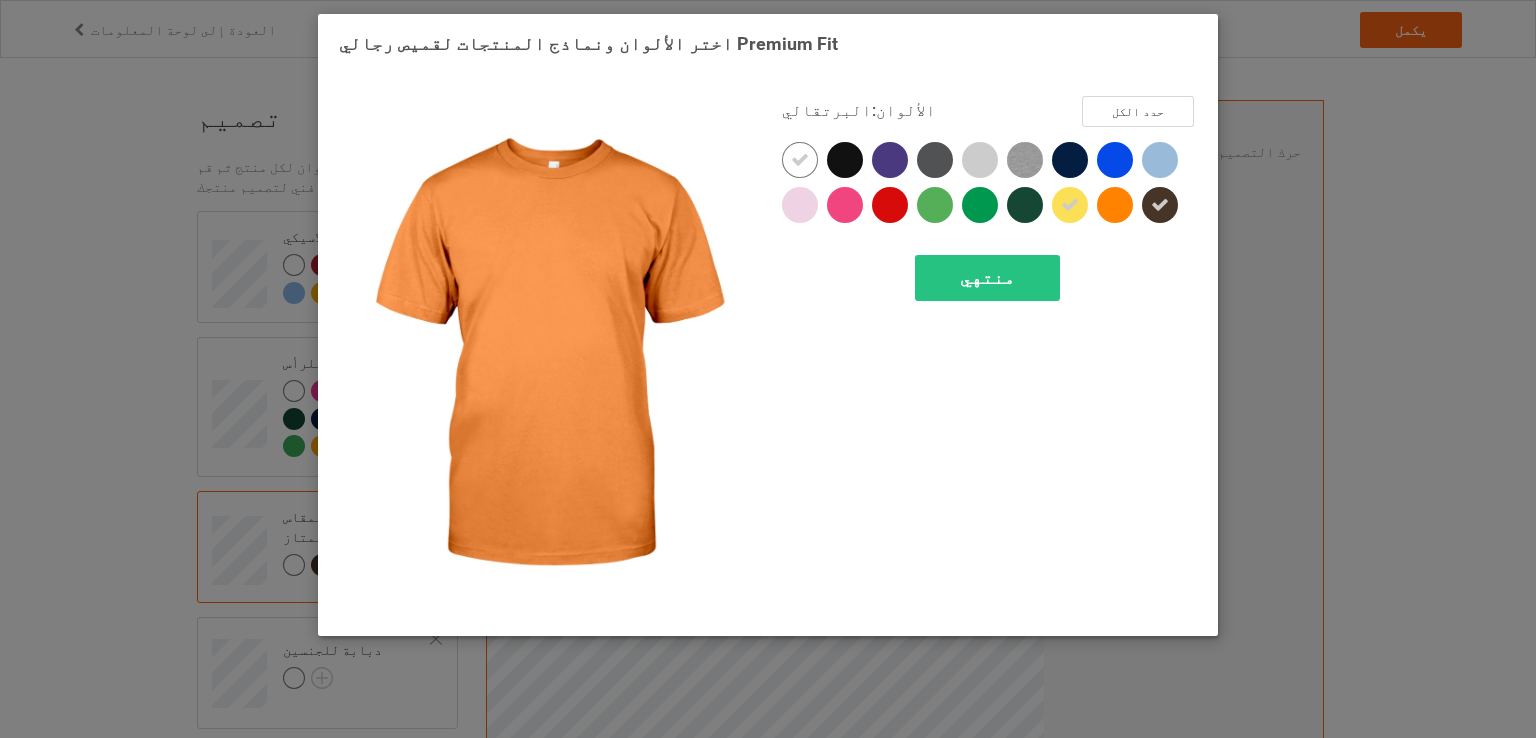 click at bounding box center (1115, 205) 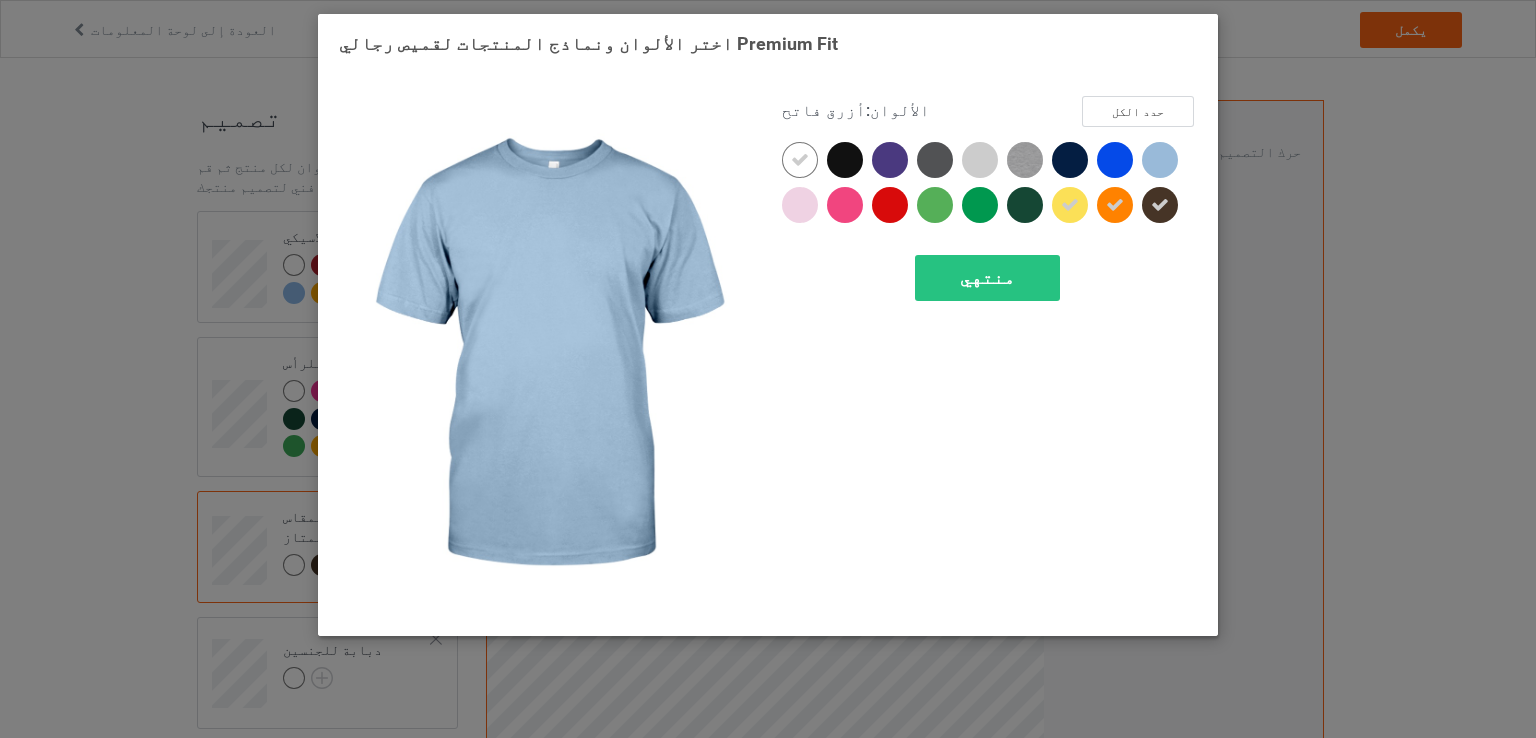 click at bounding box center (1160, 160) 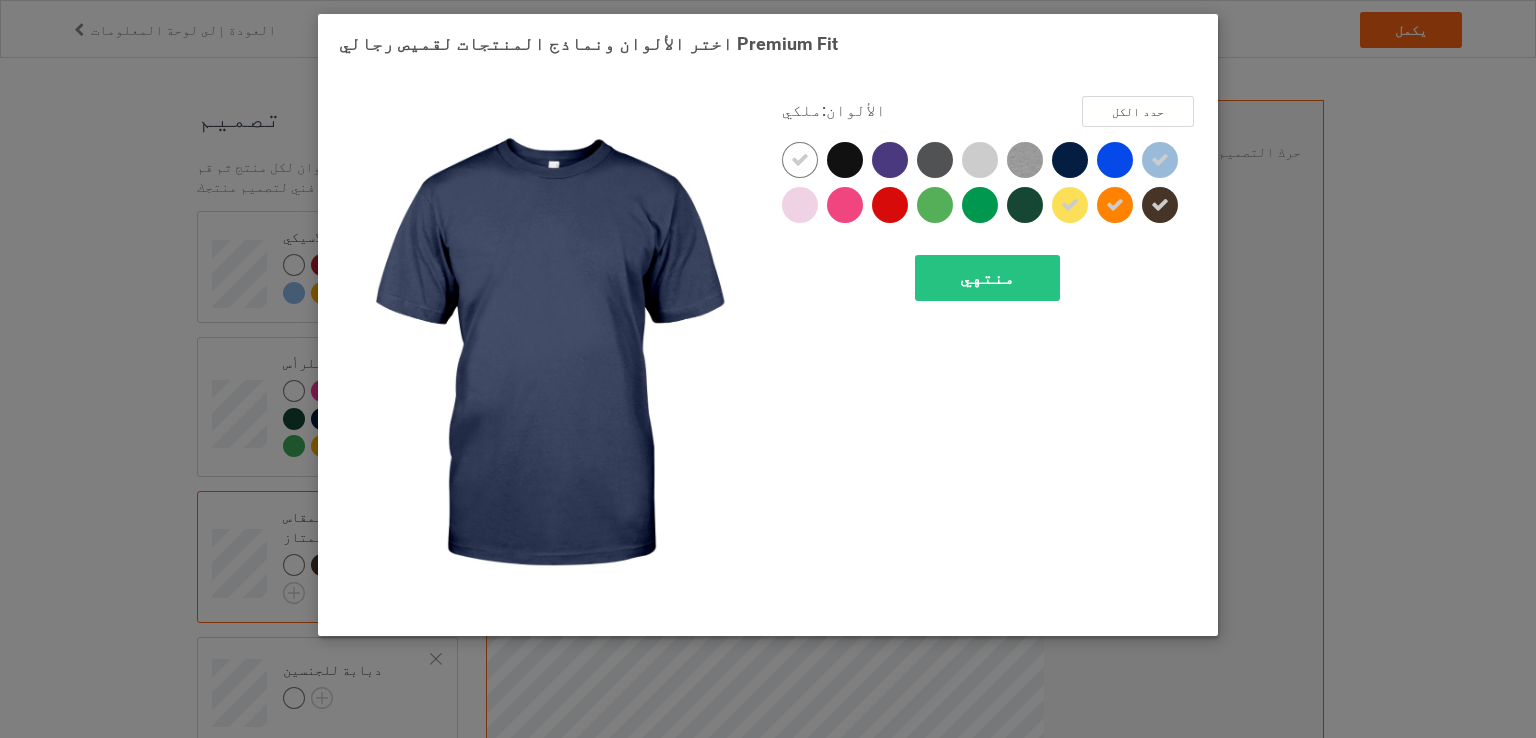 click at bounding box center (1070, 160) 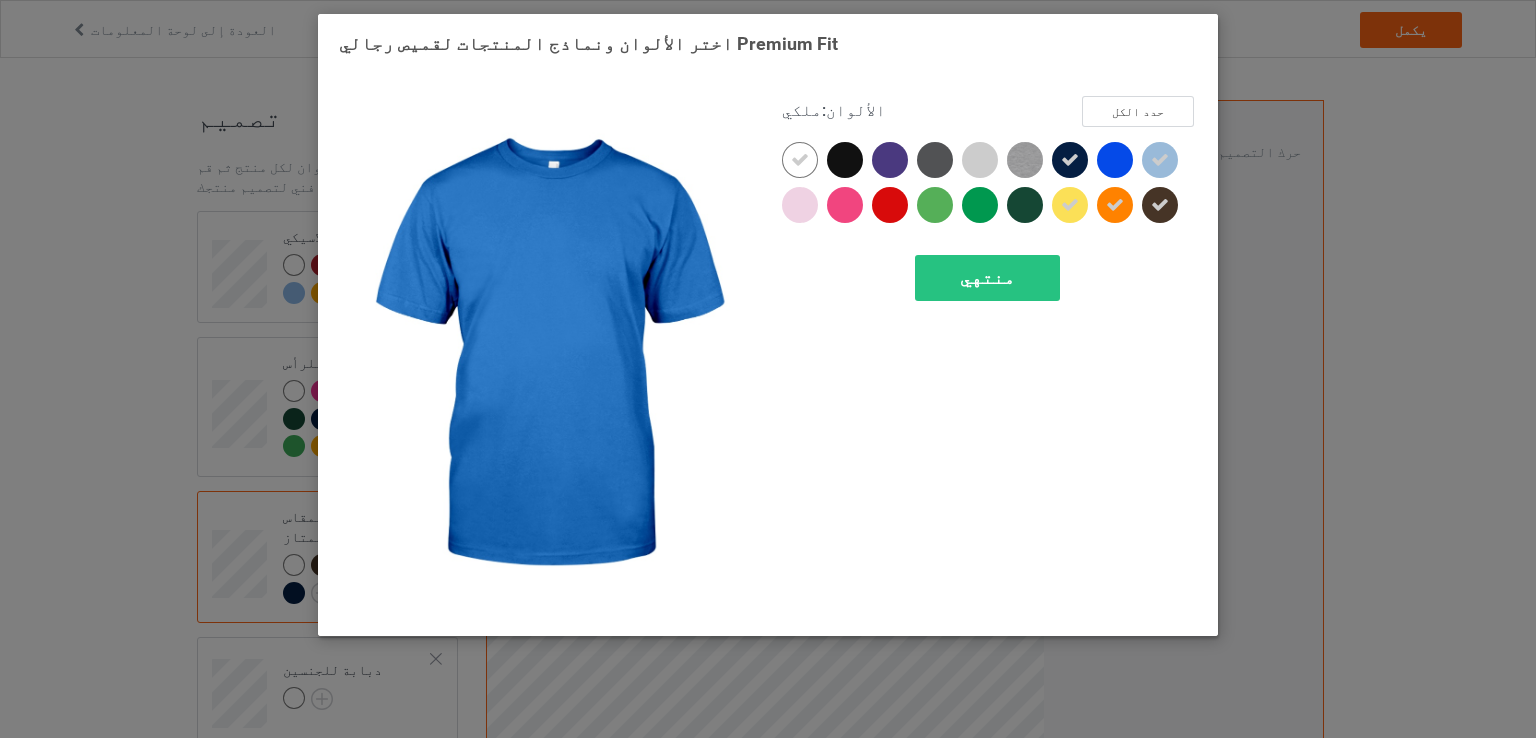 click at bounding box center [1115, 160] 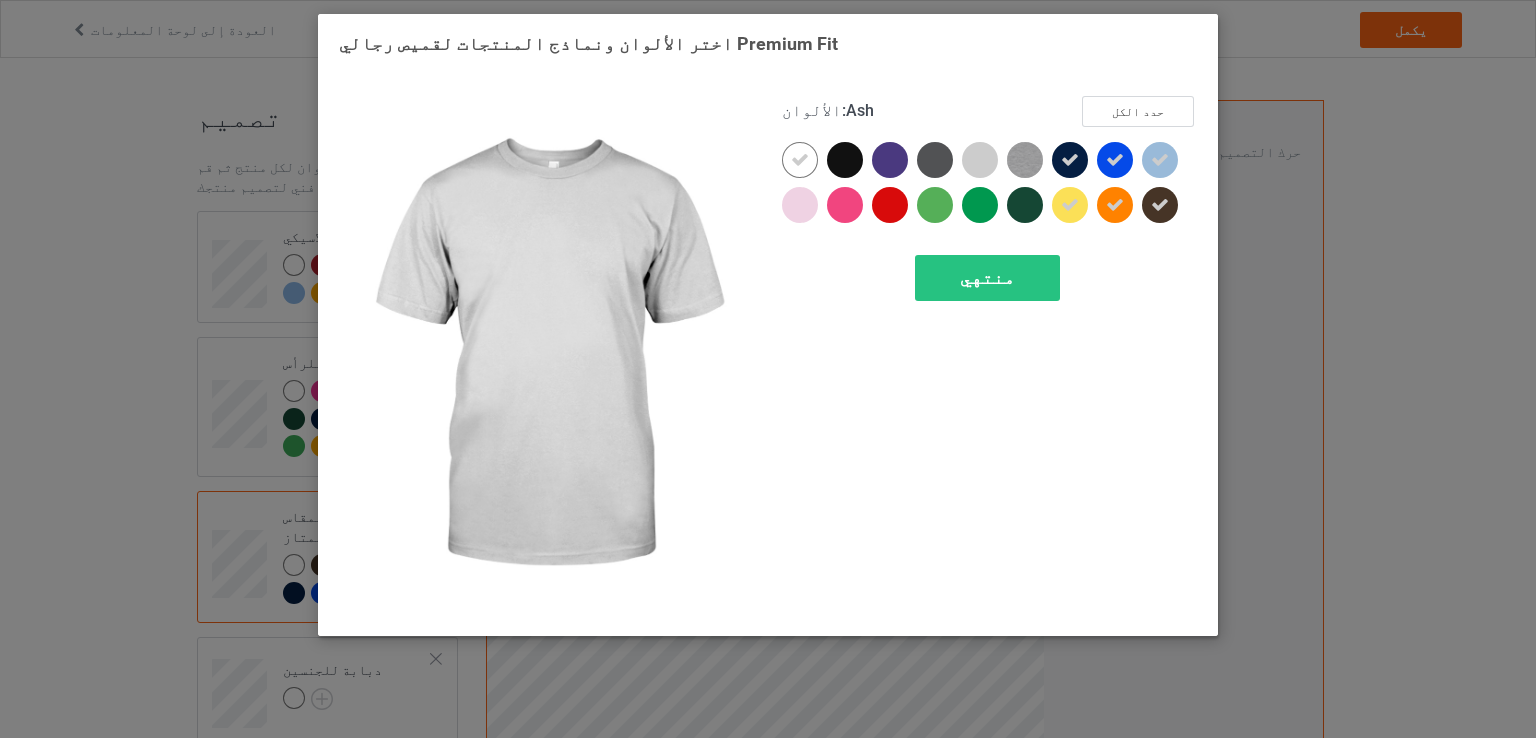 click at bounding box center [984, 164] 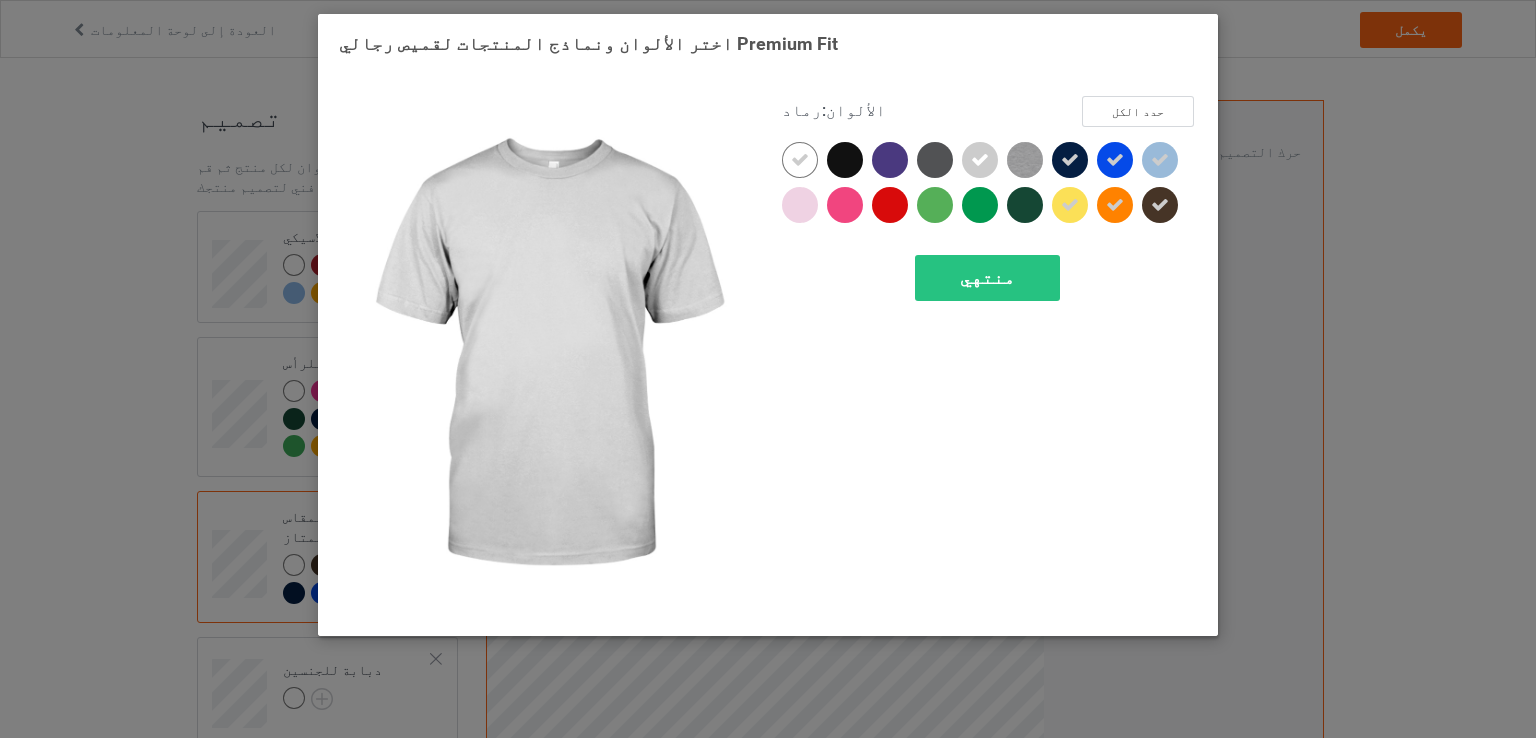 click at bounding box center (980, 160) 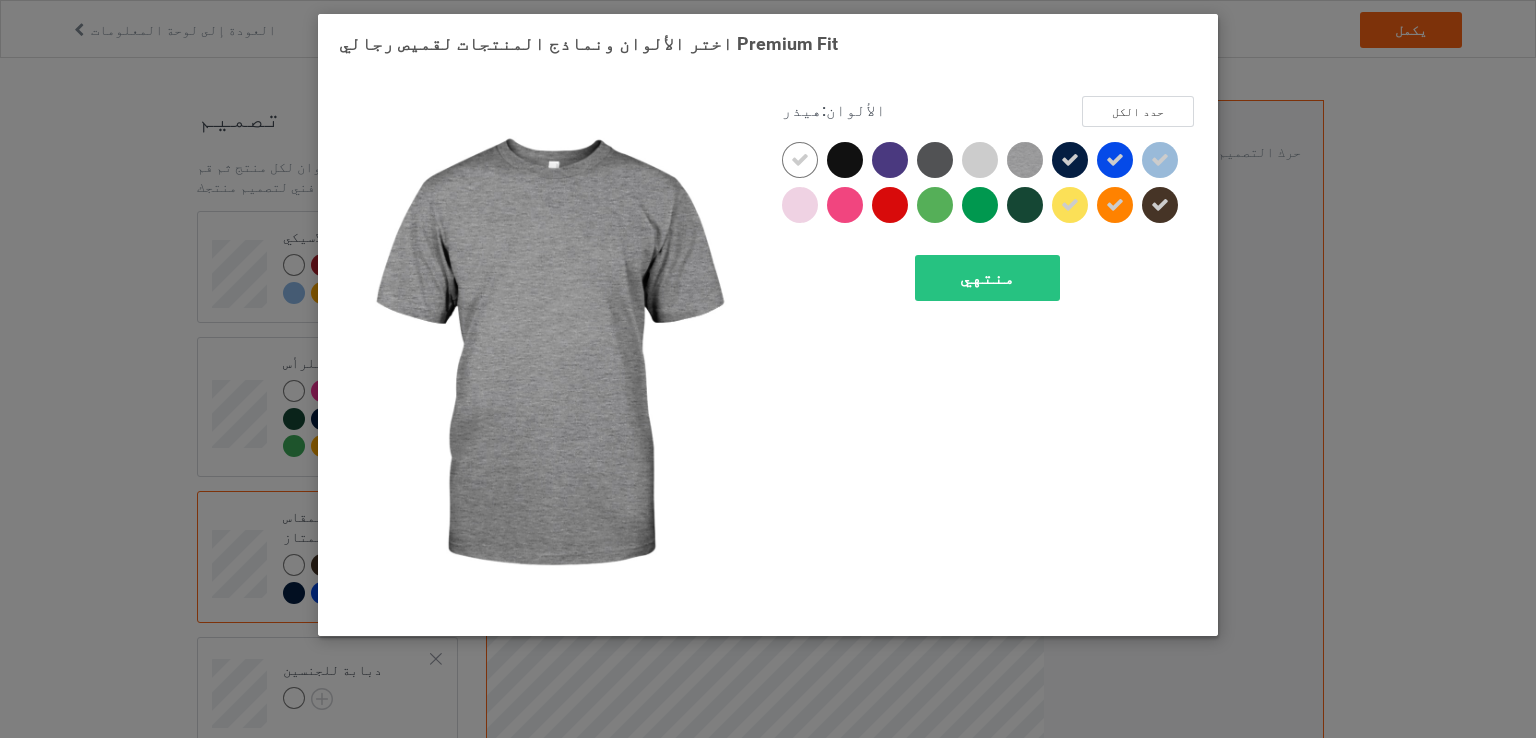 drag, startPoint x: 1020, startPoint y: 153, endPoint x: 1007, endPoint y: 157, distance: 13.601471 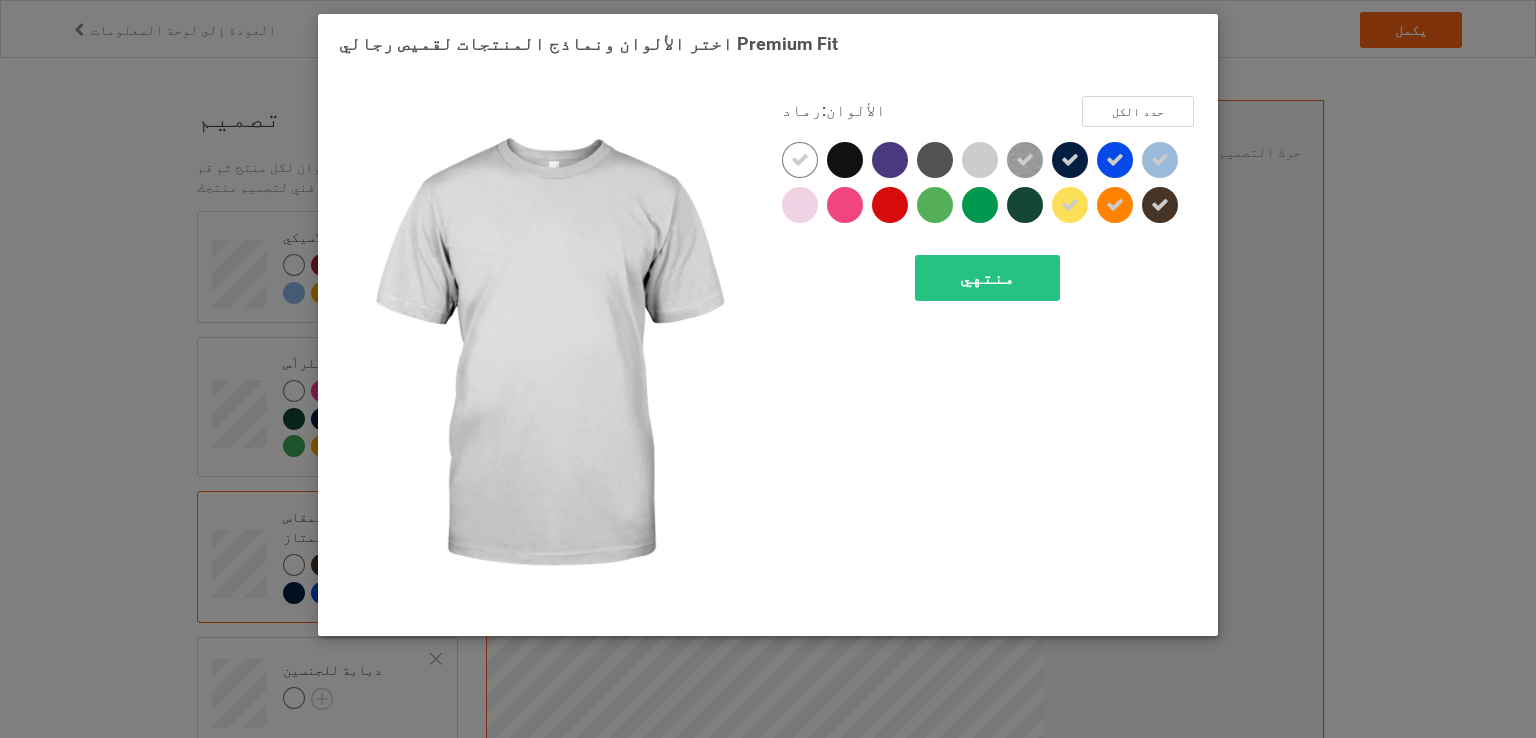 click at bounding box center (980, 160) 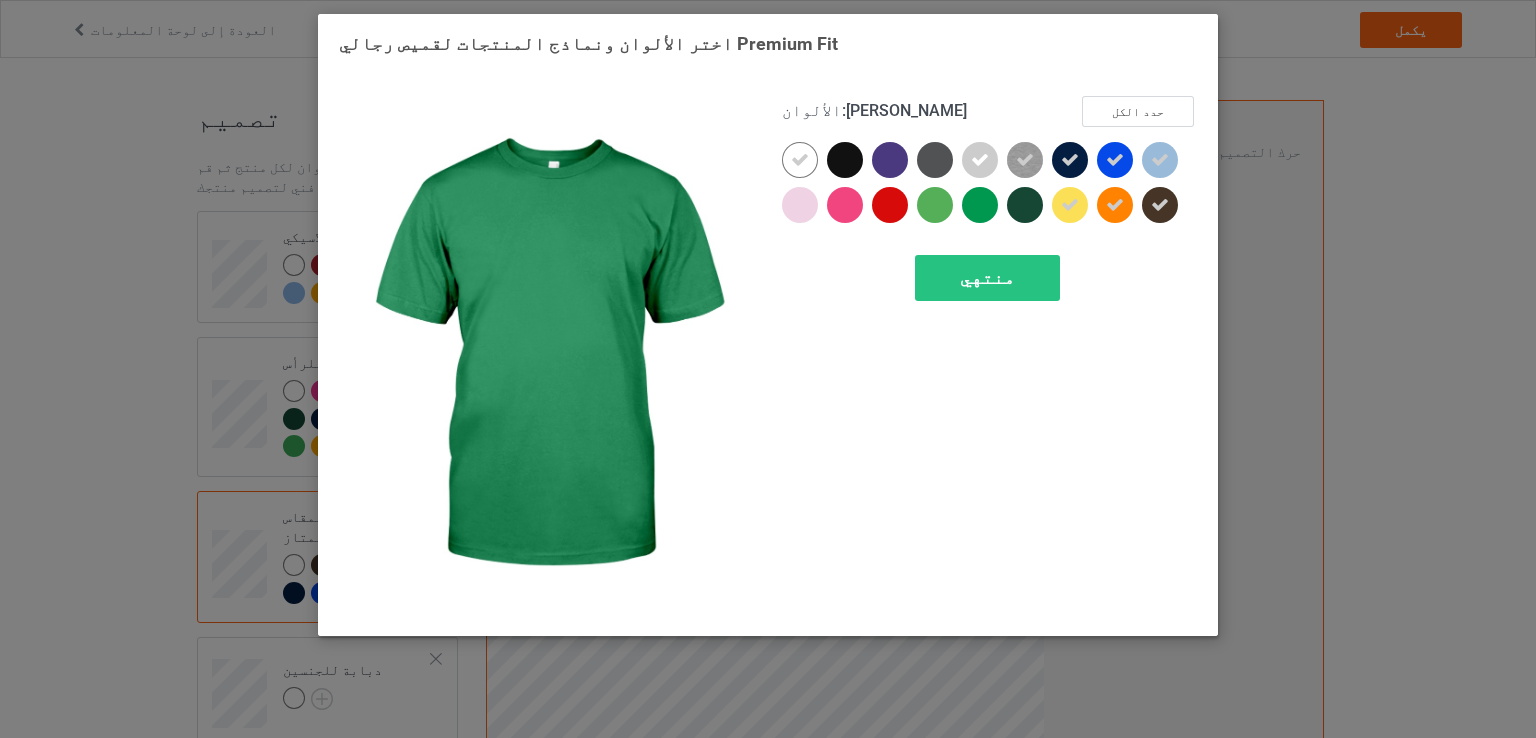 click at bounding box center (980, 205) 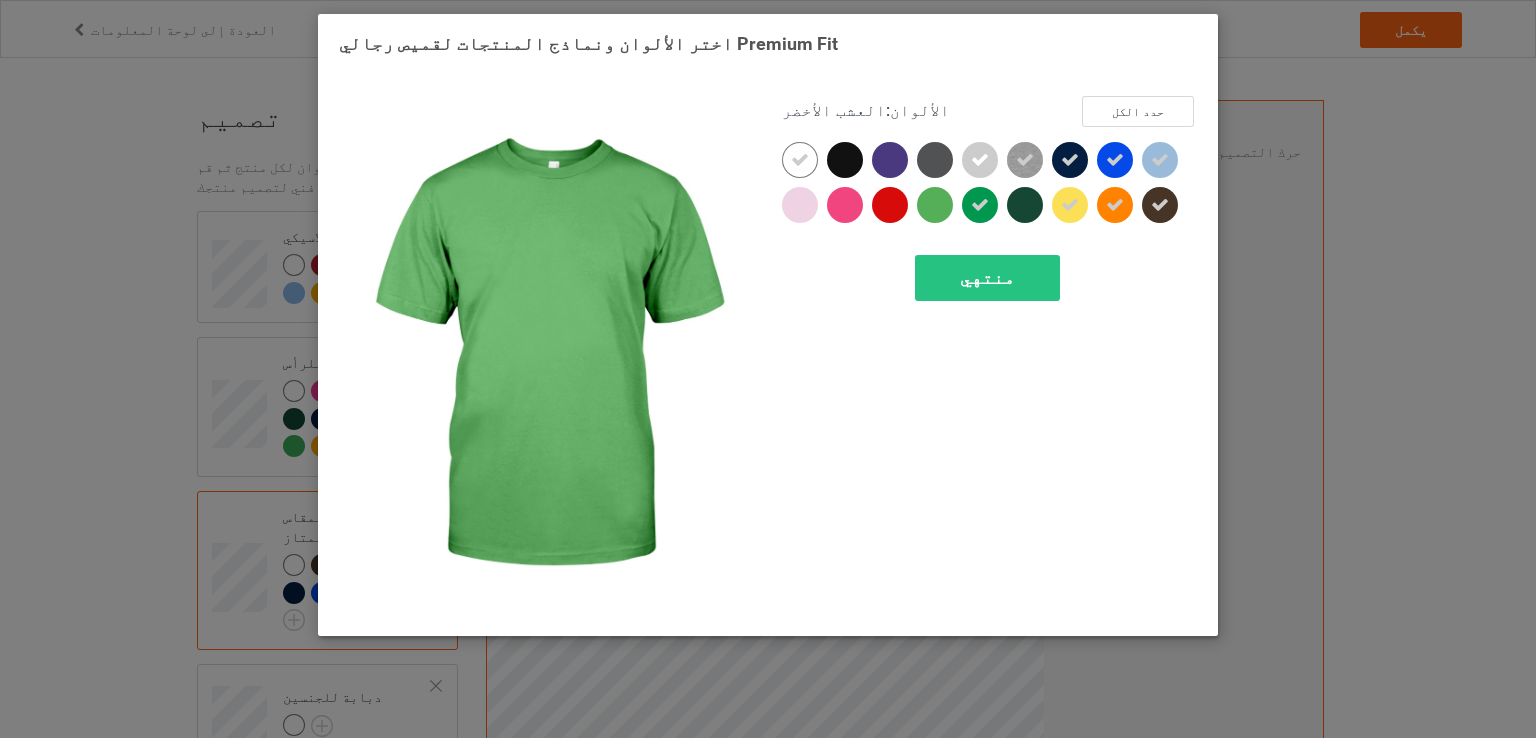 click at bounding box center (935, 205) 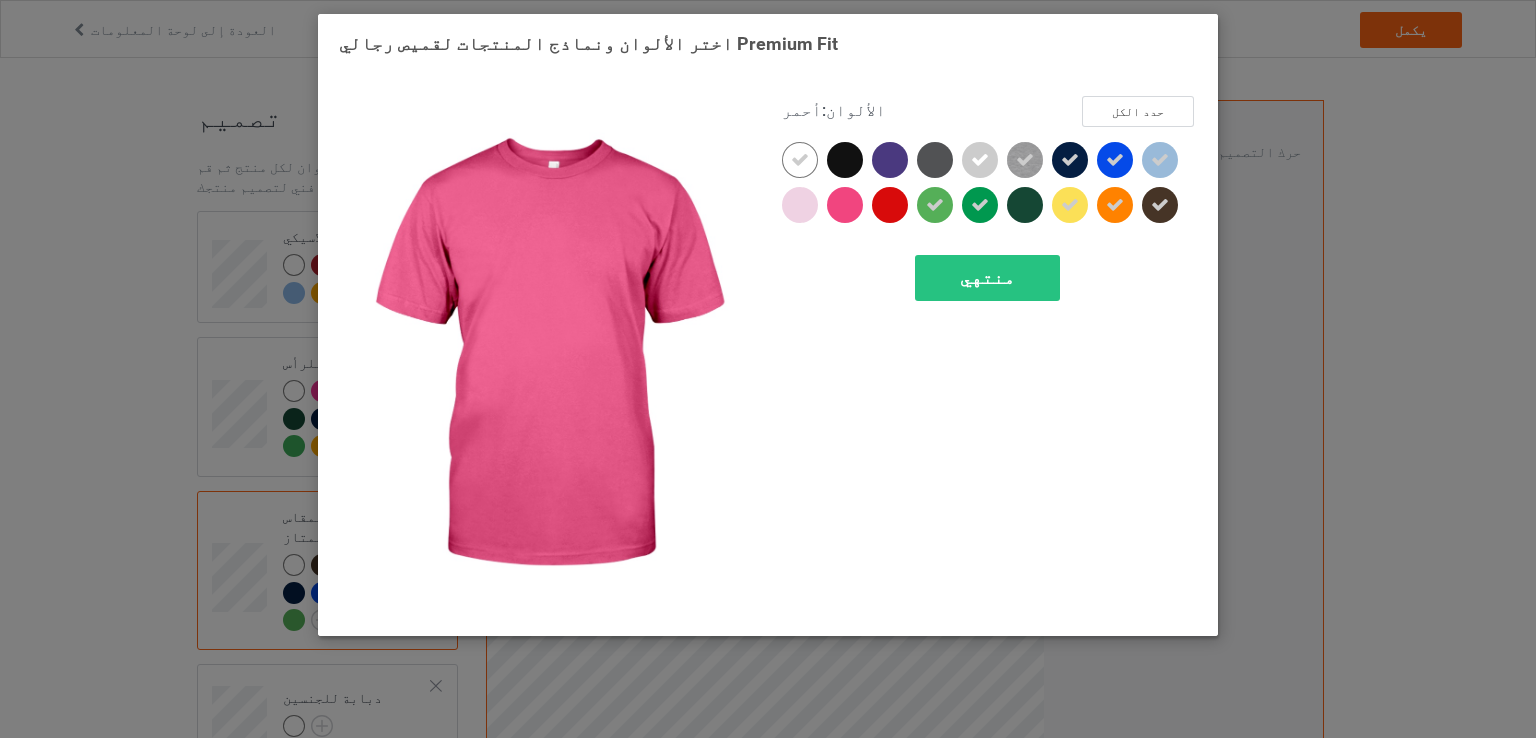 click at bounding box center [849, 209] 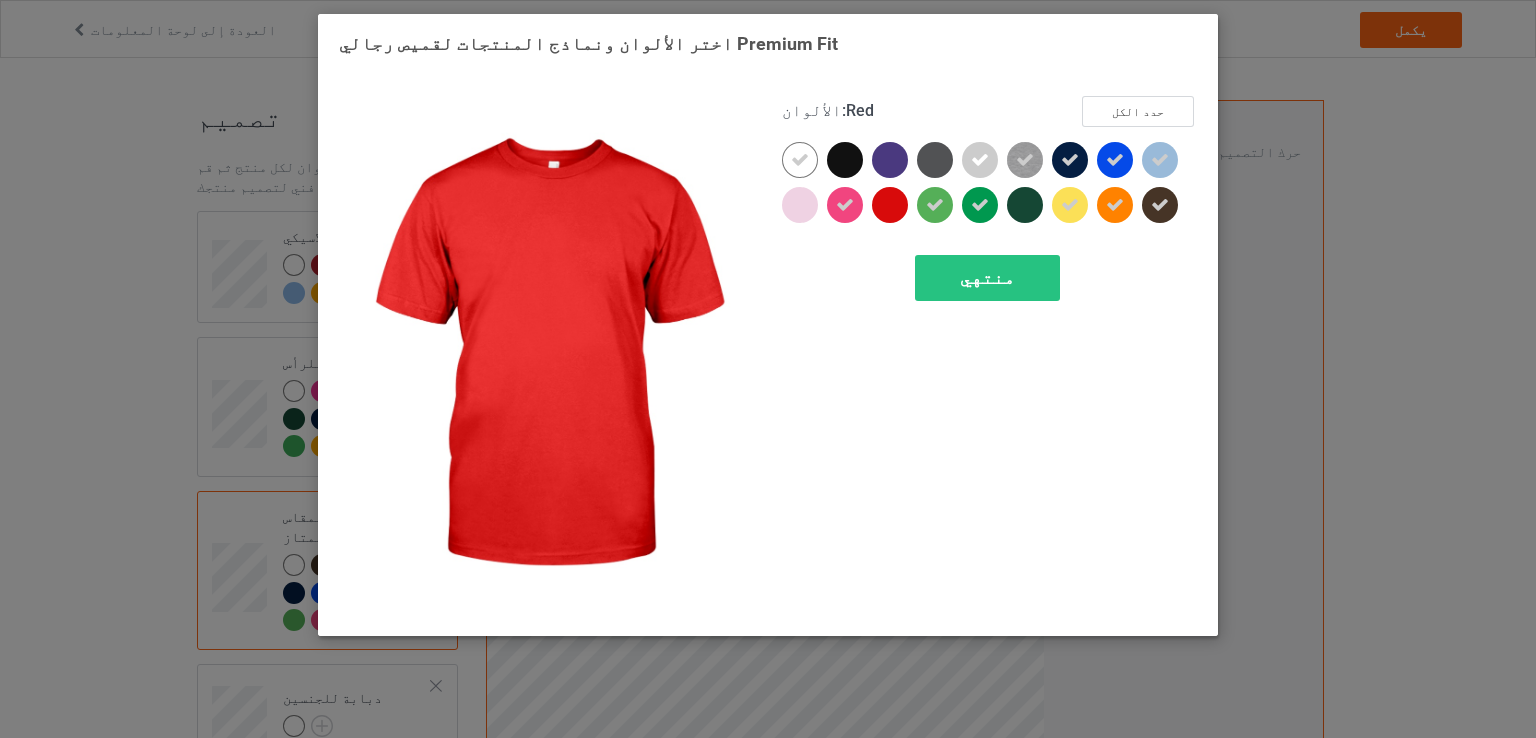 click at bounding box center [890, 205] 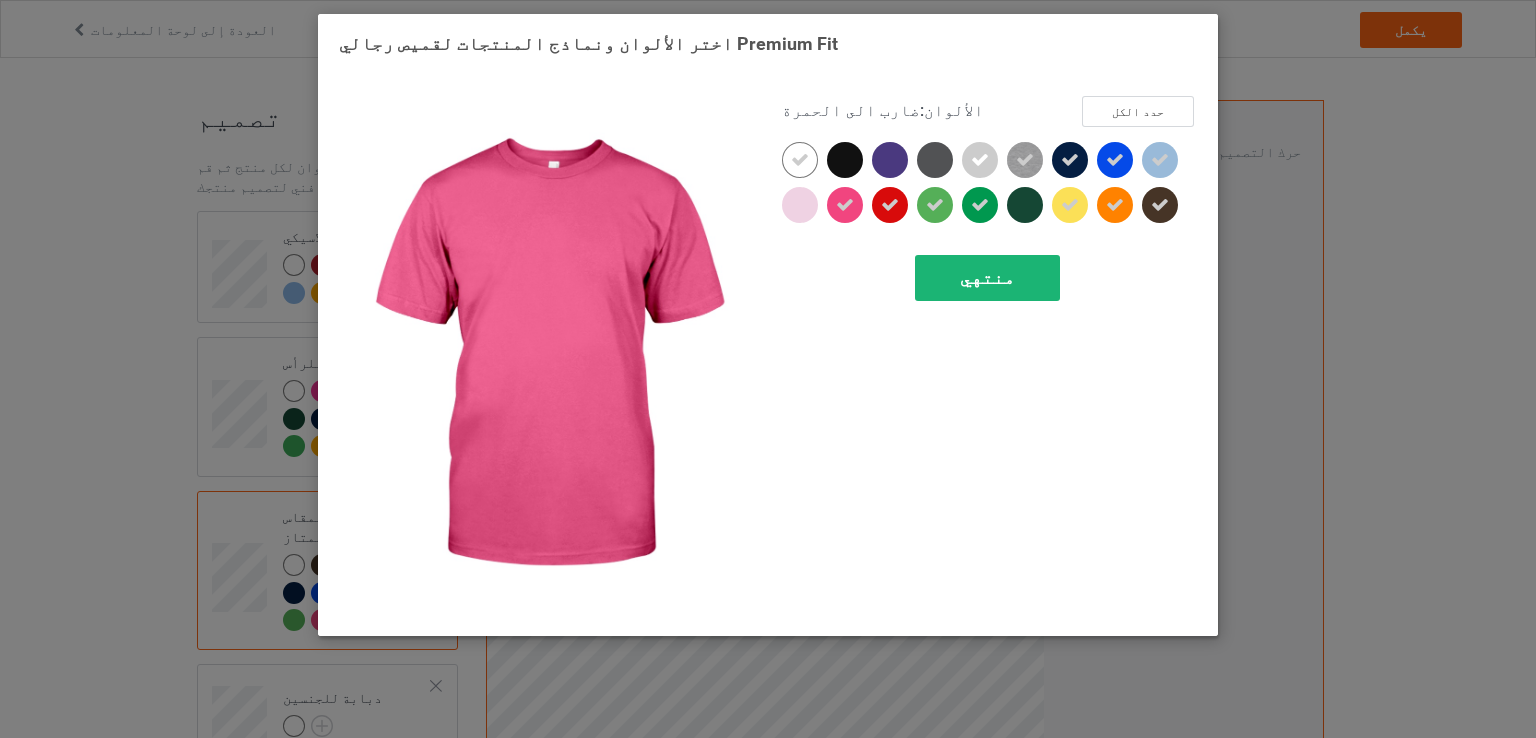 click on "منتهي" at bounding box center (987, 278) 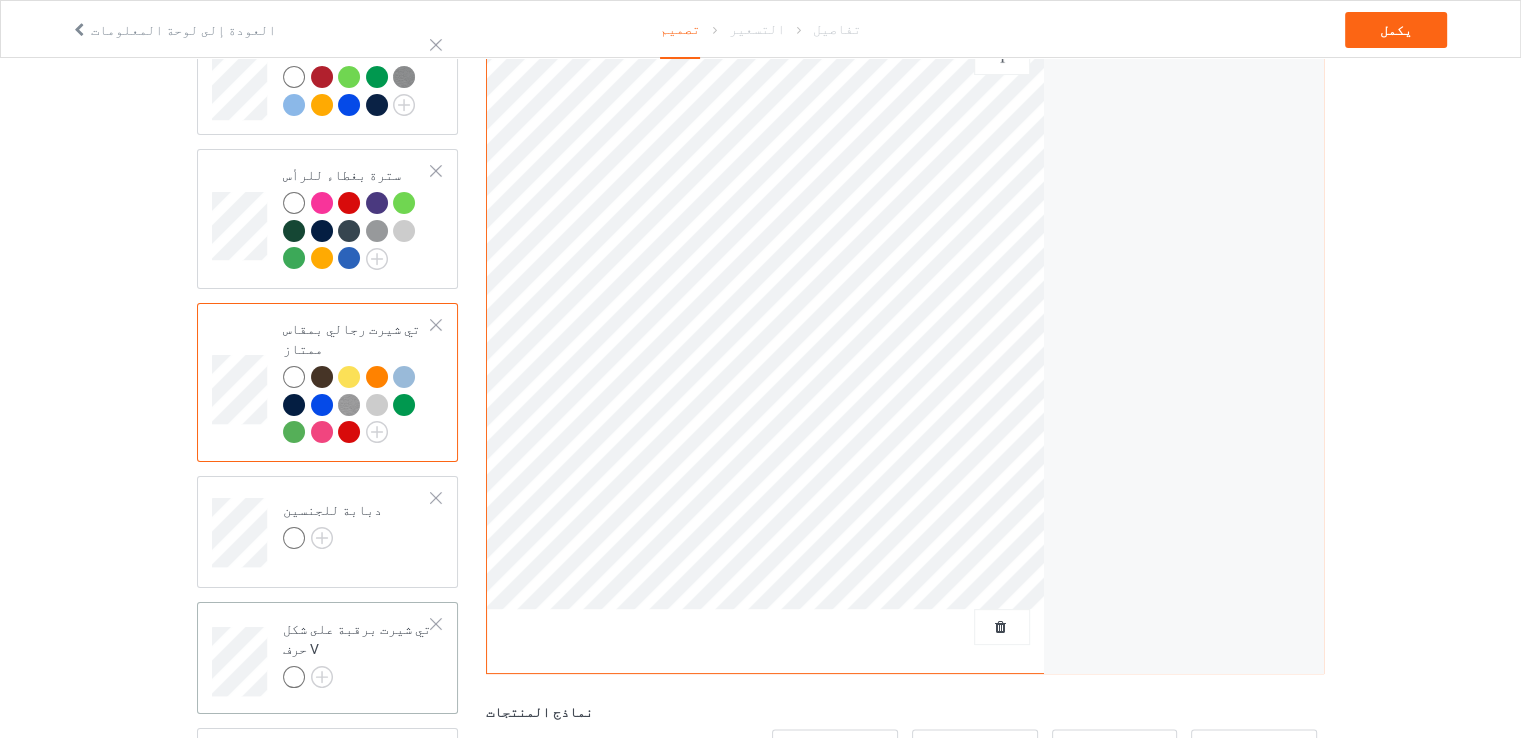 scroll, scrollTop: 200, scrollLeft: 0, axis: vertical 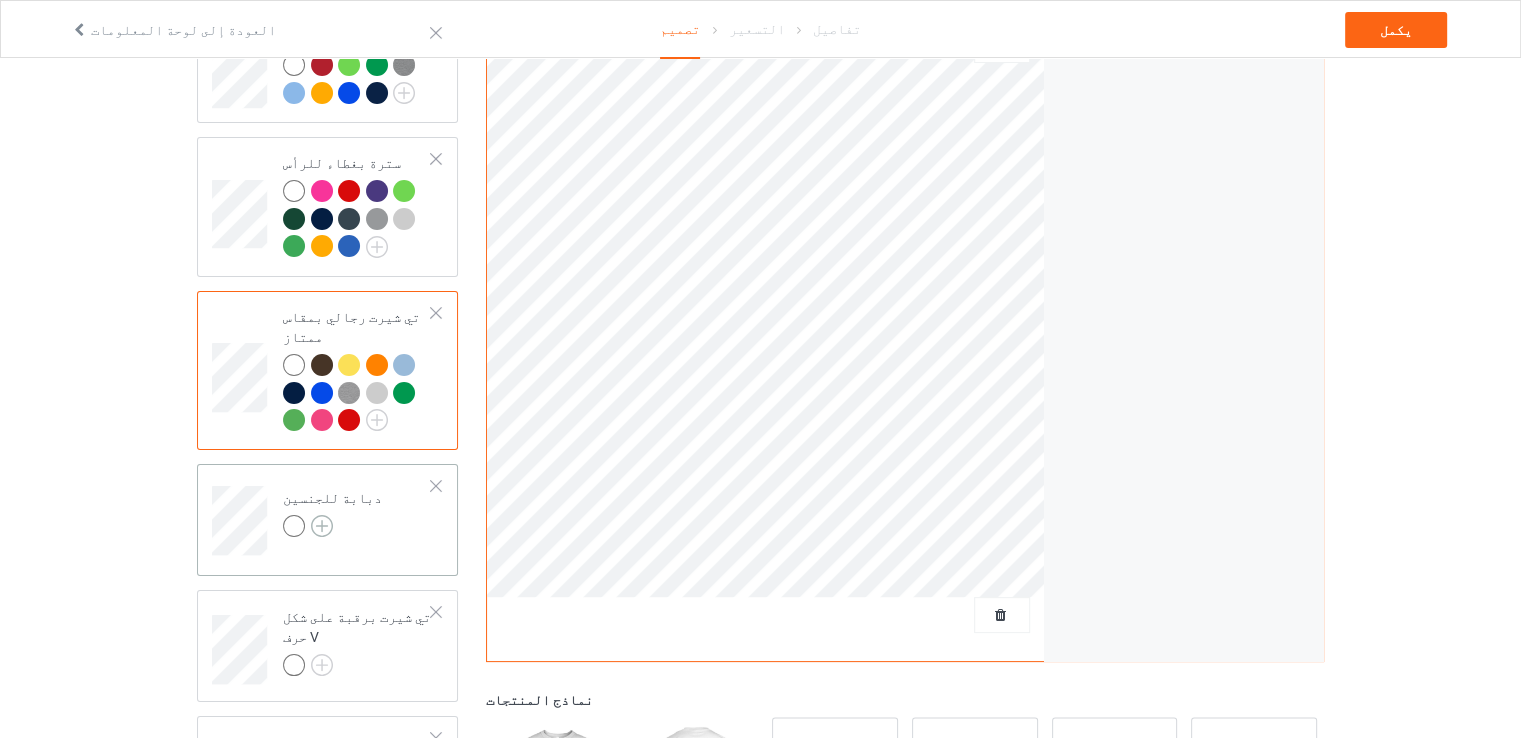 click at bounding box center (322, 526) 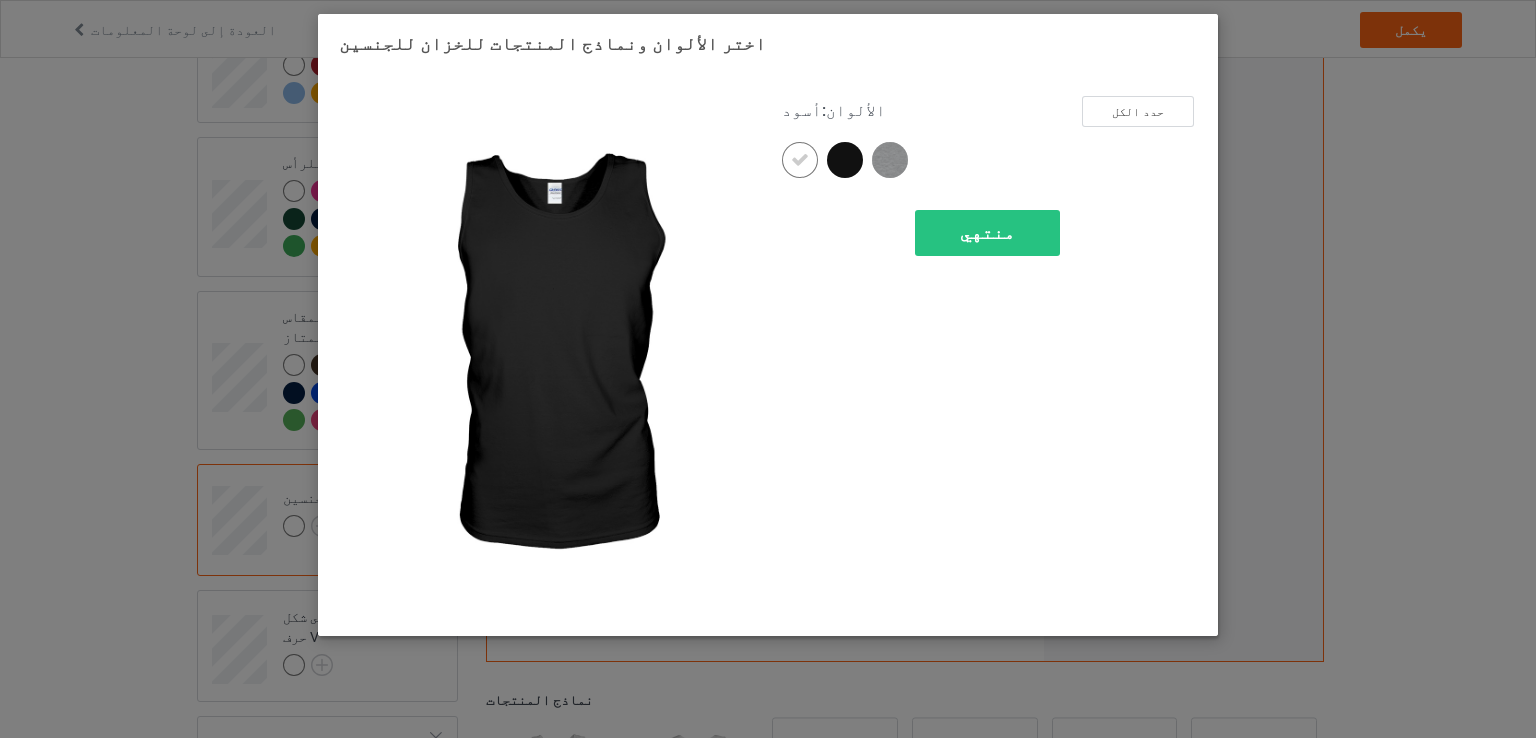 click at bounding box center (845, 160) 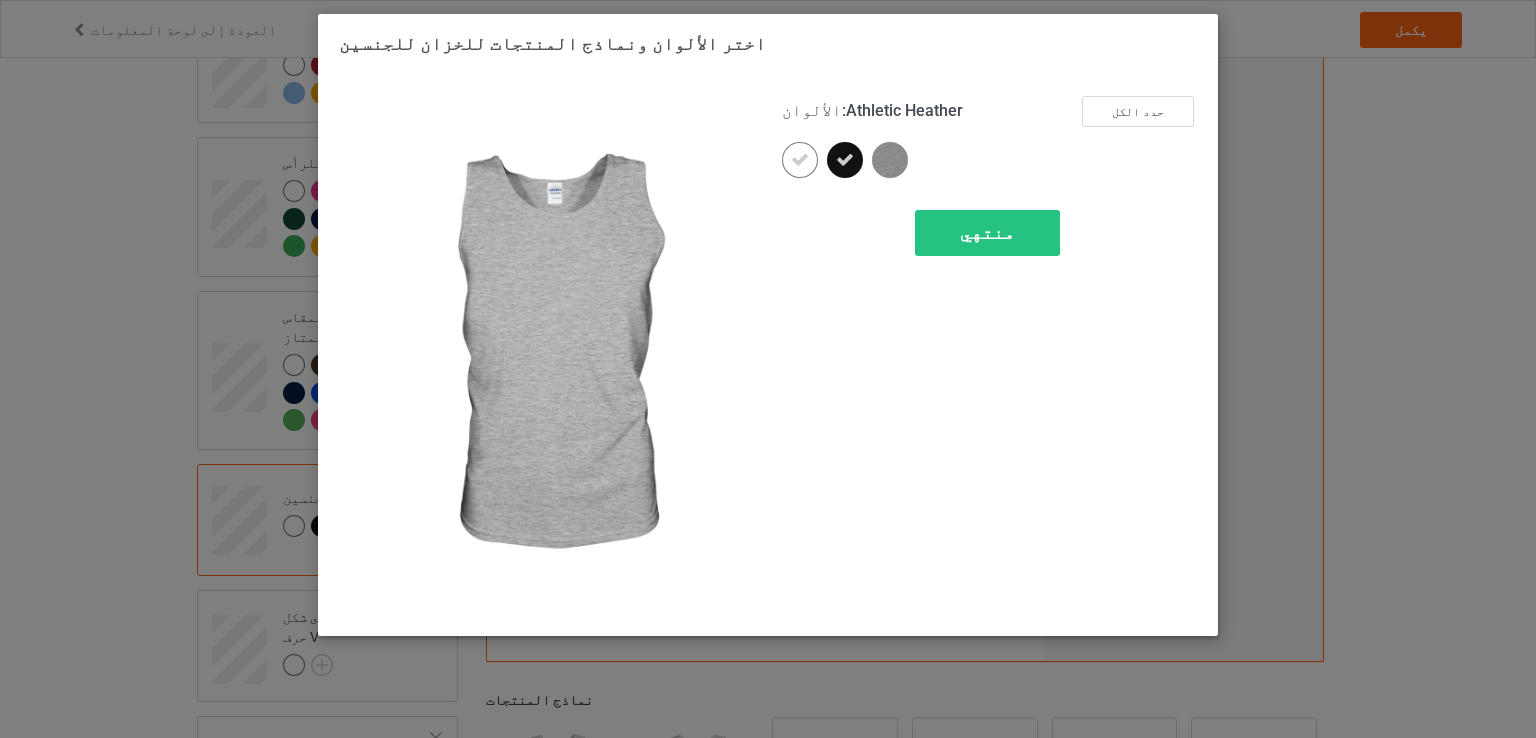 click at bounding box center (890, 160) 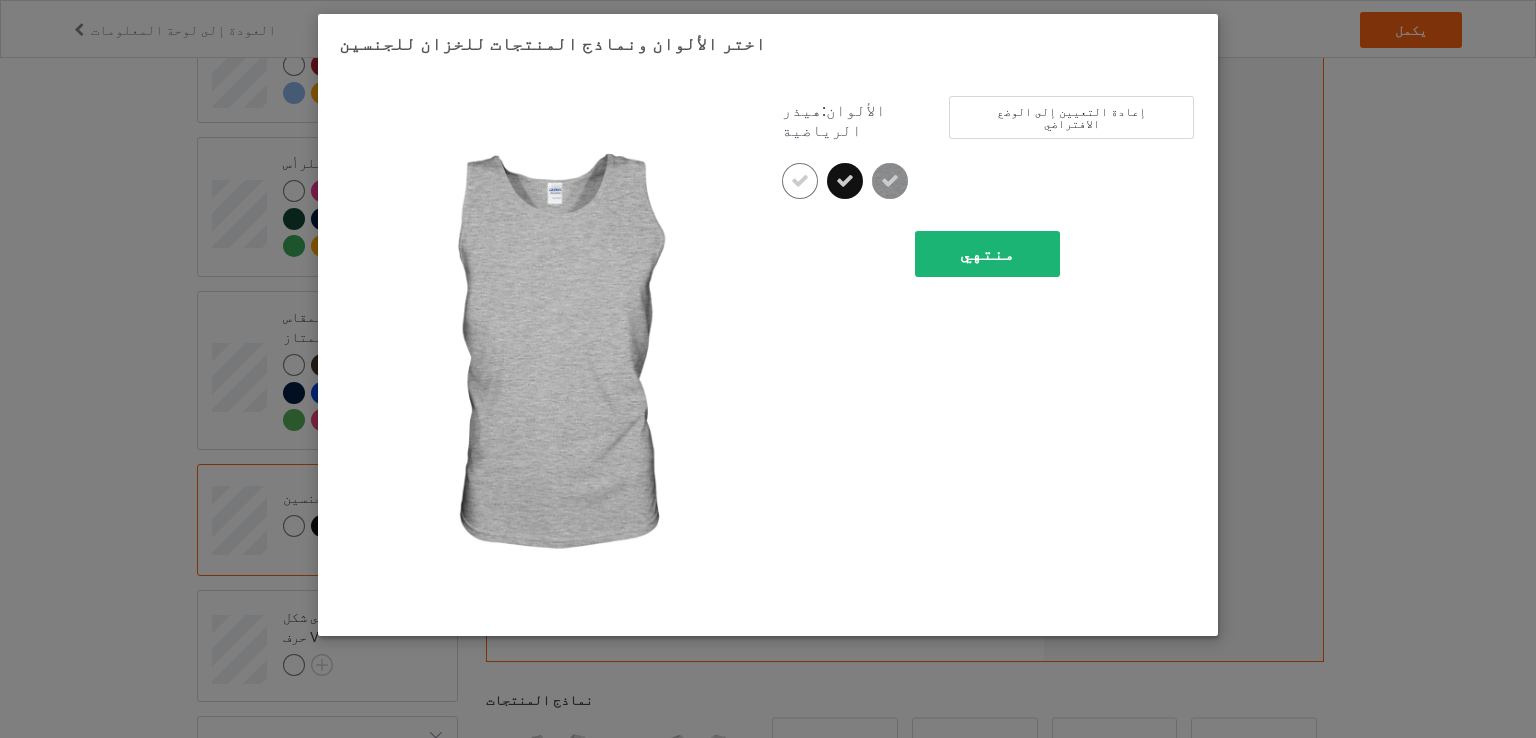 click on "منتهي" at bounding box center (987, 253) 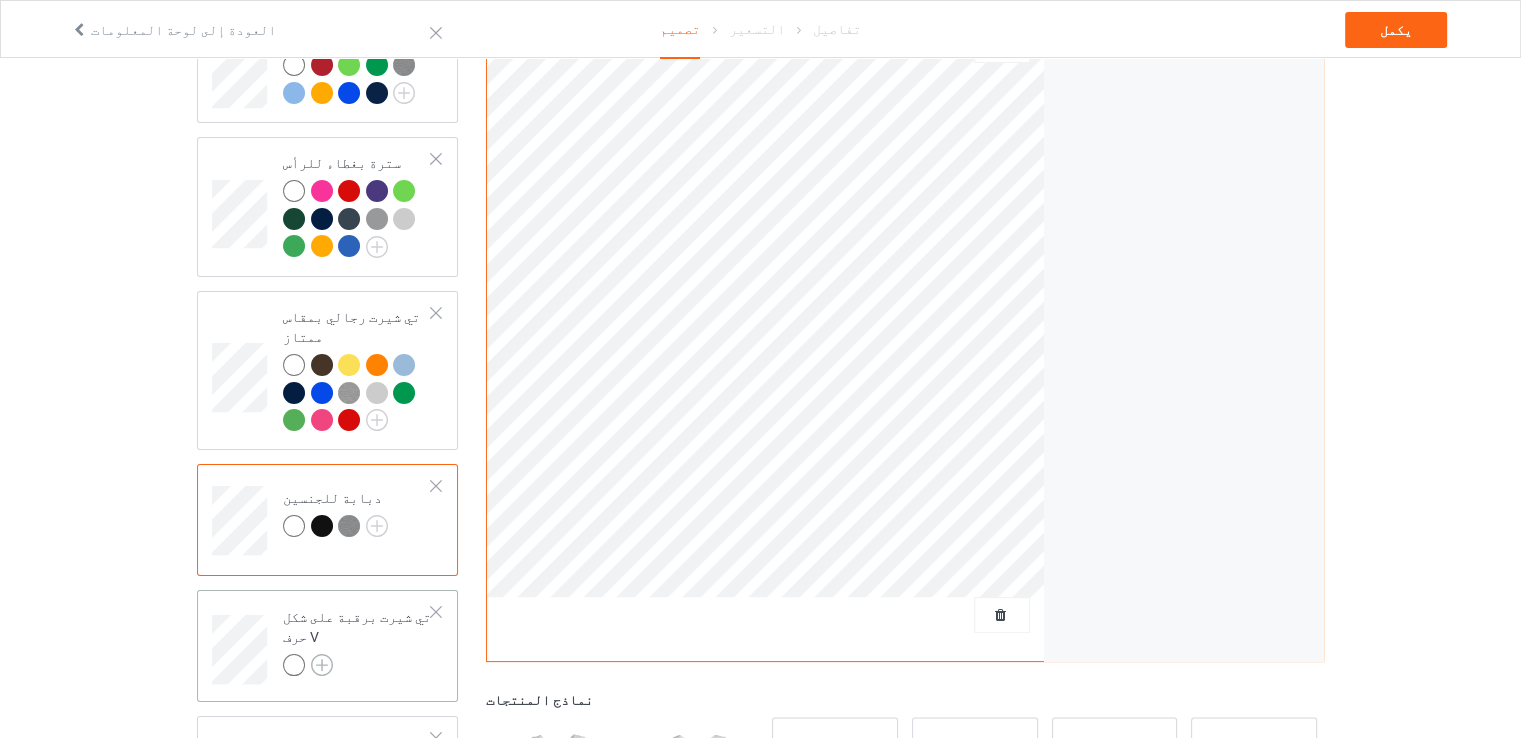 click at bounding box center (322, 665) 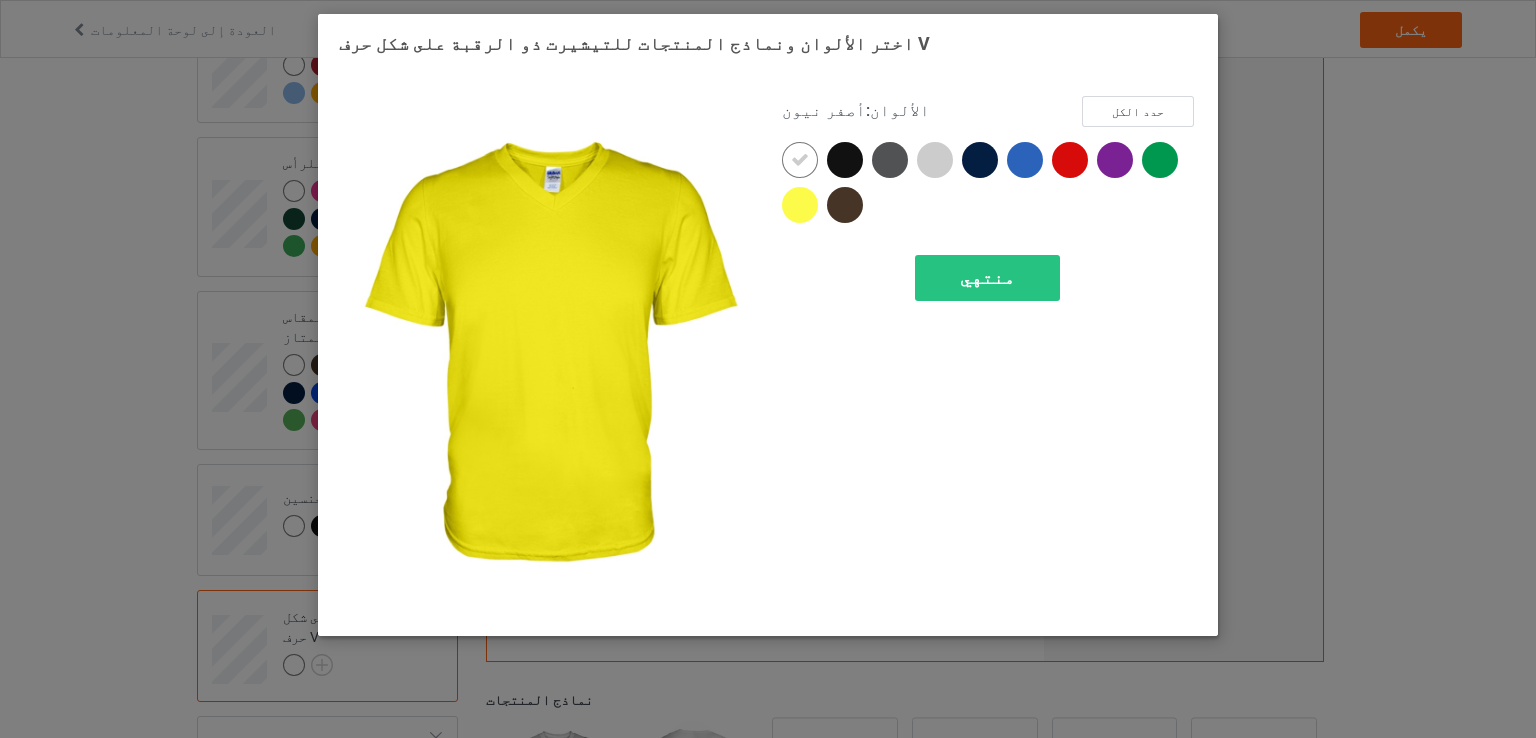 click at bounding box center [804, 209] 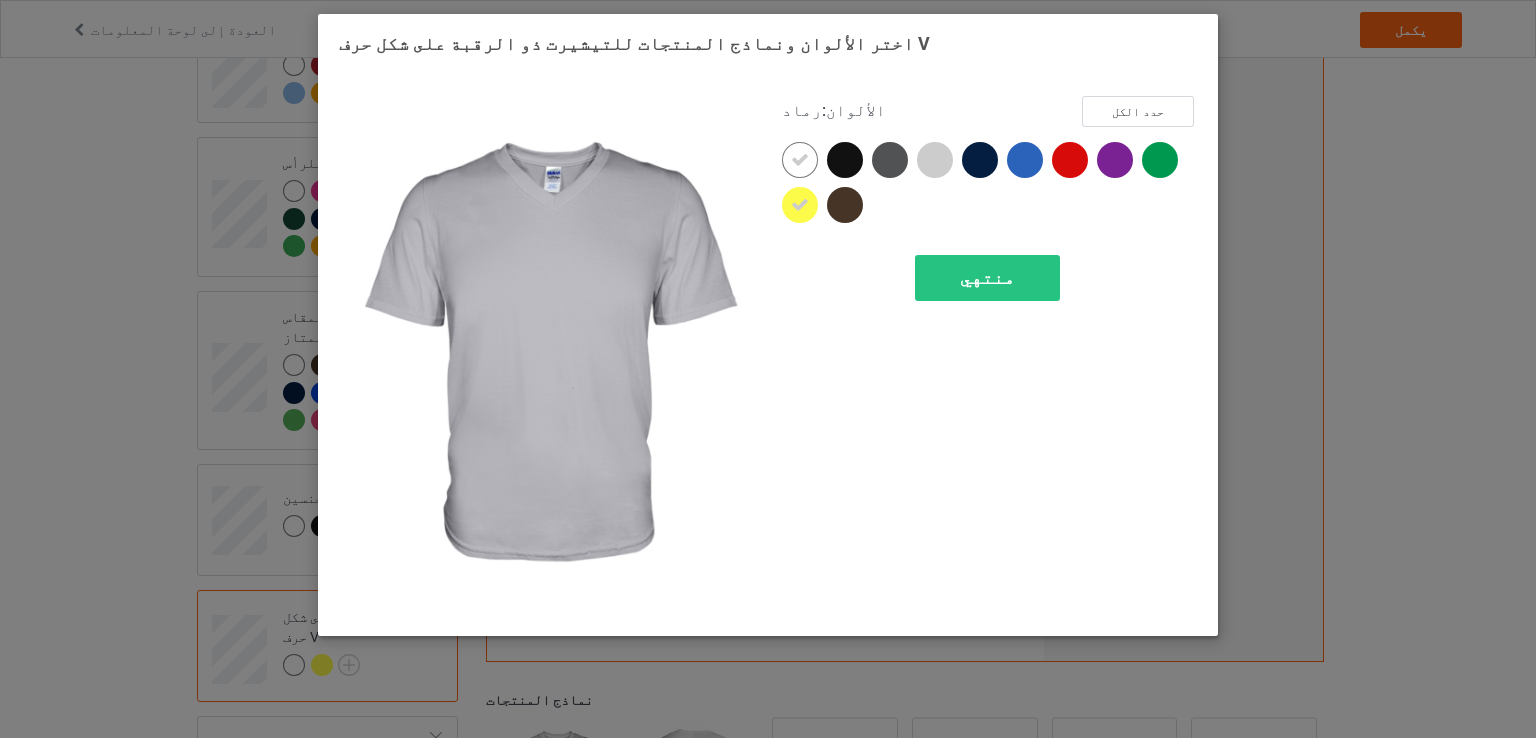 click at bounding box center [935, 160] 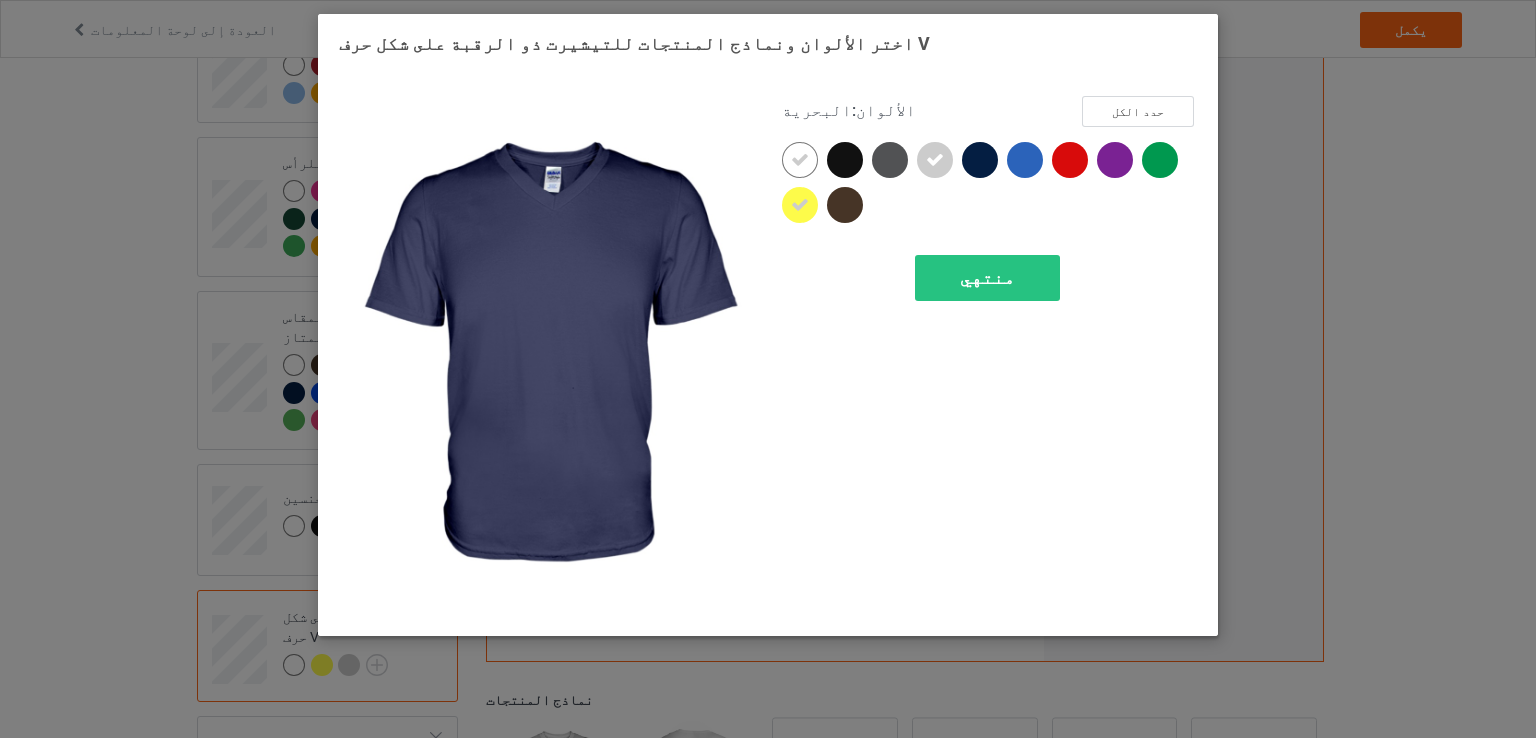 drag, startPoint x: 977, startPoint y: 150, endPoint x: 988, endPoint y: 152, distance: 11.18034 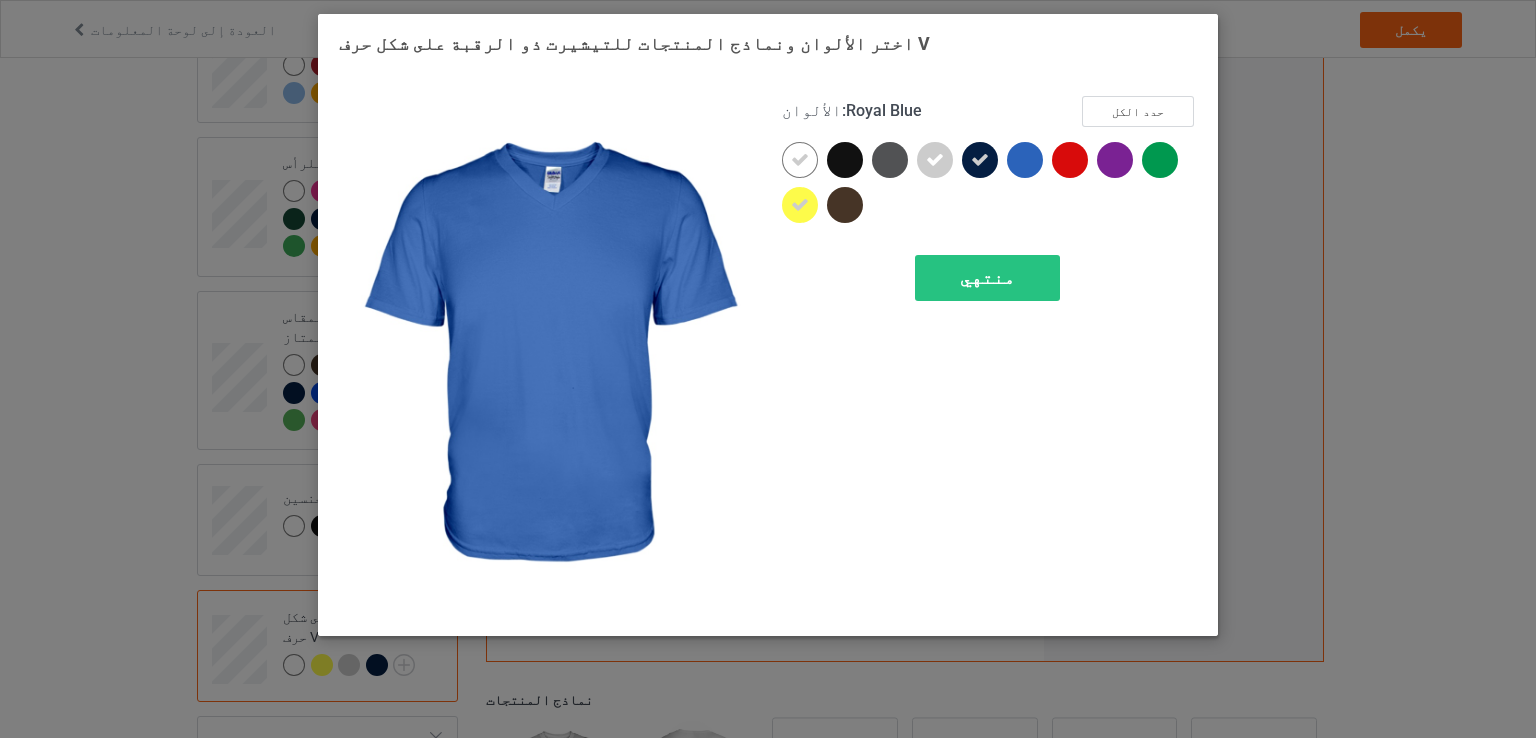 click at bounding box center (1025, 160) 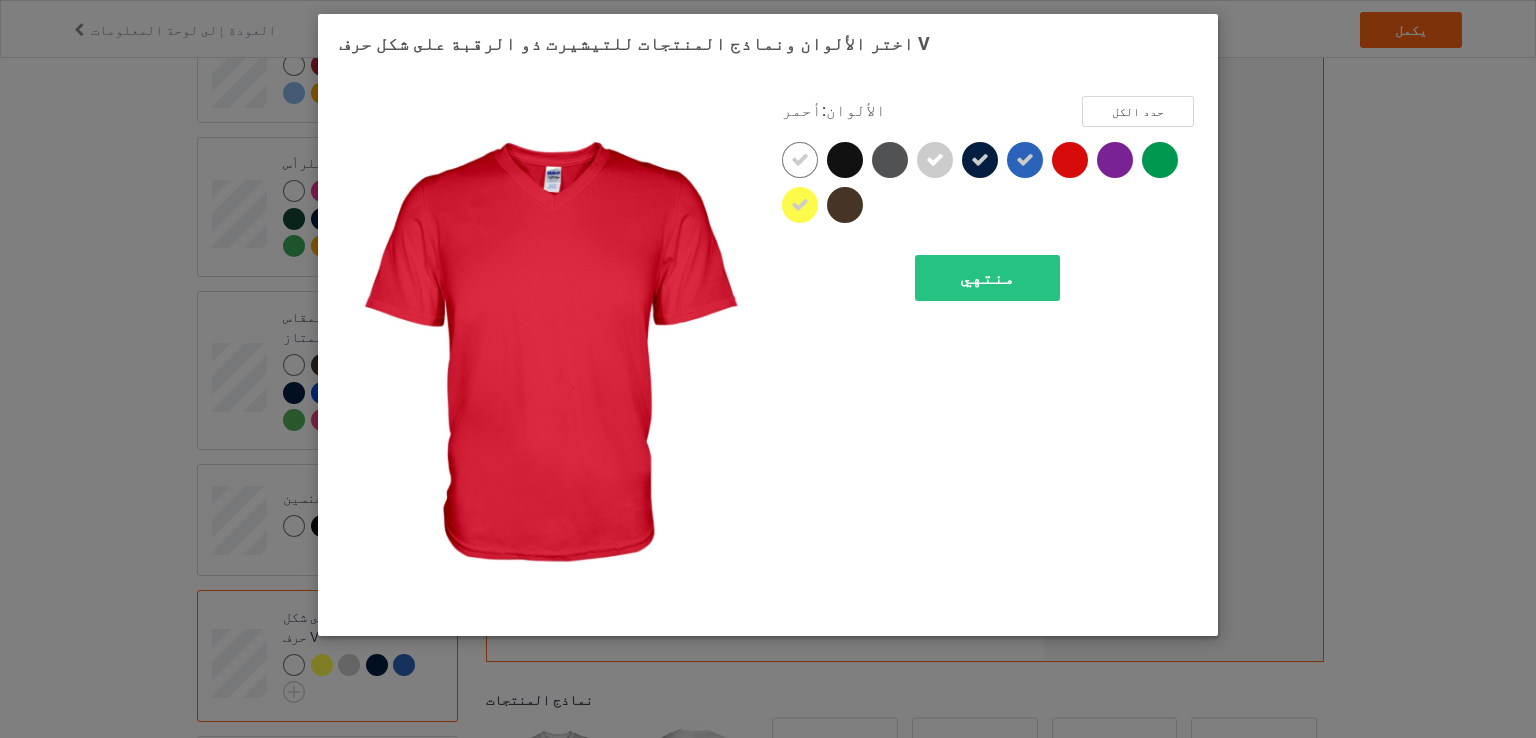 click at bounding box center [1070, 160] 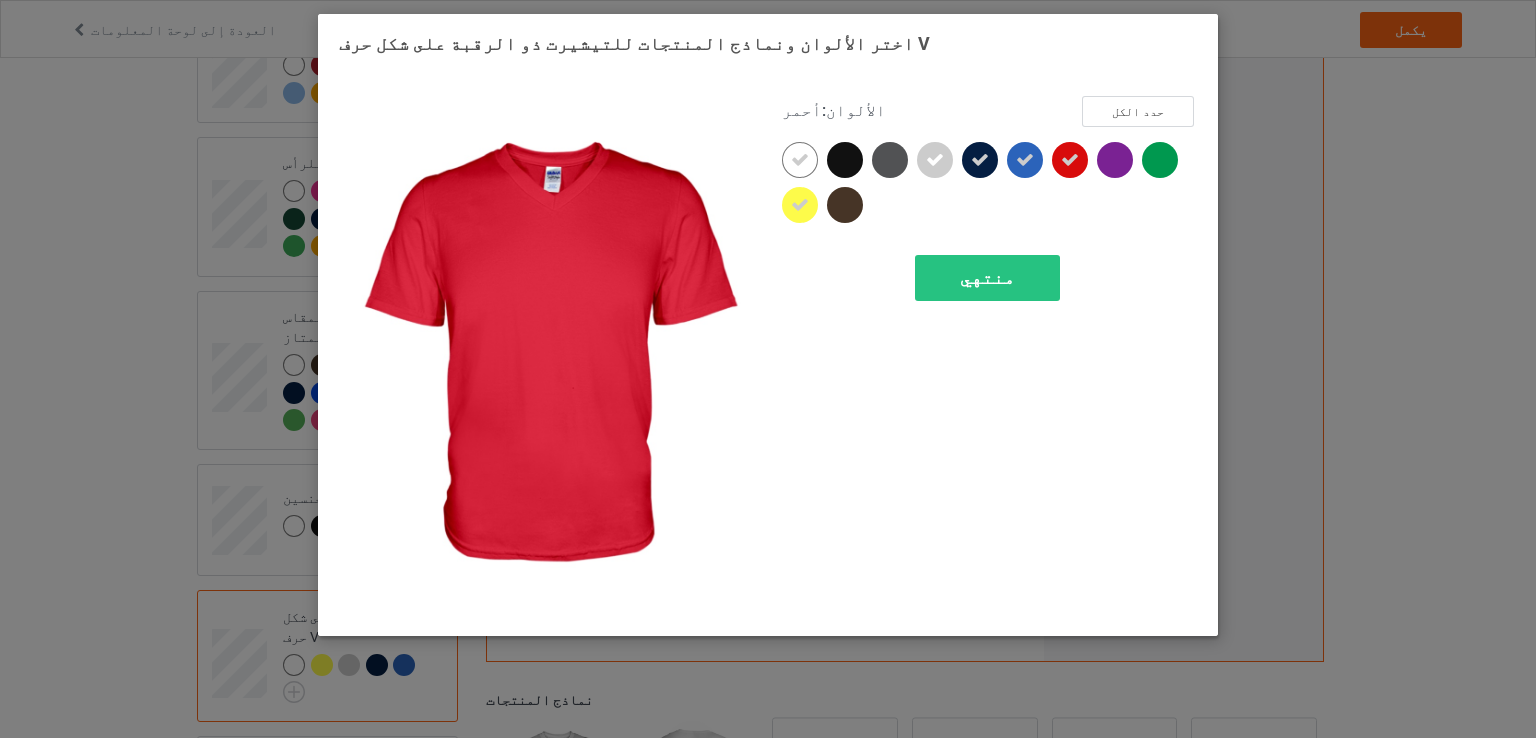 click on "الألوان  :   أحمر حدد الكل منتهي" at bounding box center [989, 355] 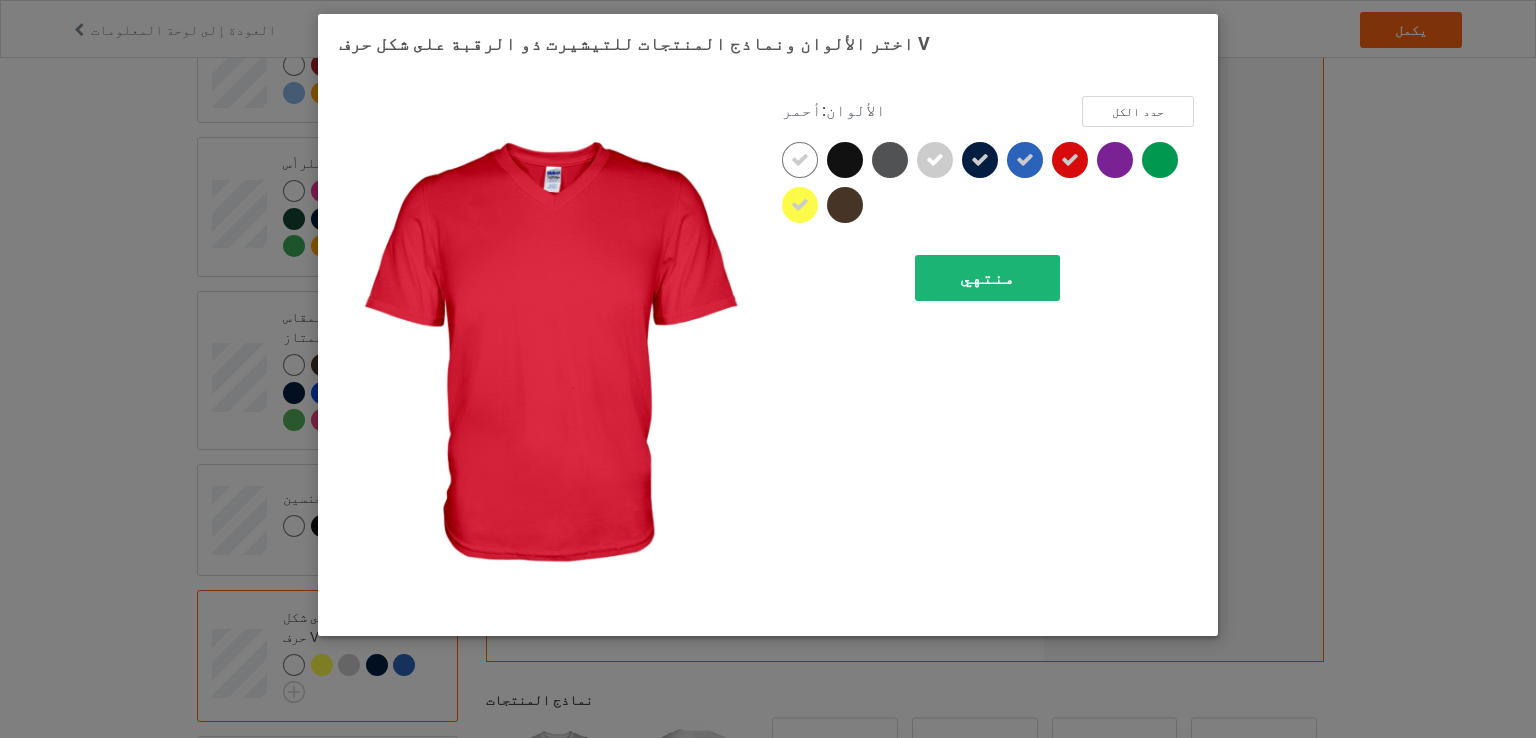 click on "منتهي" at bounding box center (987, 278) 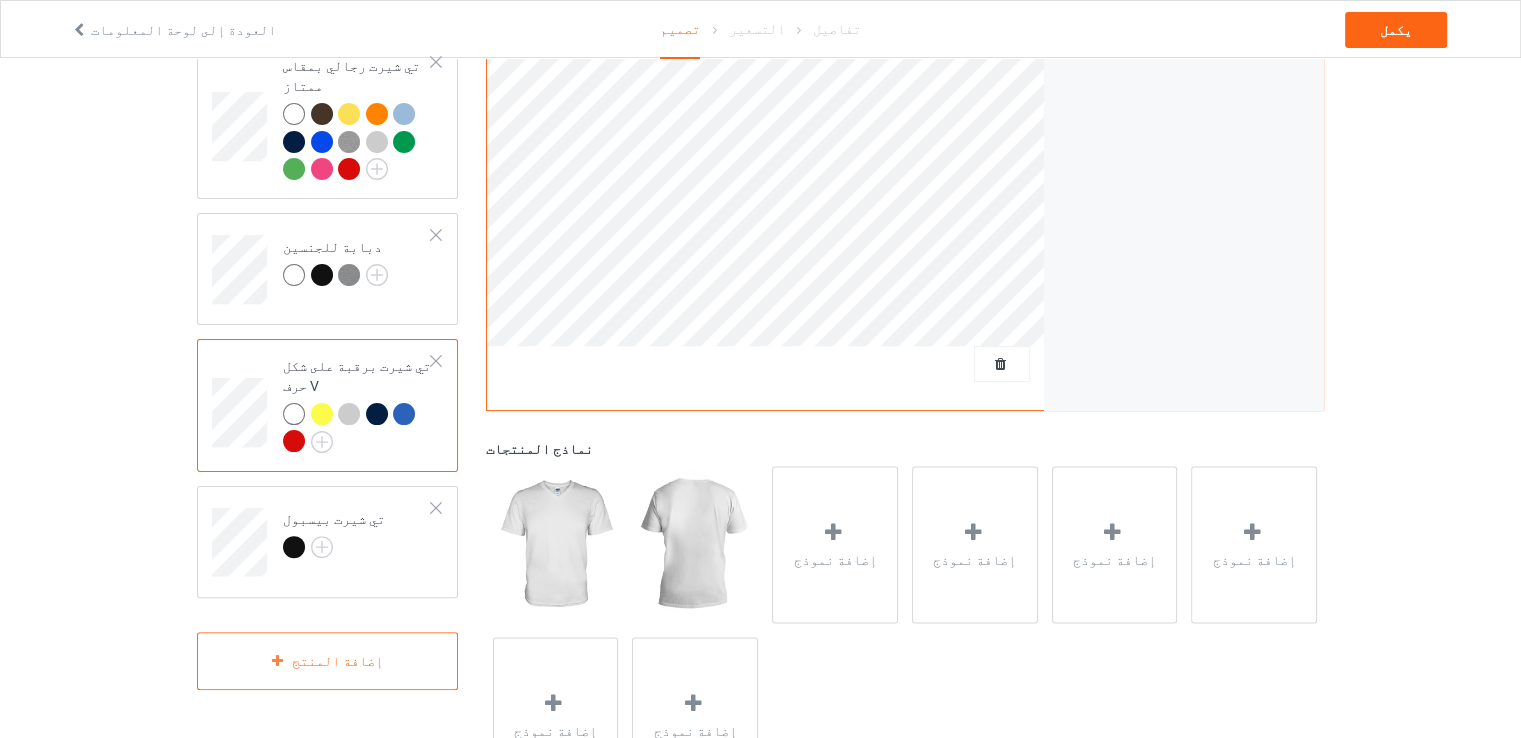 scroll, scrollTop: 500, scrollLeft: 0, axis: vertical 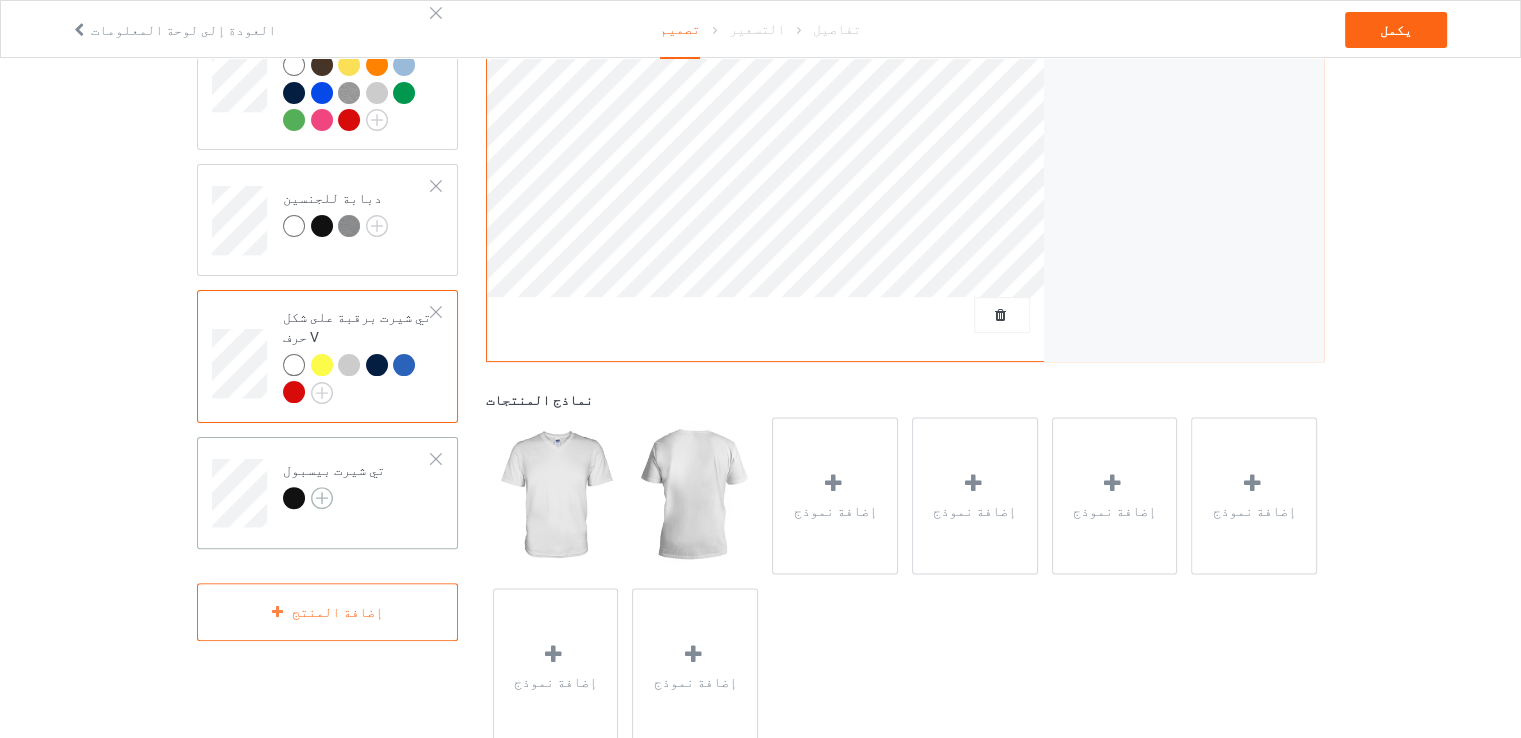 click at bounding box center (322, 498) 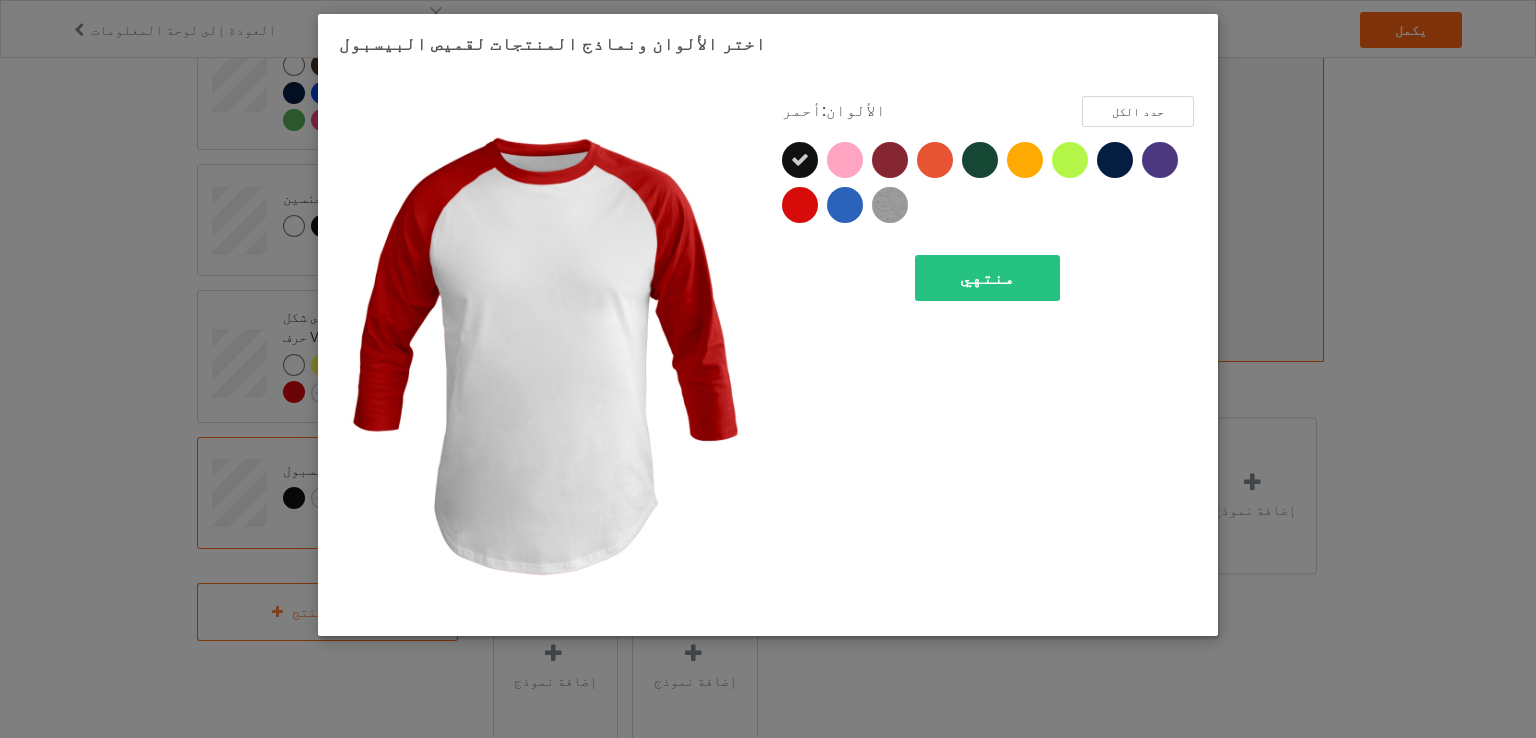 click at bounding box center (804, 209) 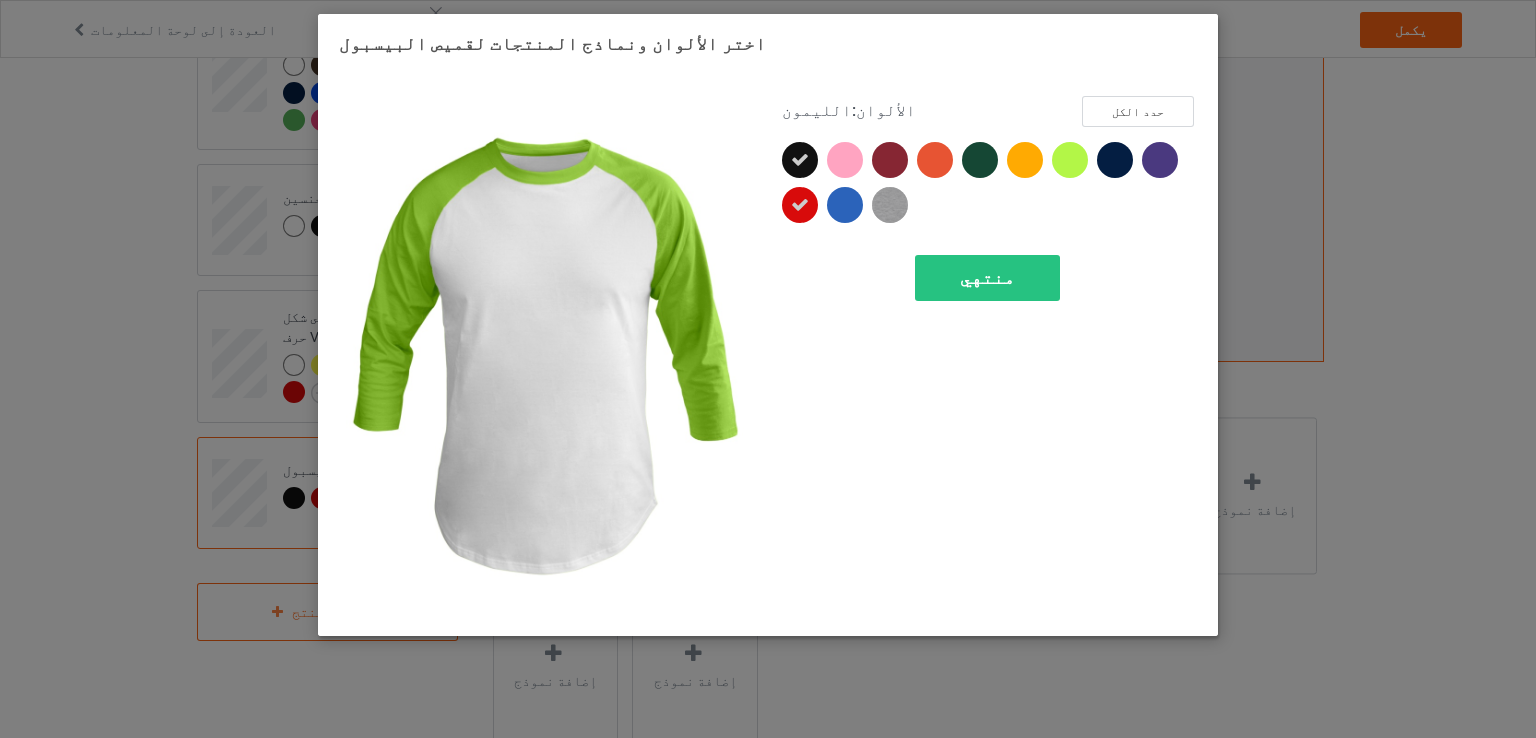 click at bounding box center [1070, 160] 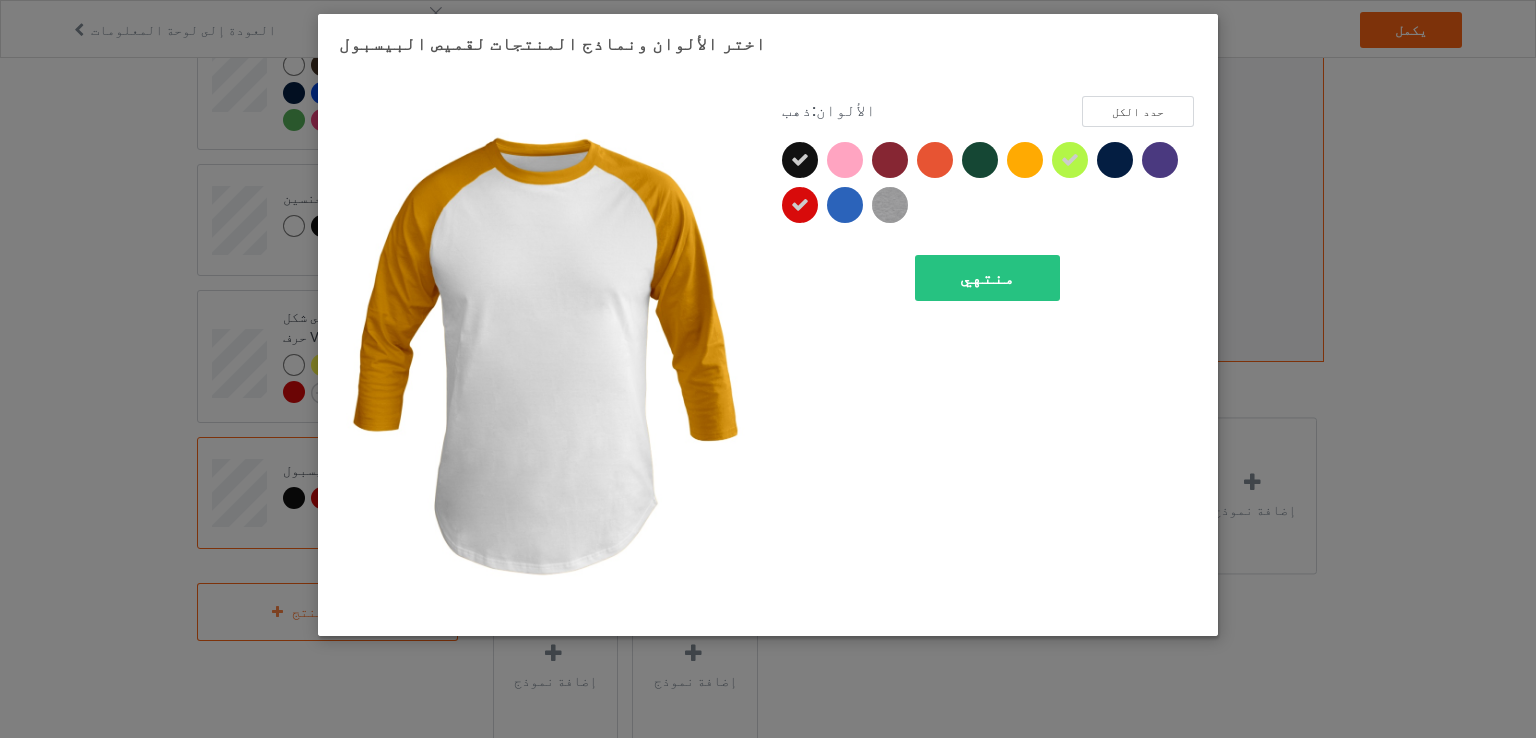 click at bounding box center [1029, 164] 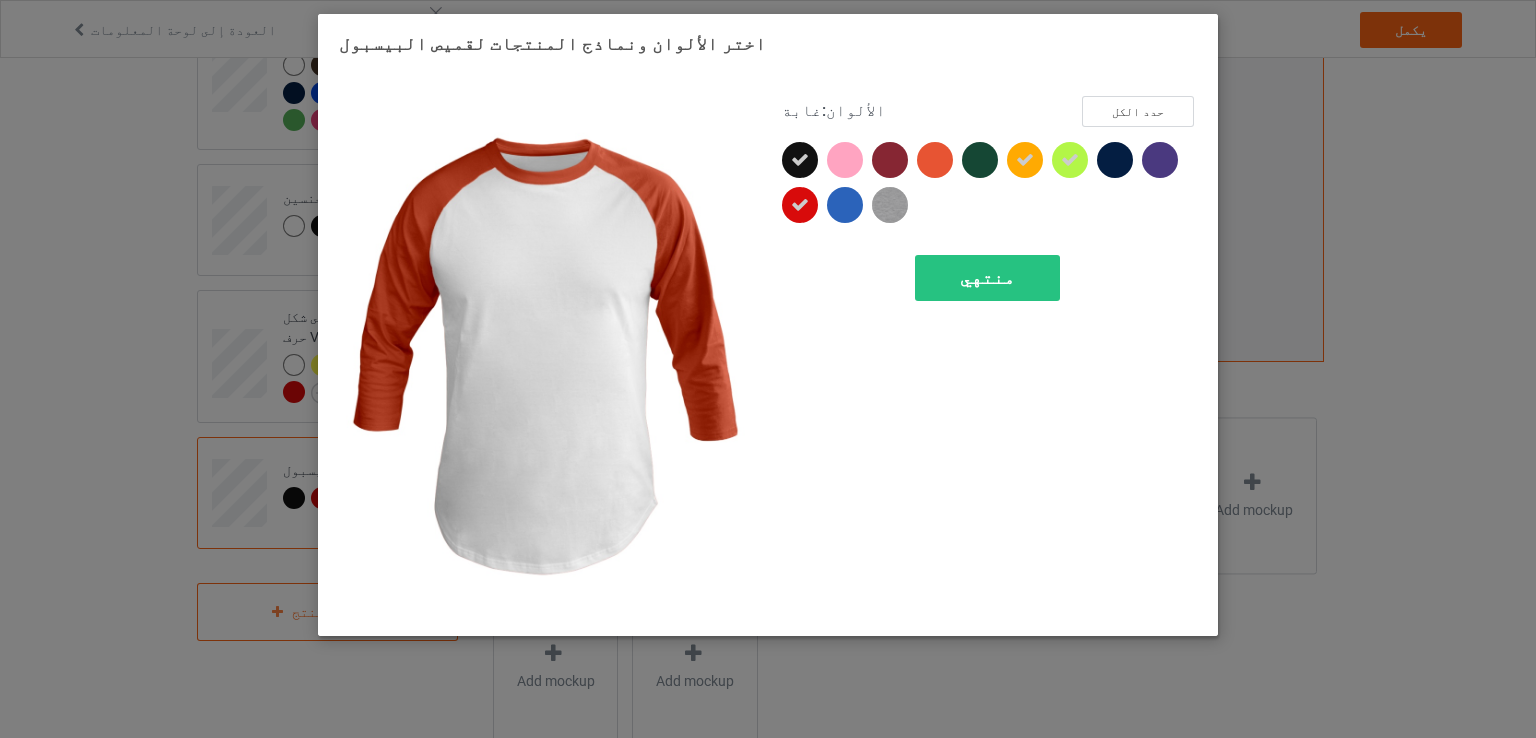 drag, startPoint x: 957, startPoint y: 153, endPoint x: 919, endPoint y: 153, distance: 38 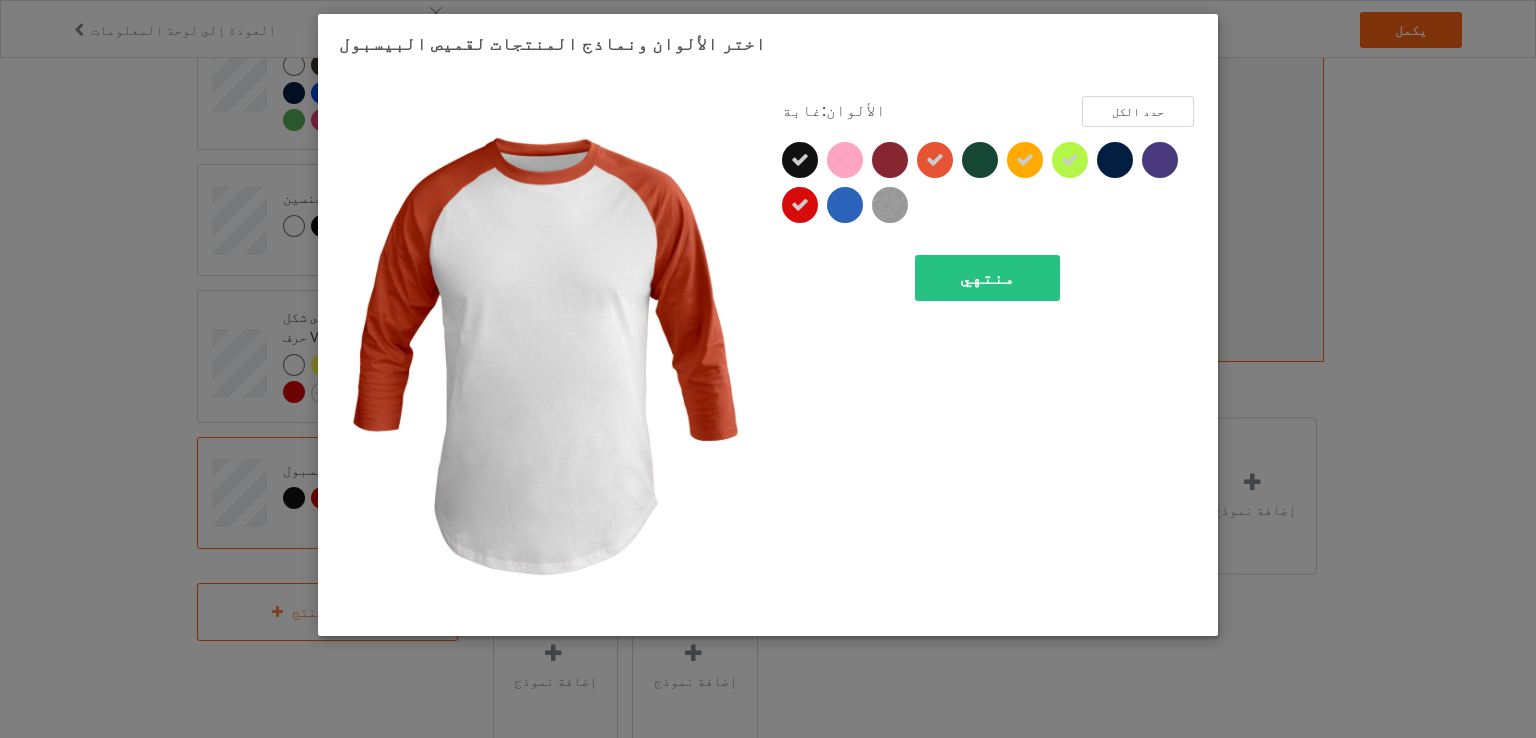 click at bounding box center [939, 164] 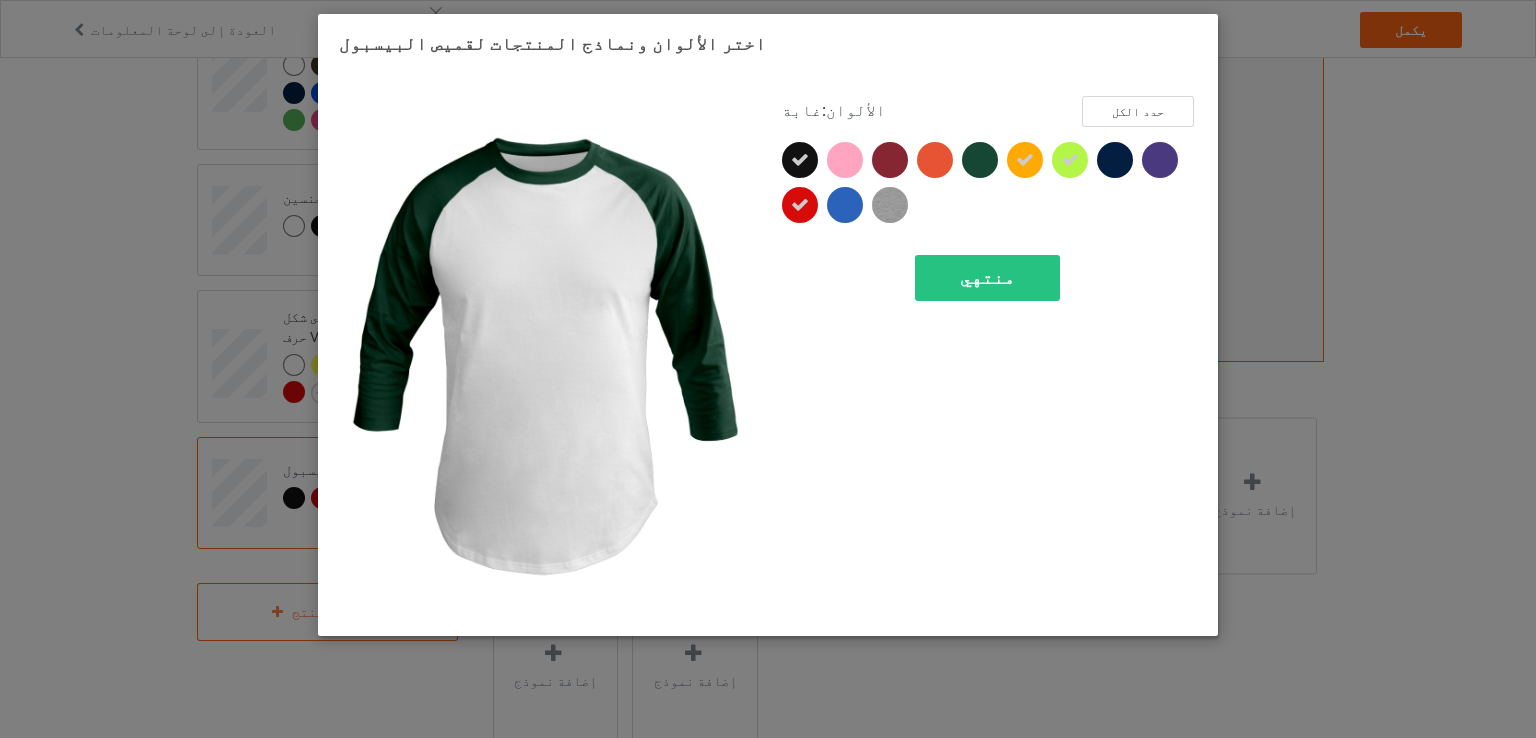 click at bounding box center [980, 160] 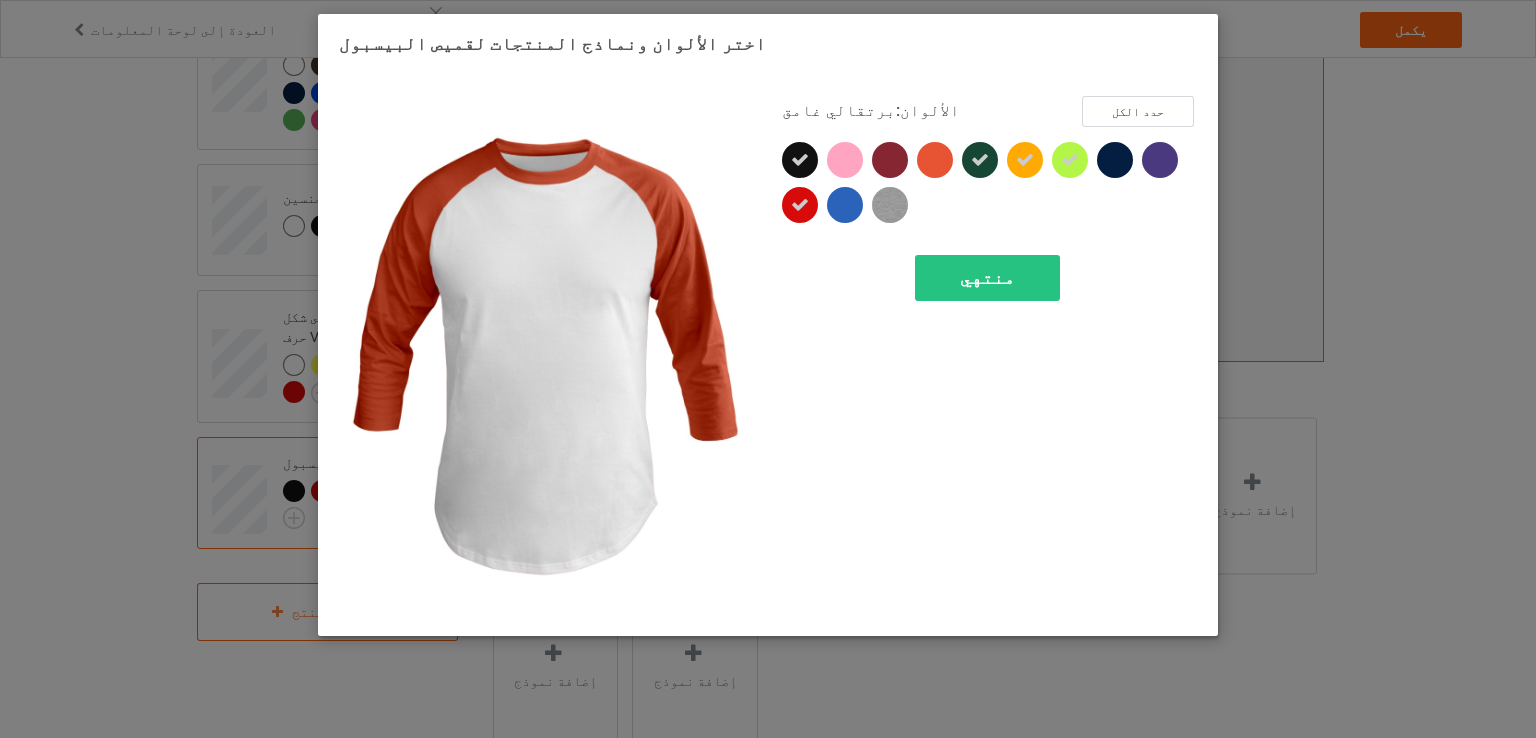 click at bounding box center (939, 164) 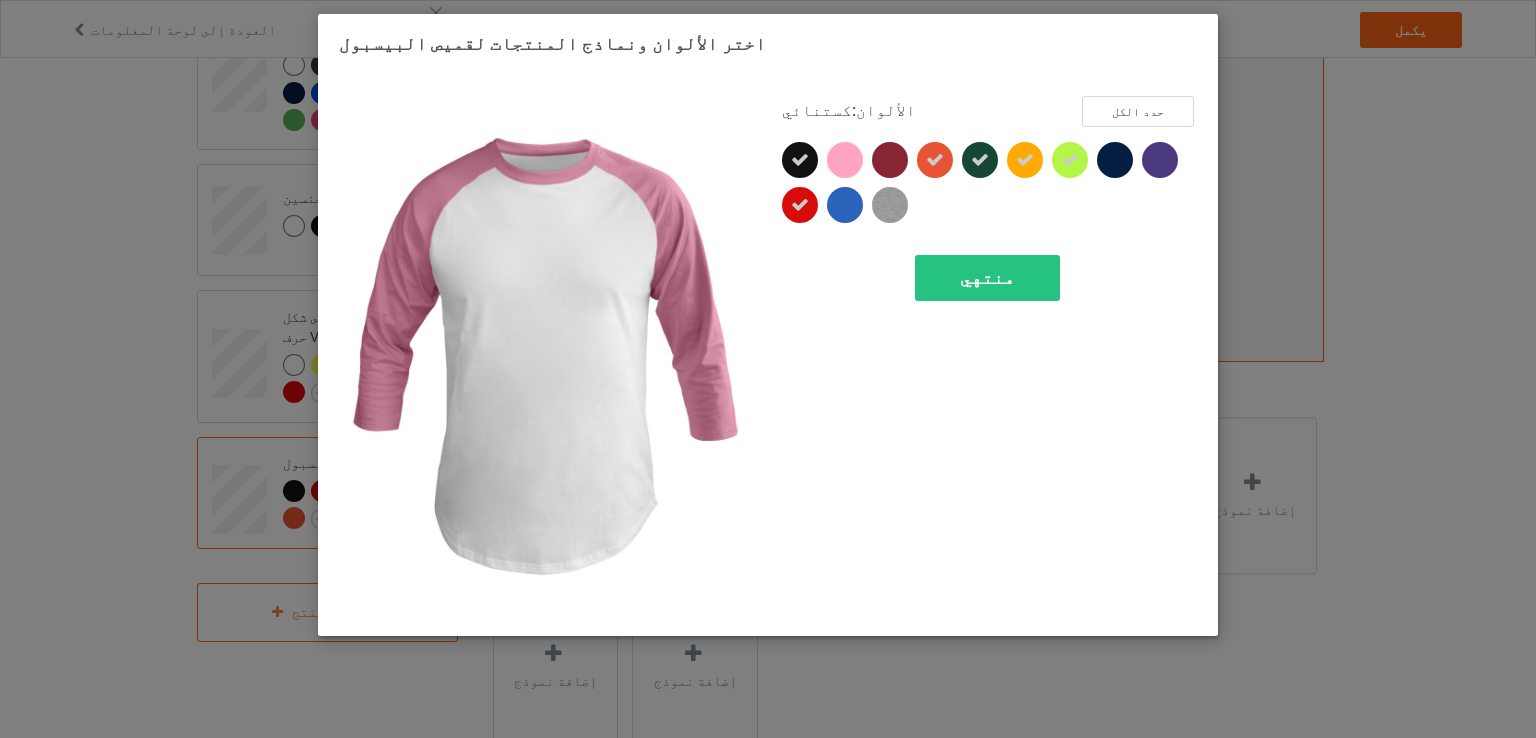 click at bounding box center [845, 160] 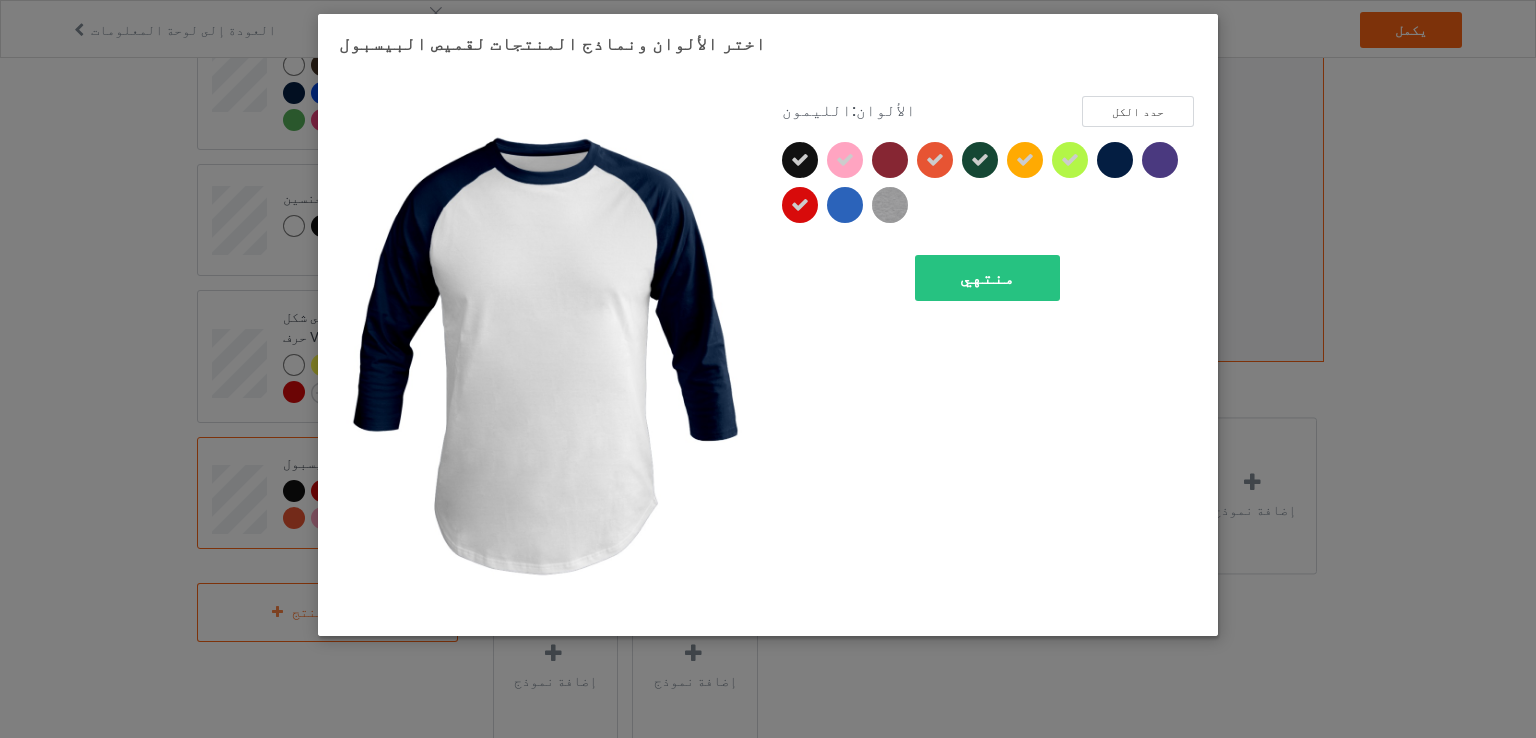 drag, startPoint x: 1114, startPoint y: 158, endPoint x: 1146, endPoint y: 149, distance: 33.24154 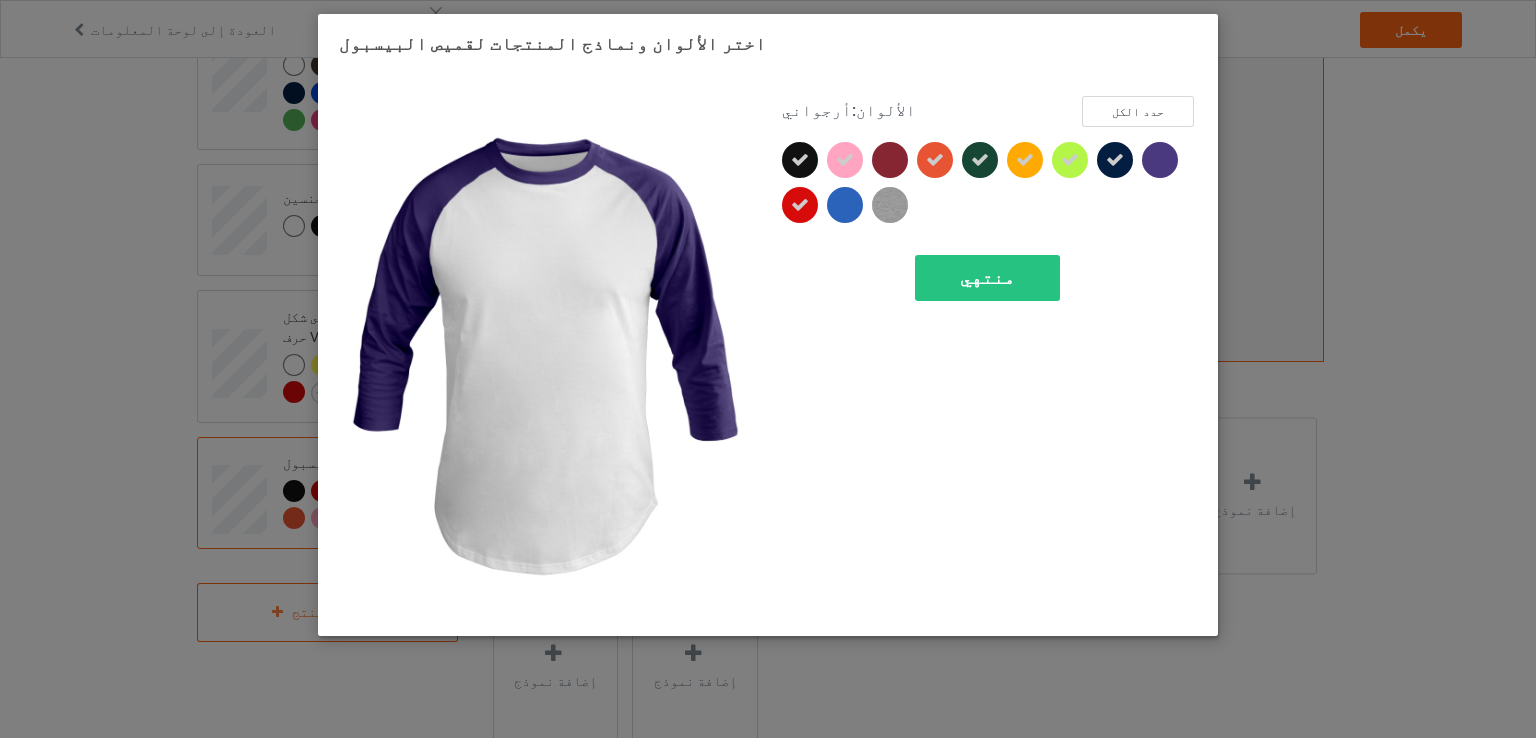 click at bounding box center [1160, 160] 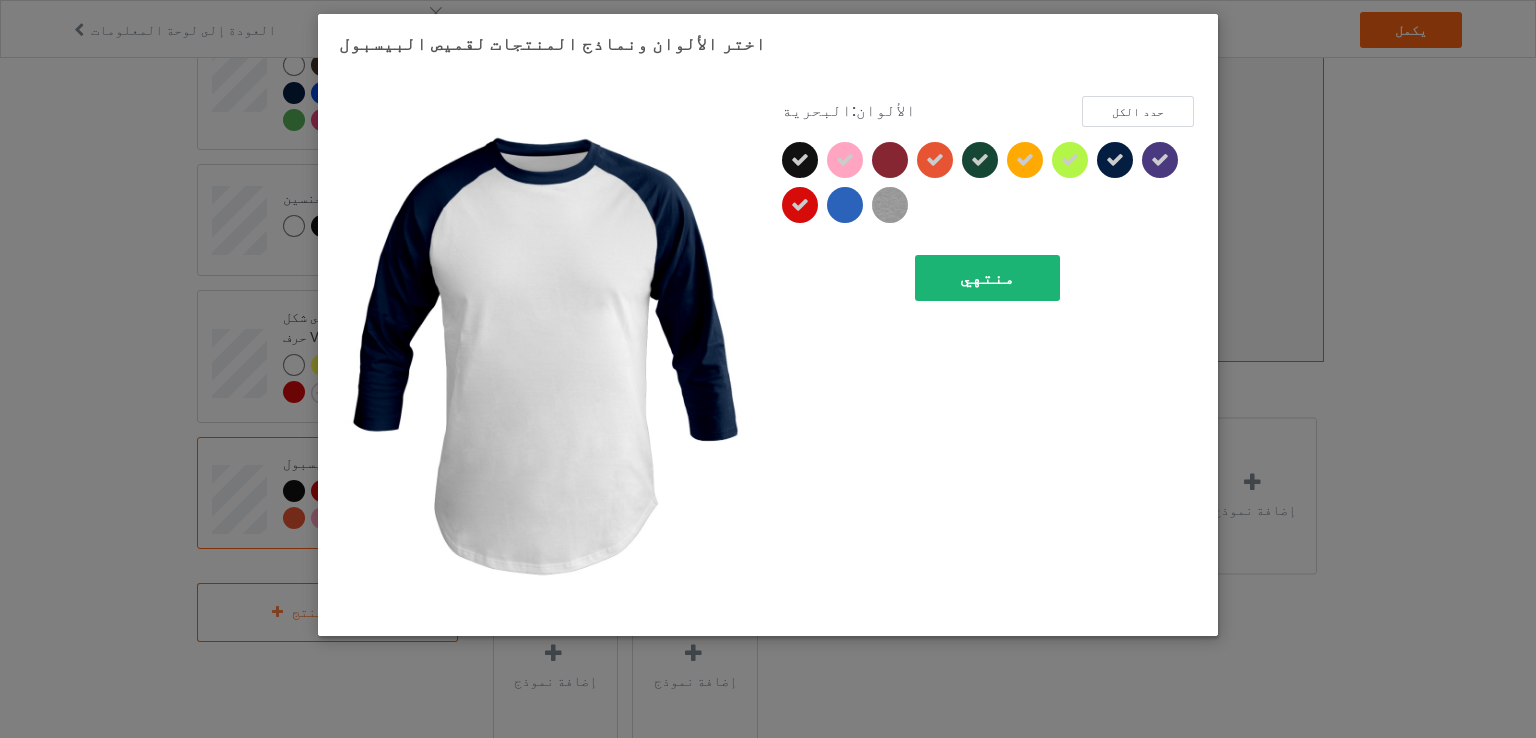 click on "منتهي" at bounding box center [987, 278] 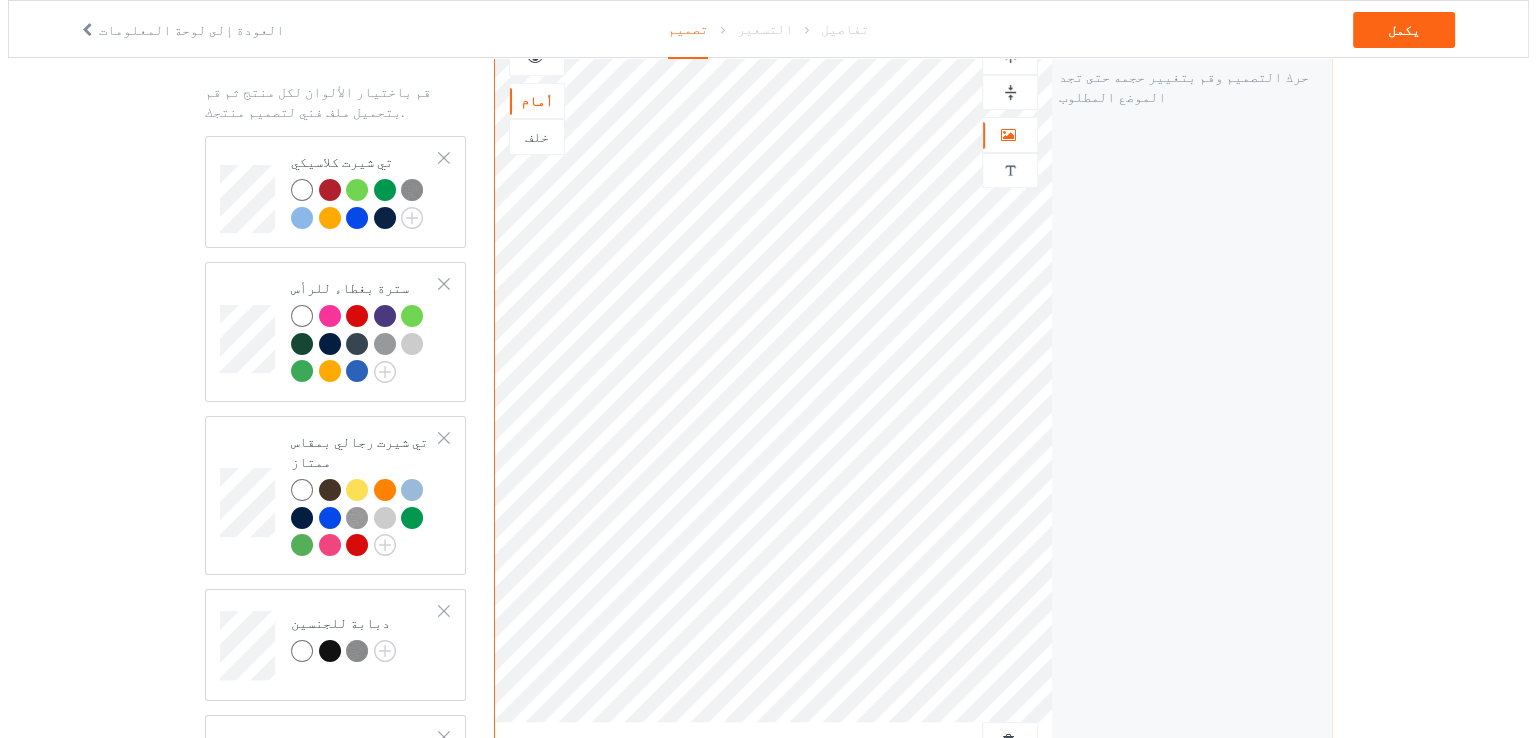 scroll, scrollTop: 0, scrollLeft: 0, axis: both 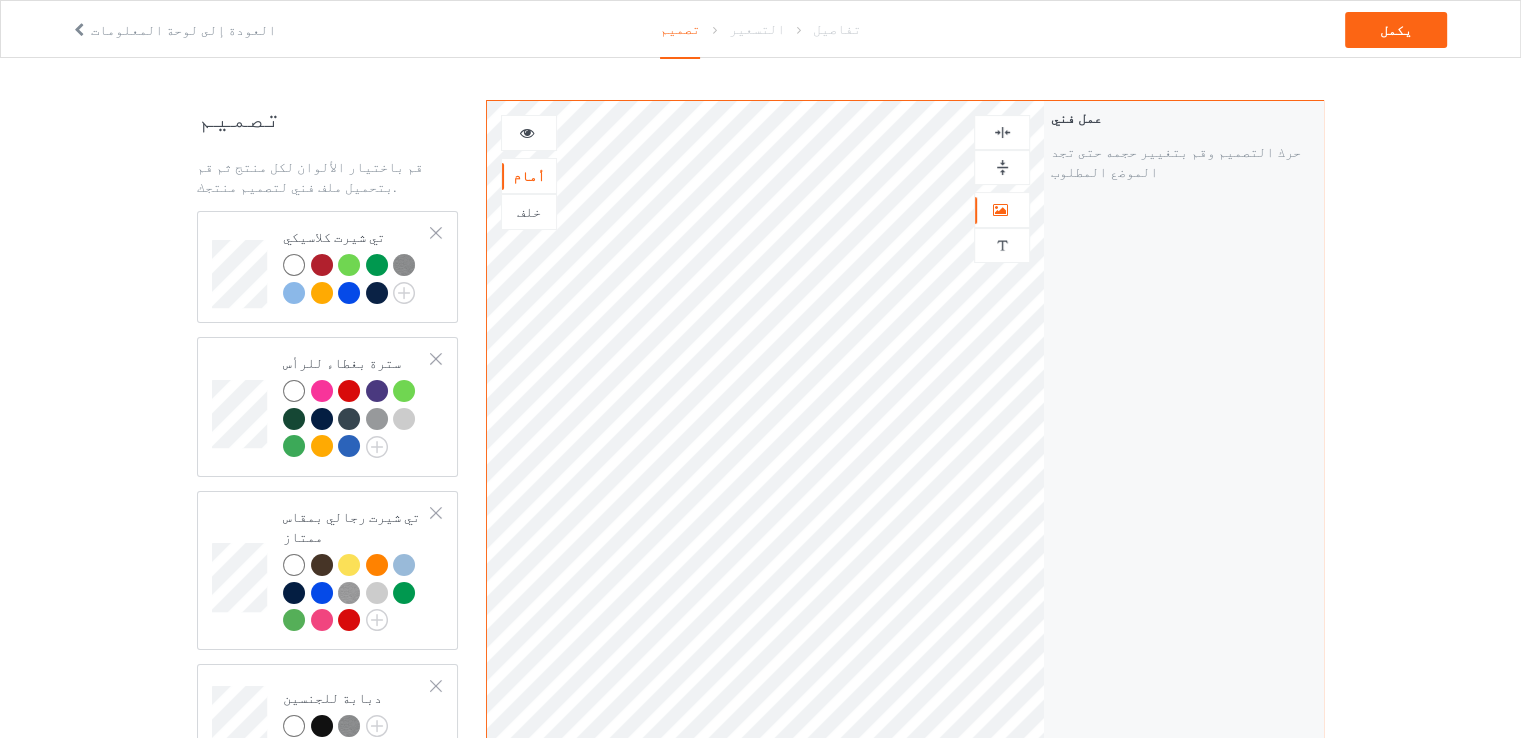 click at bounding box center (529, 133) 